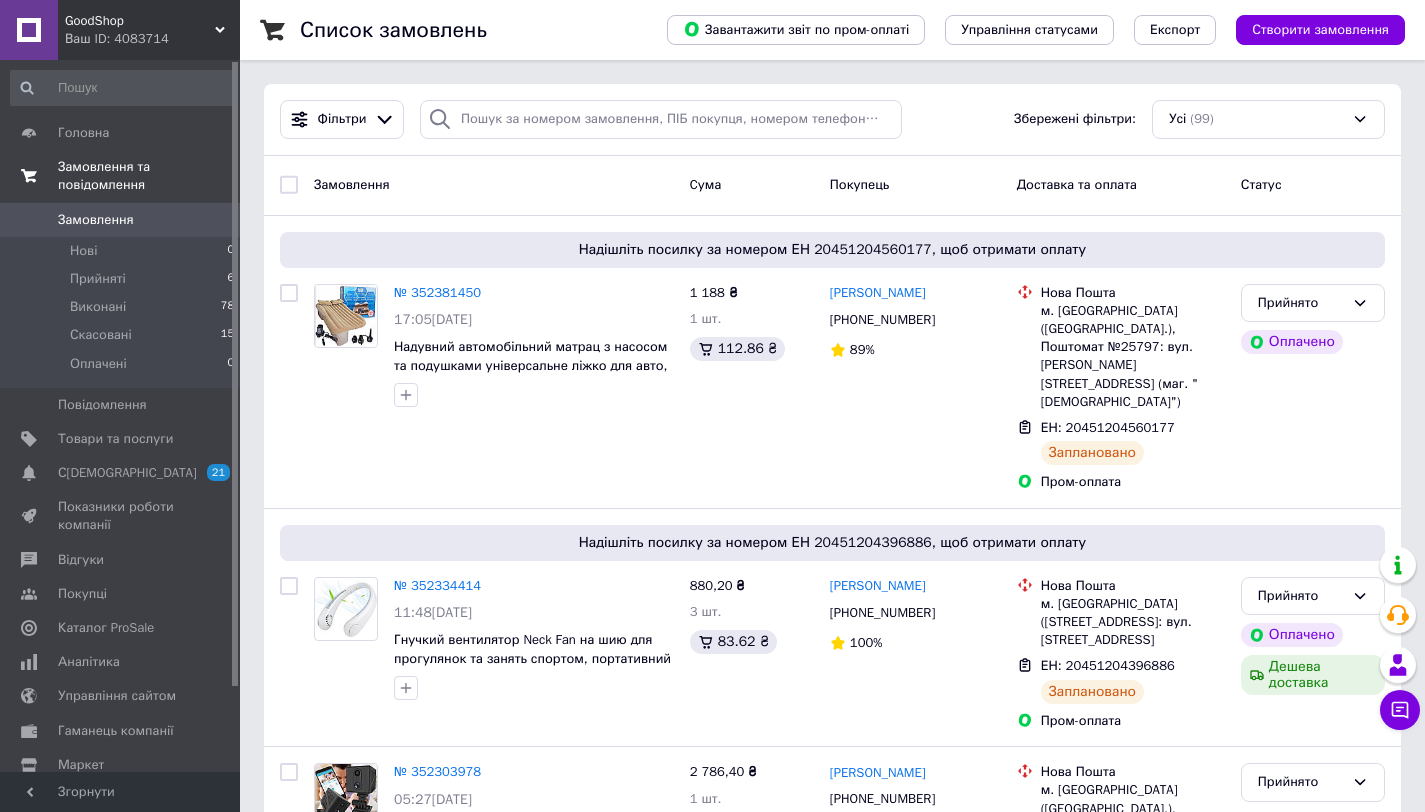scroll, scrollTop: 0, scrollLeft: 0, axis: both 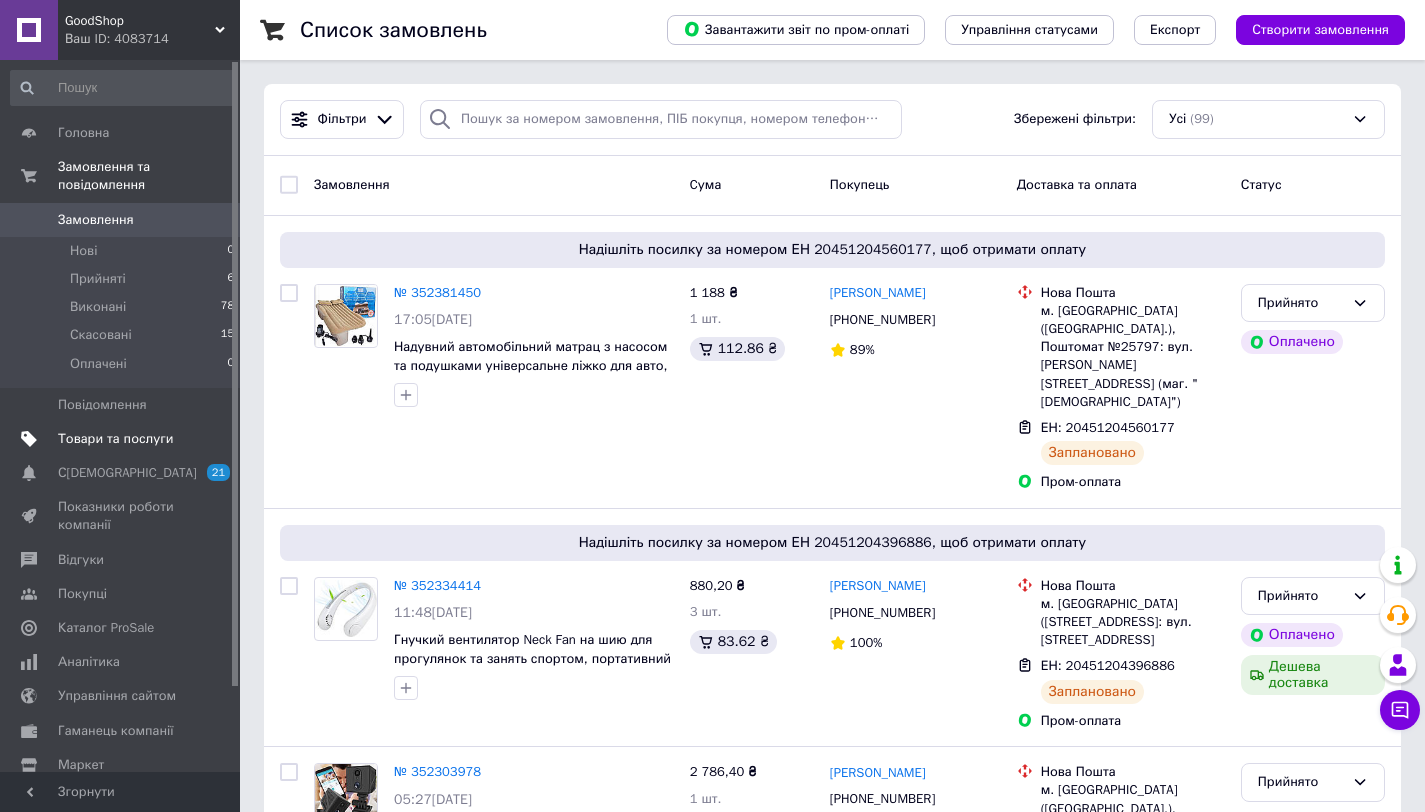 click on "Товари та послуги" at bounding box center [123, 439] 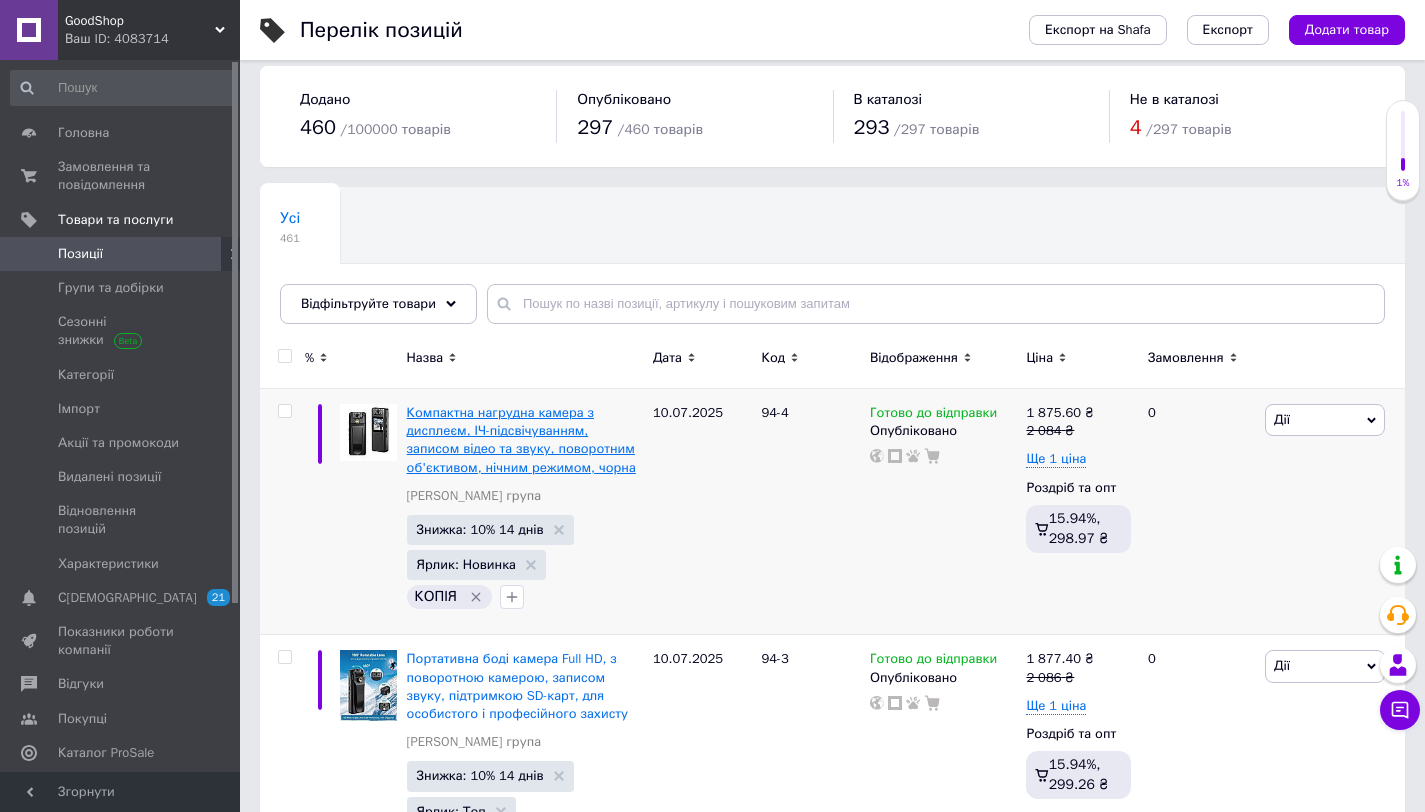 scroll, scrollTop: 31, scrollLeft: 0, axis: vertical 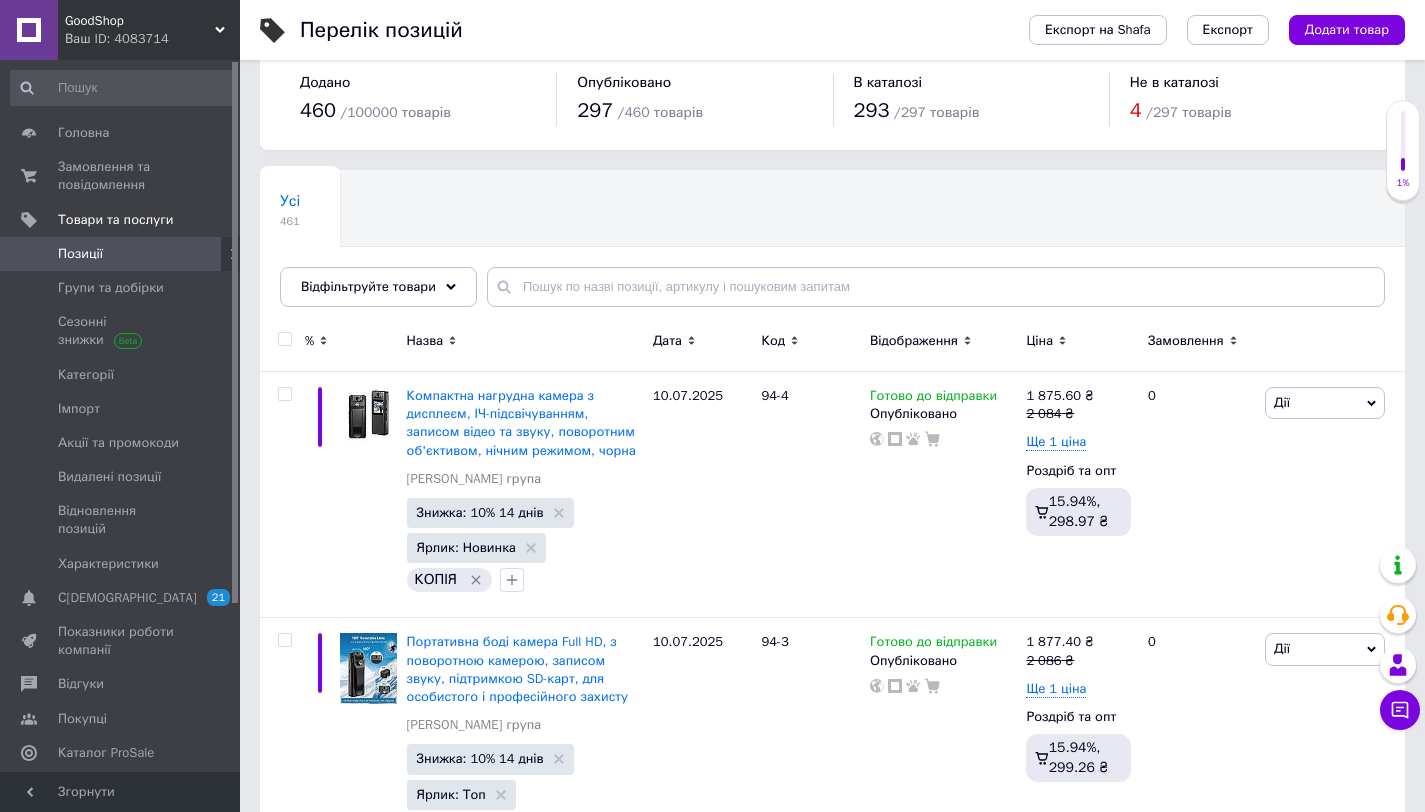 drag, startPoint x: 281, startPoint y: 328, endPoint x: 281, endPoint y: 339, distance: 11 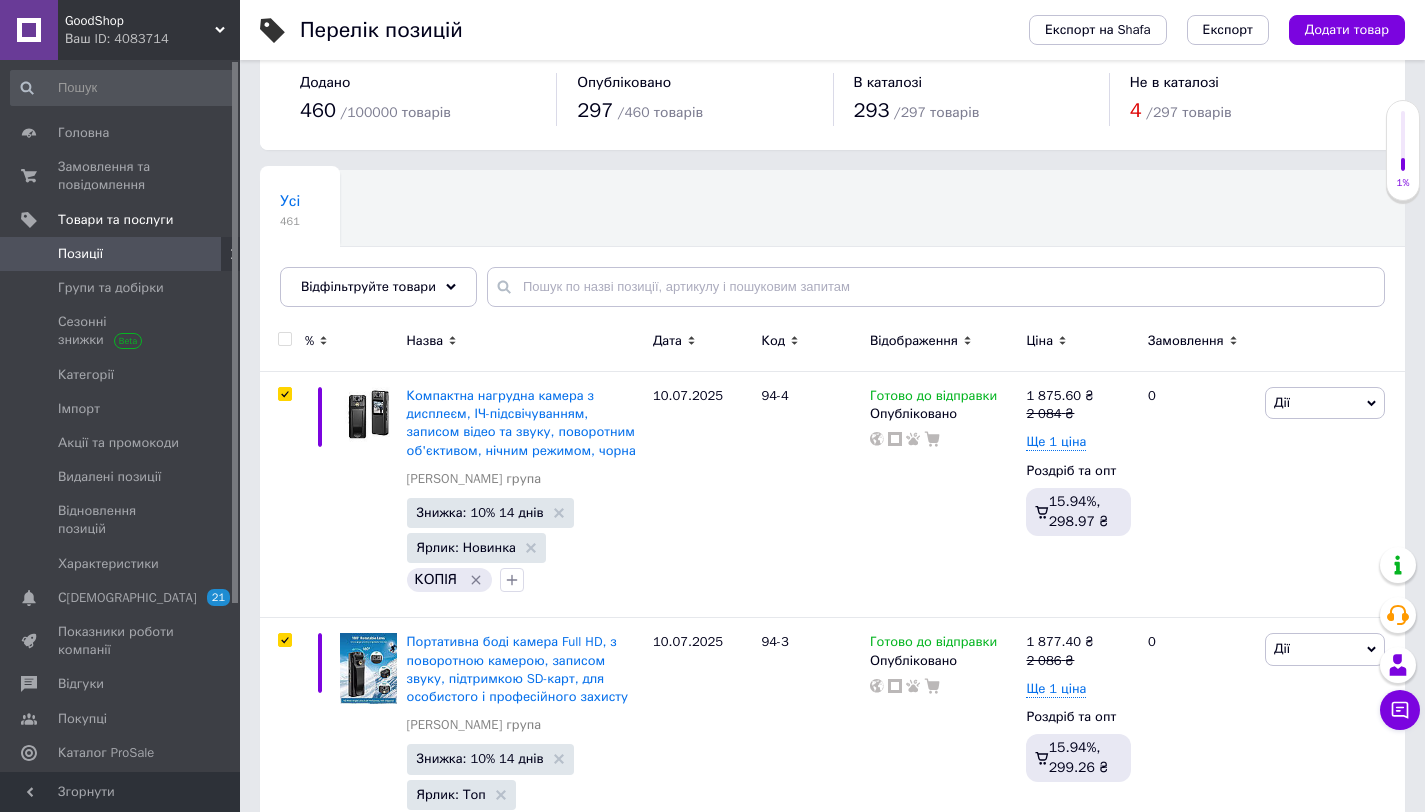 checkbox on "true" 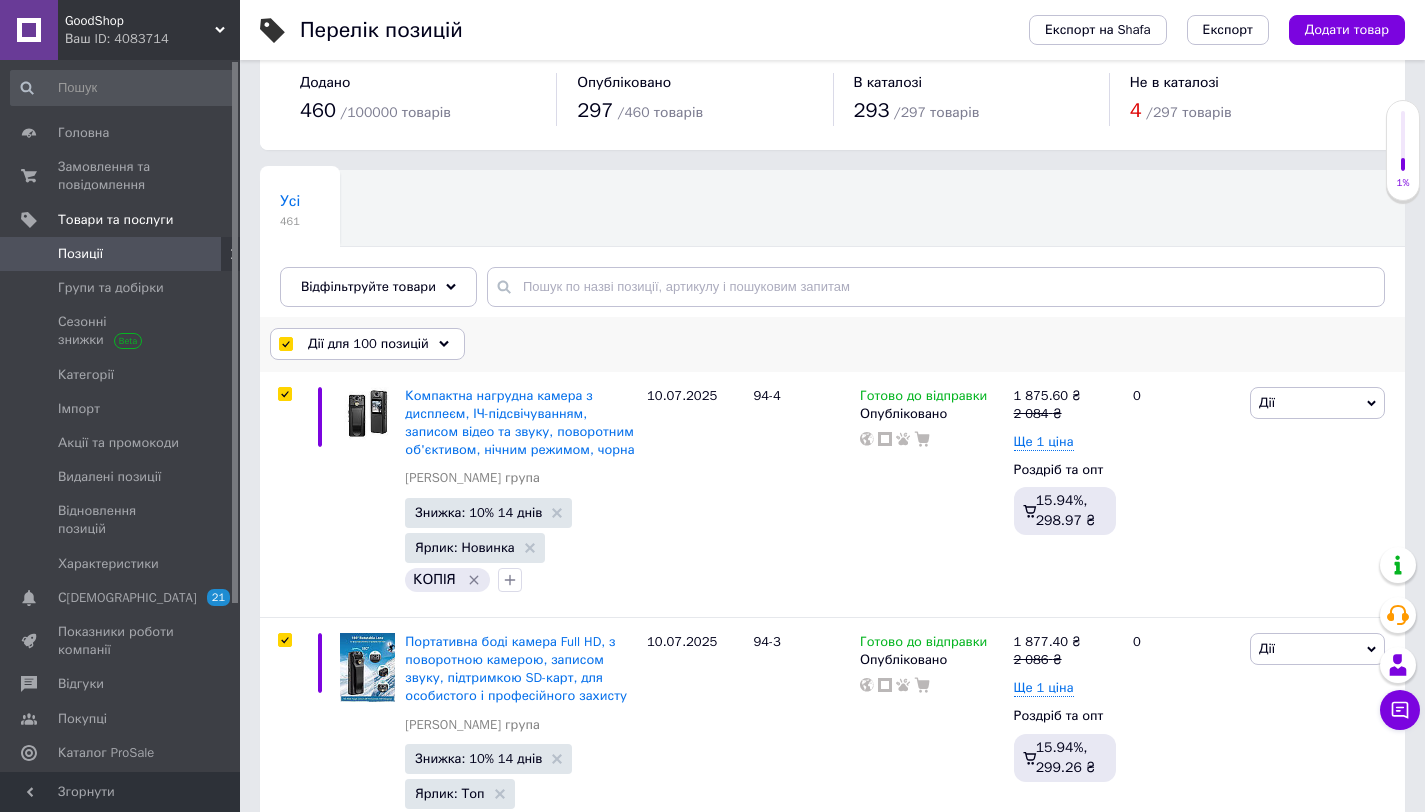 click on "Дії для 100 позицій" at bounding box center (368, 344) 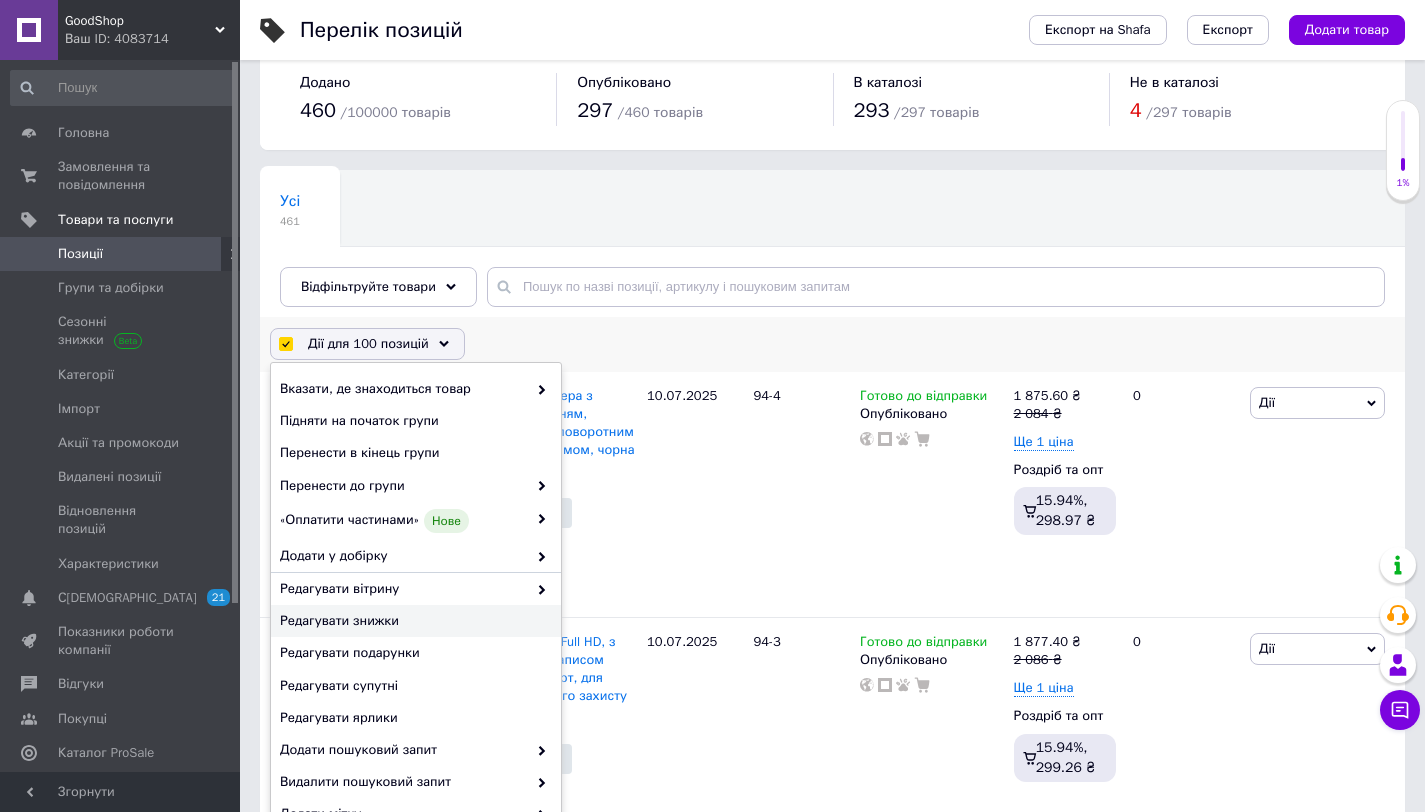 click on "Редагувати знижки" at bounding box center [413, 621] 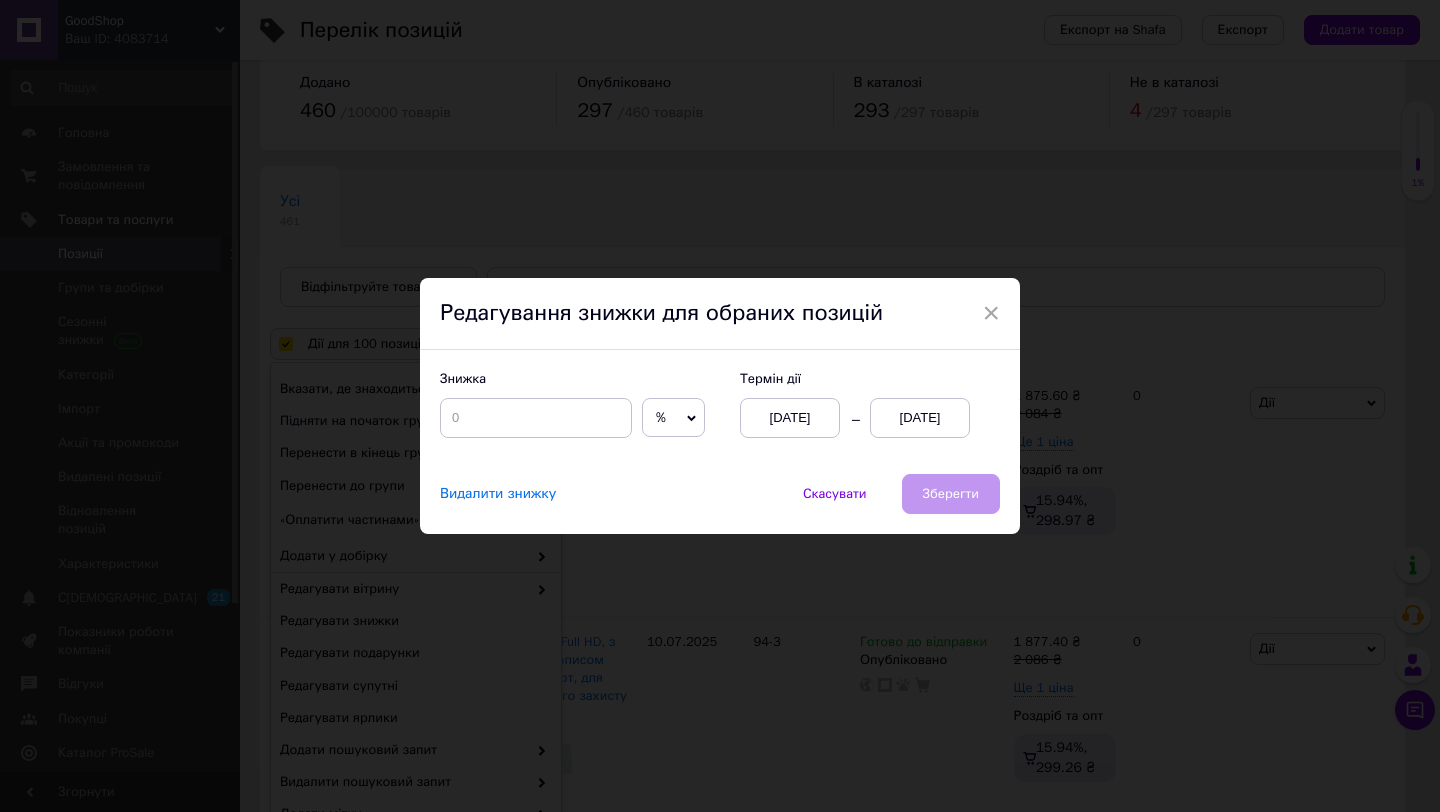 click on "[DATE]" at bounding box center (920, 418) 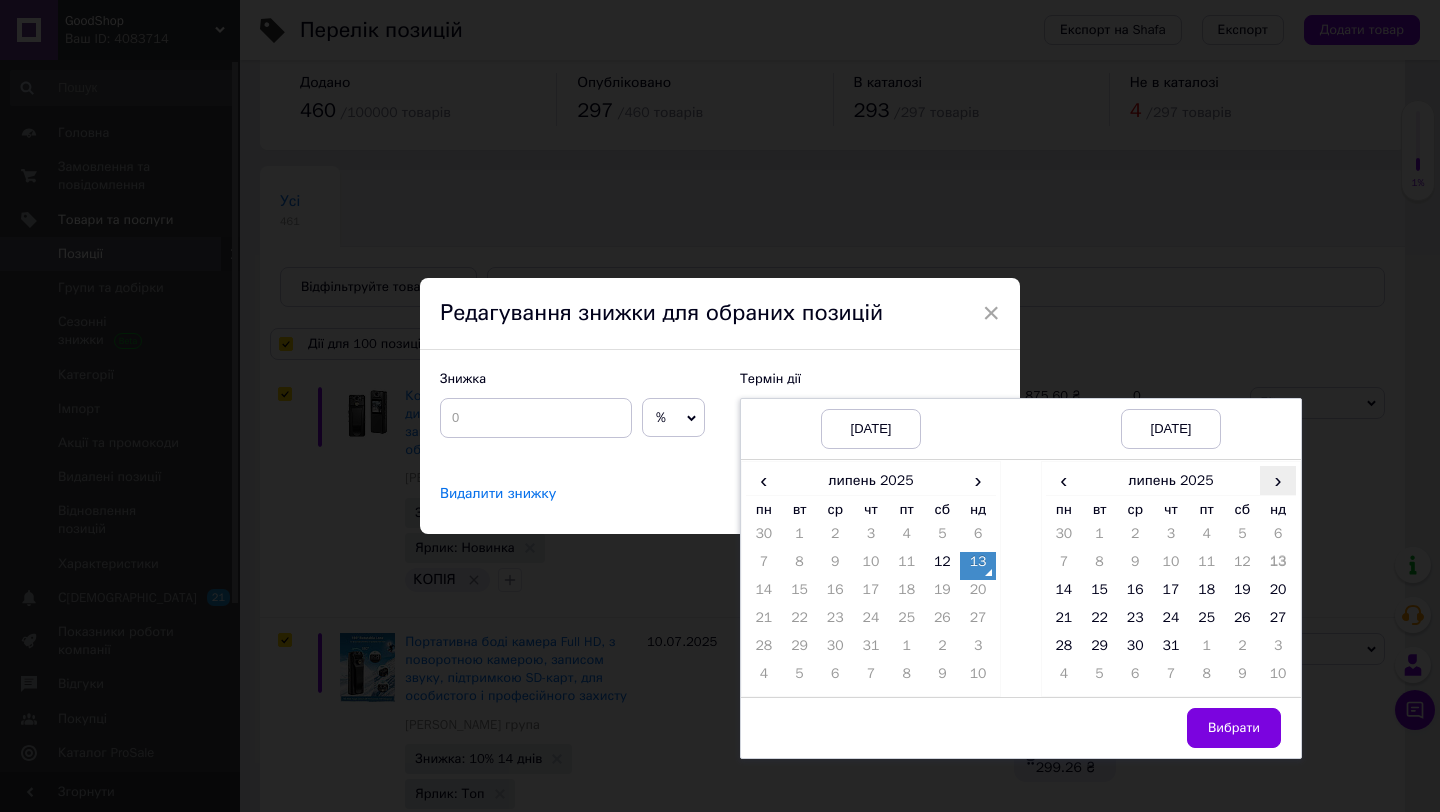 click on "›" at bounding box center [1278, 480] 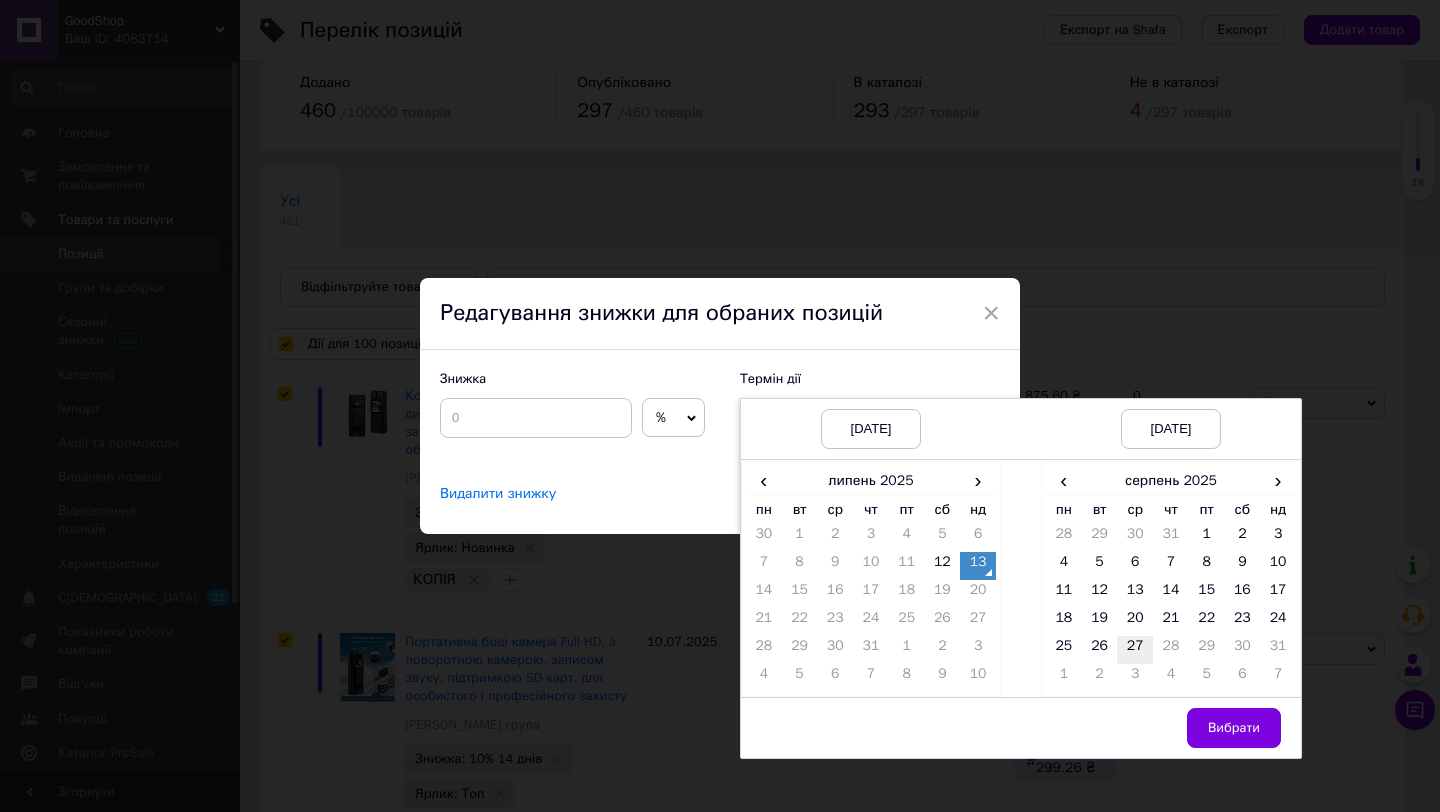 click on "27" at bounding box center (1135, 650) 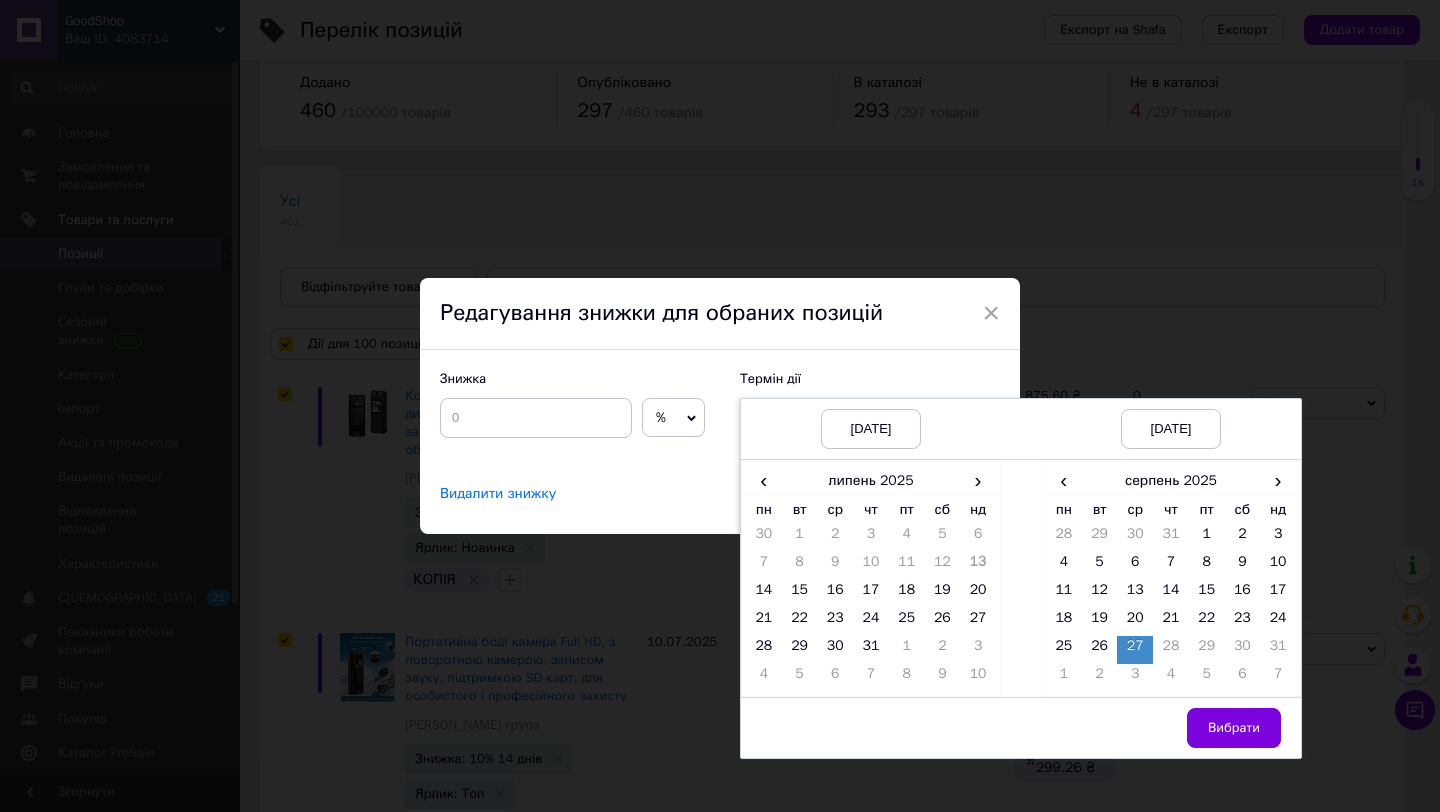 drag, startPoint x: 1255, startPoint y: 733, endPoint x: 1143, endPoint y: 681, distance: 123.482796 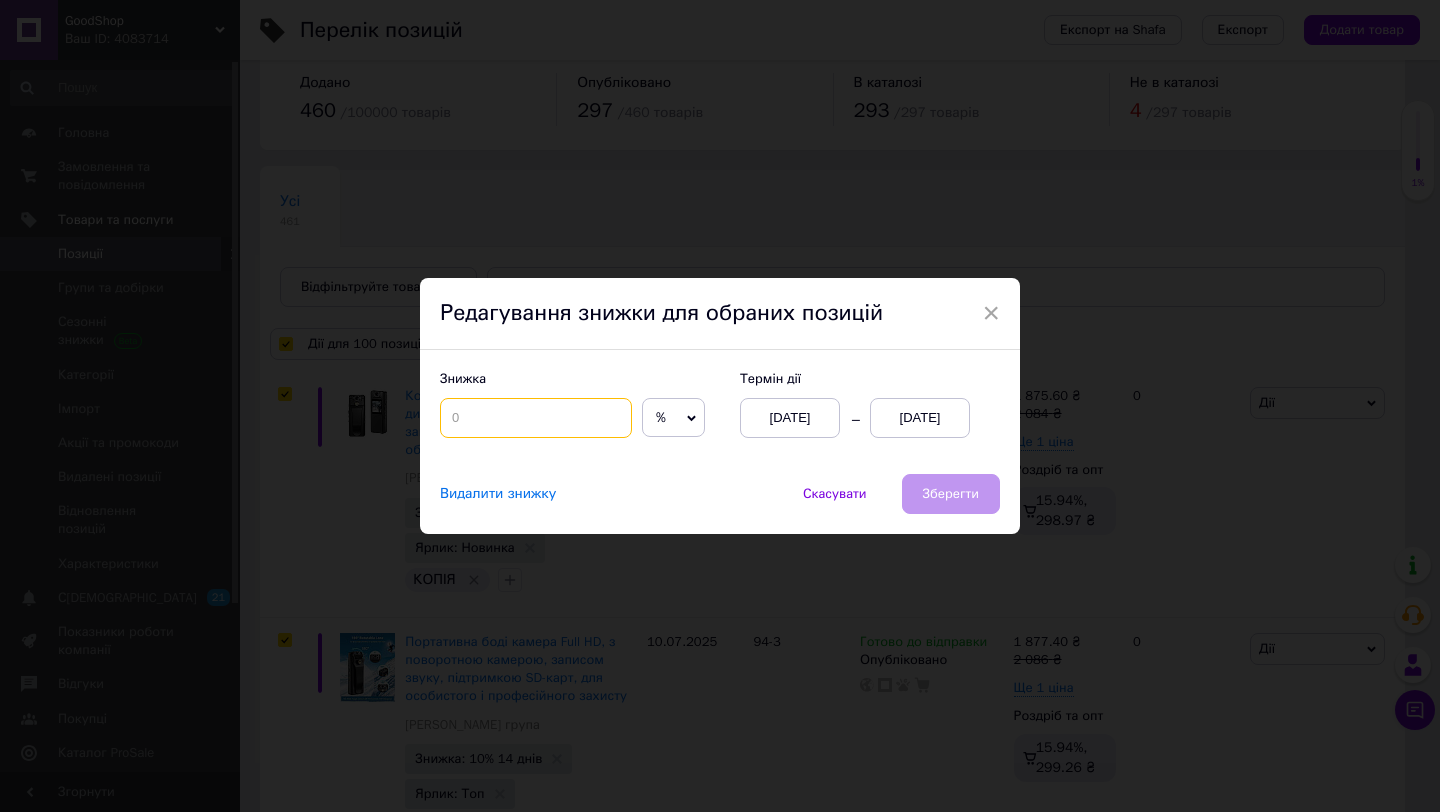 click at bounding box center (536, 418) 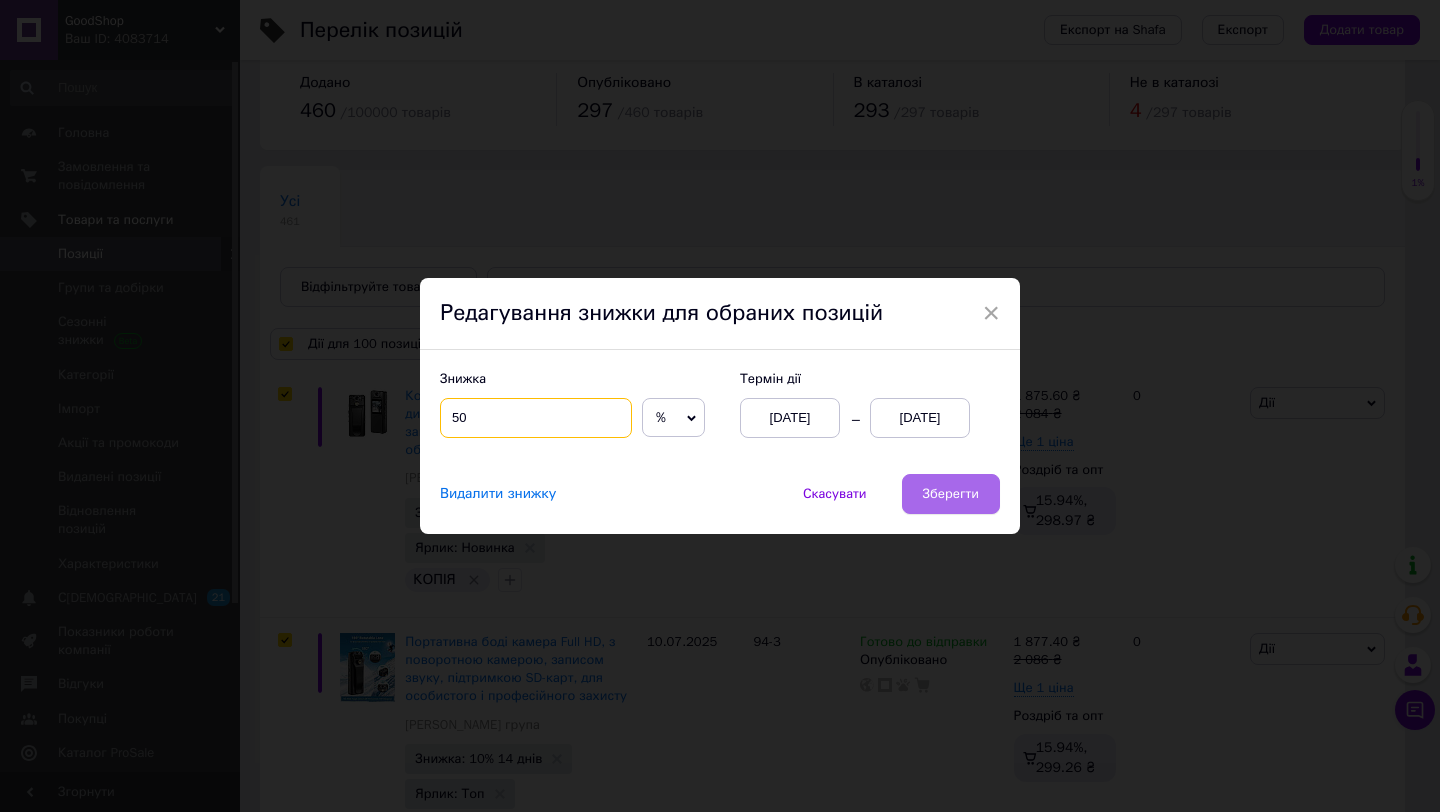 type on "50" 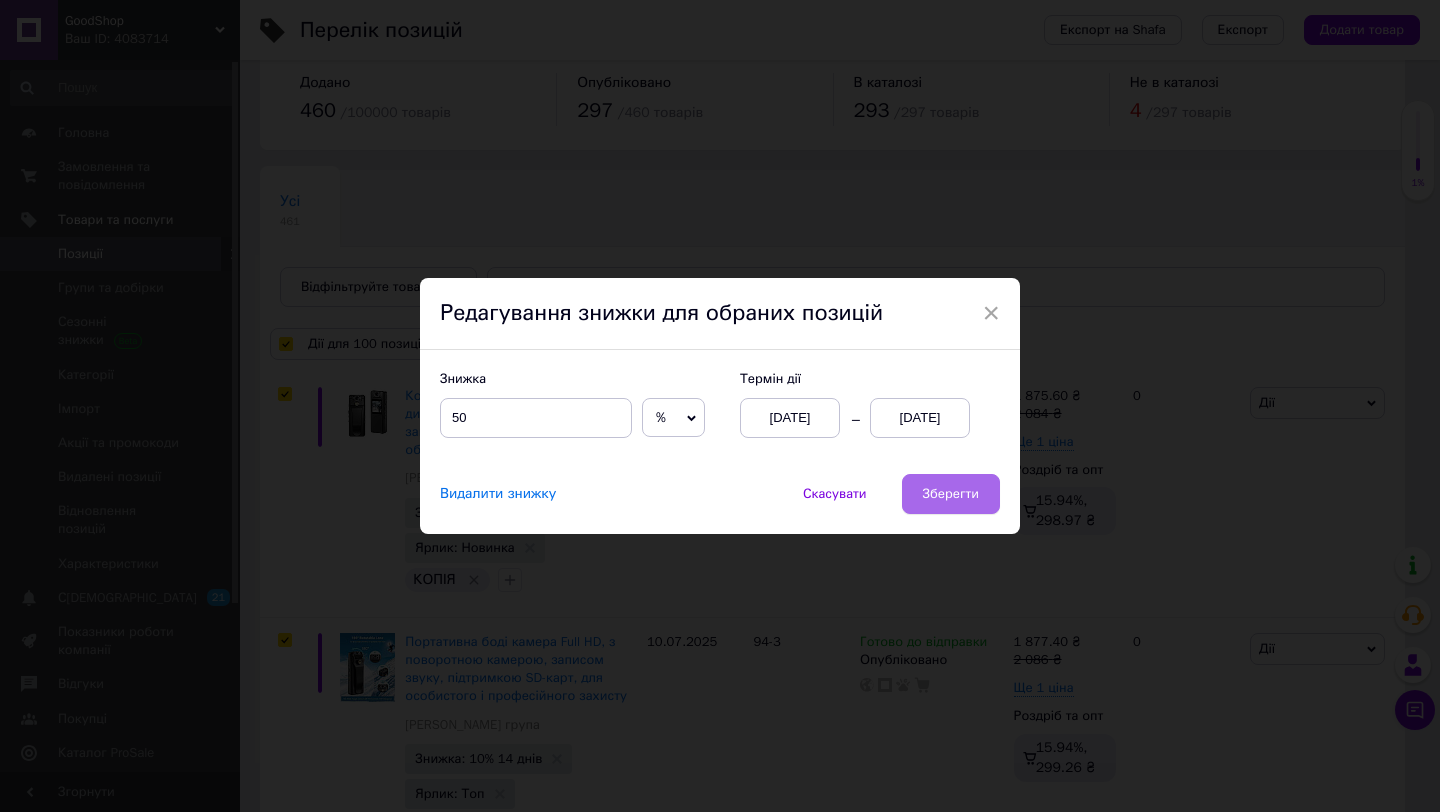 click on "Зберегти" at bounding box center (951, 494) 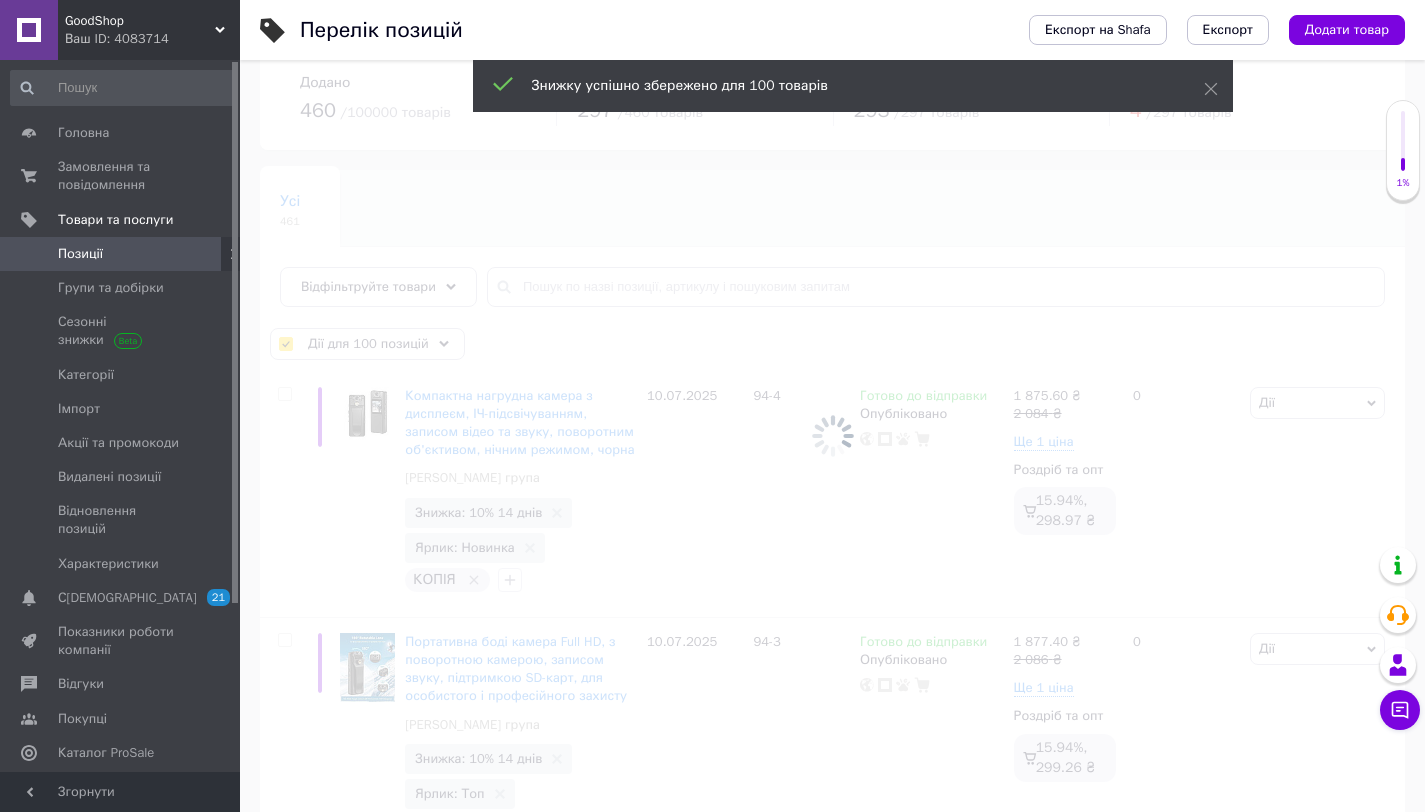 checkbox on "false" 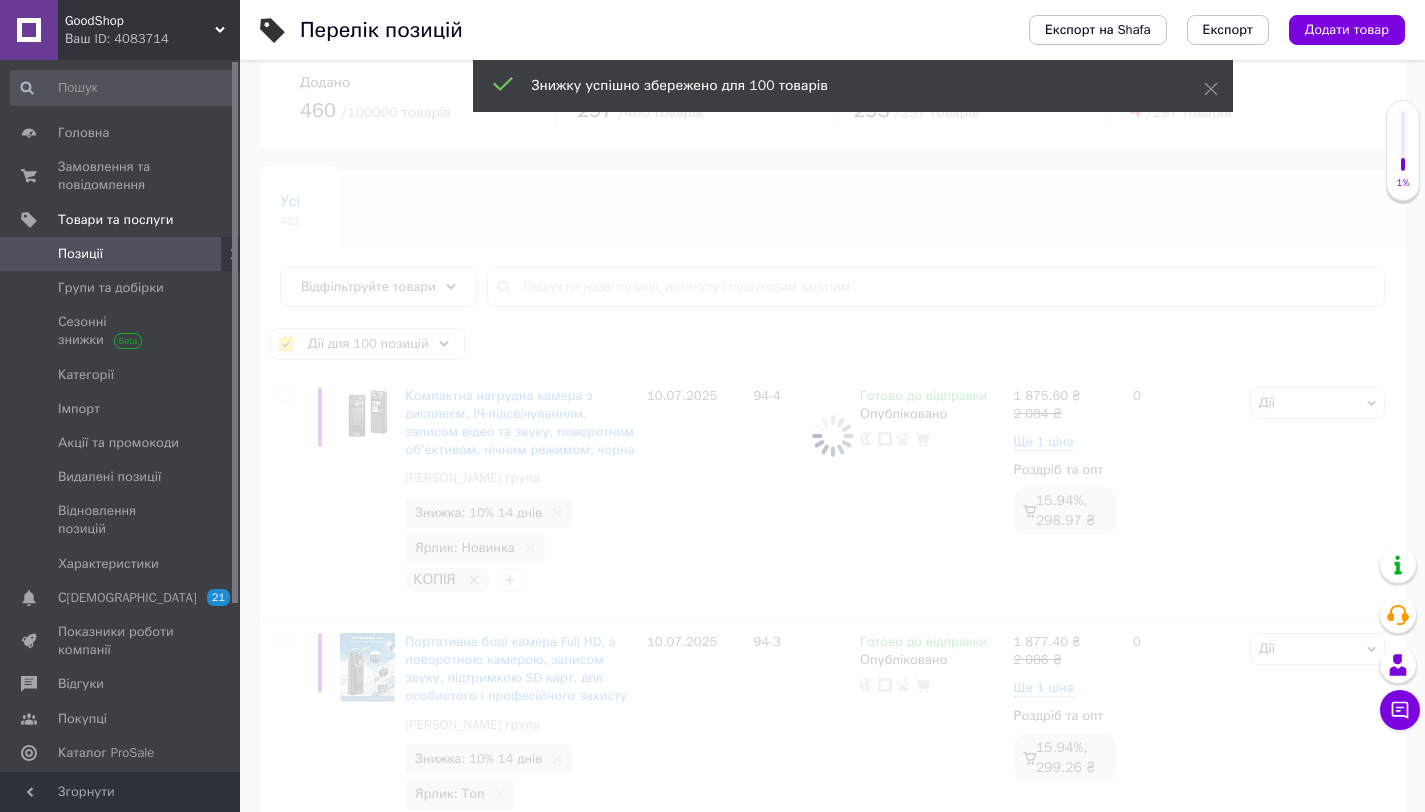 checkbox on "false" 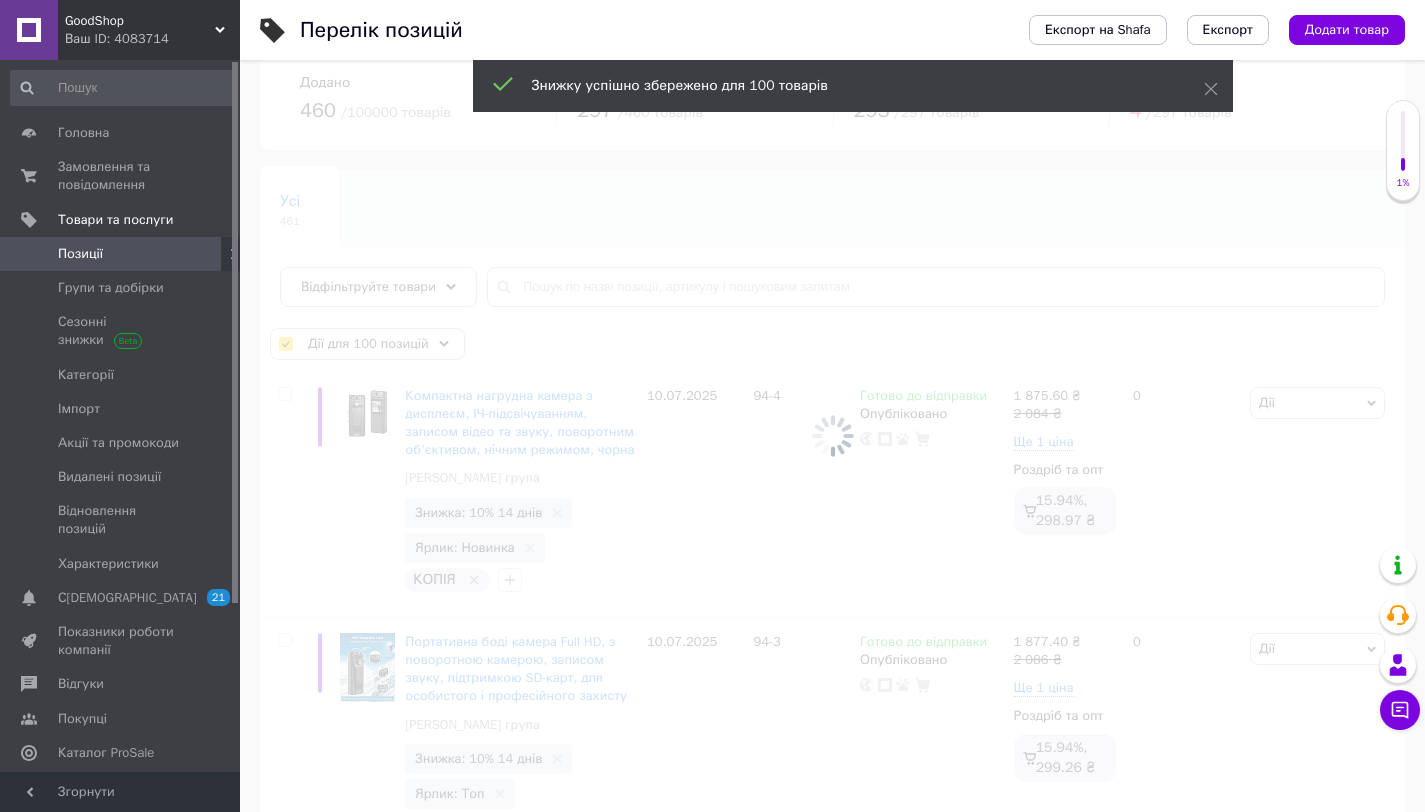 checkbox on "false" 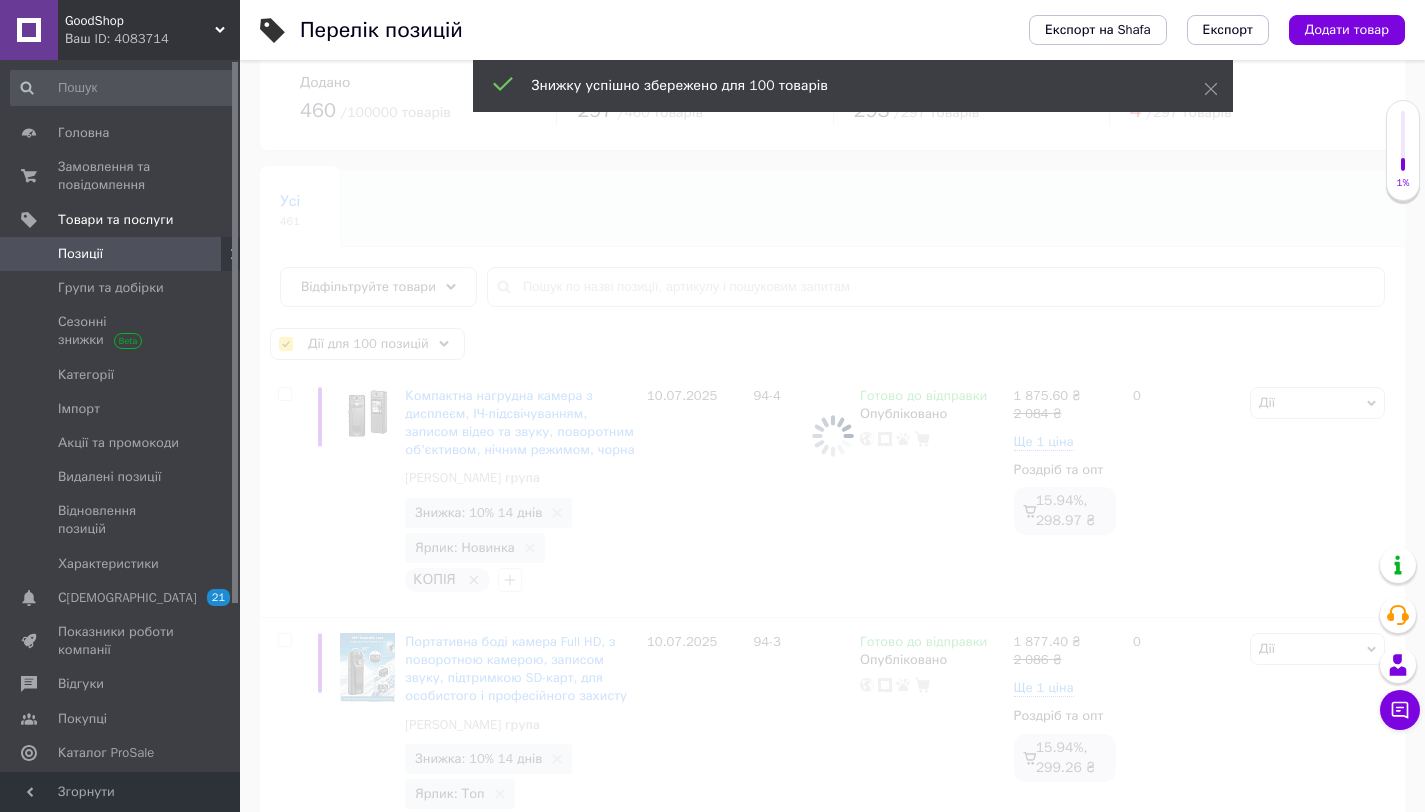 checkbox on "false" 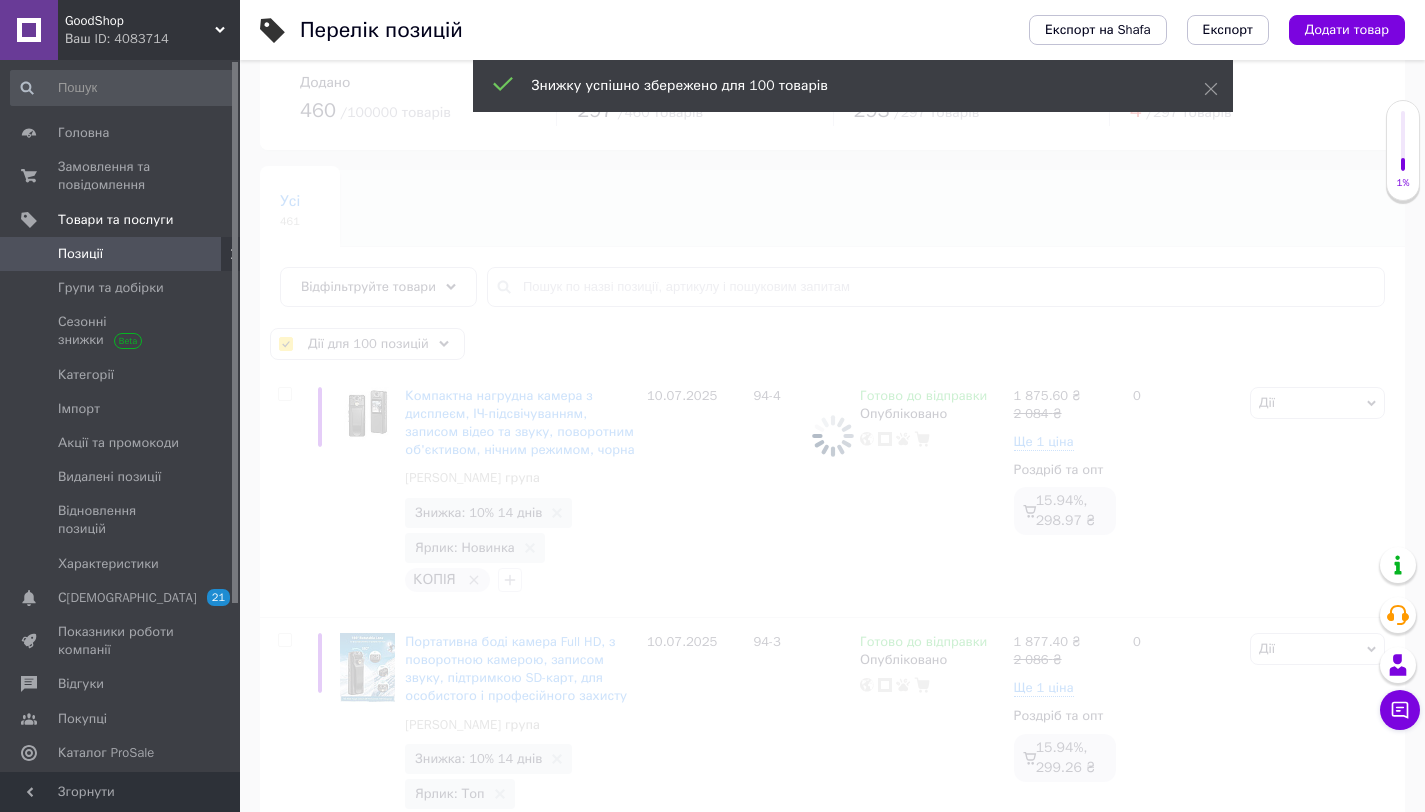 checkbox on "false" 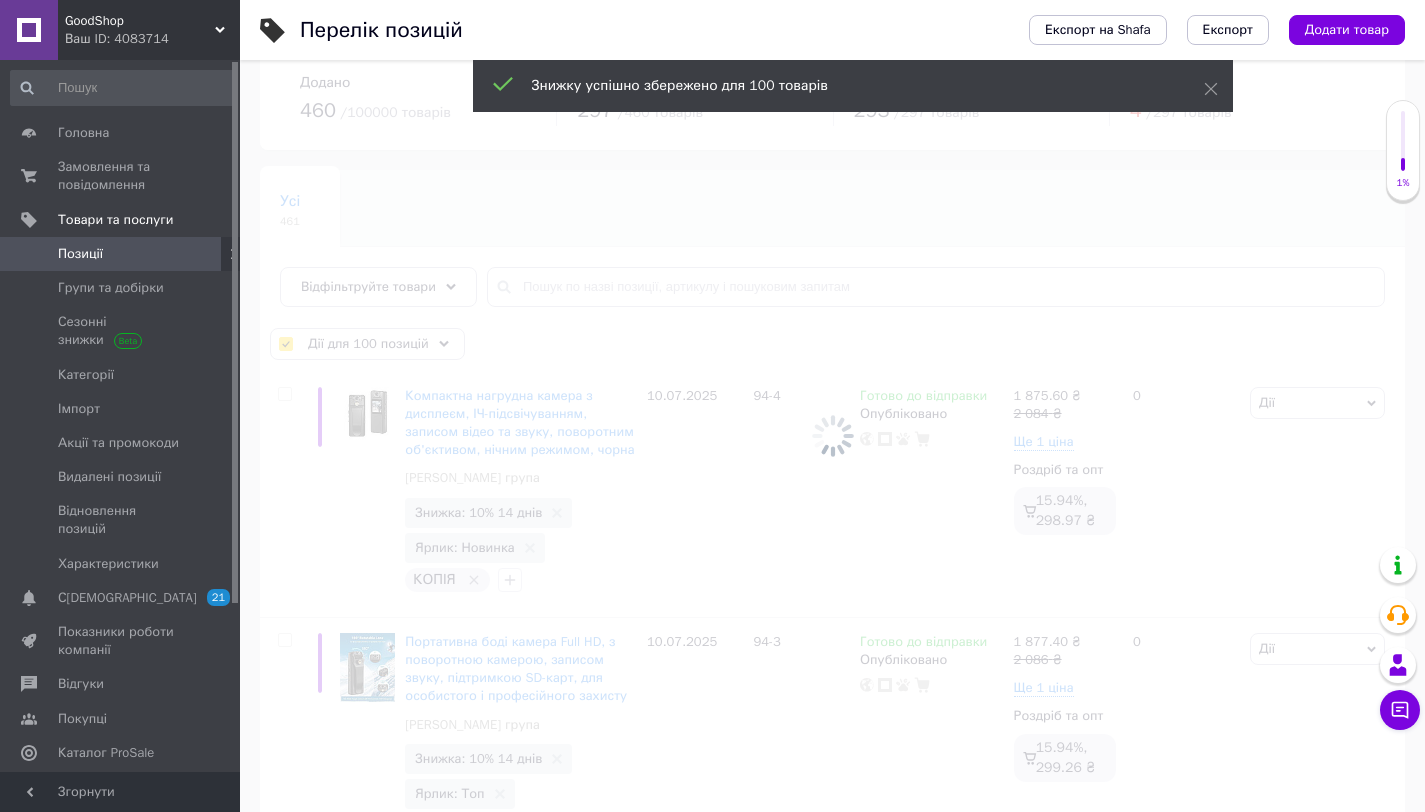 checkbox on "false" 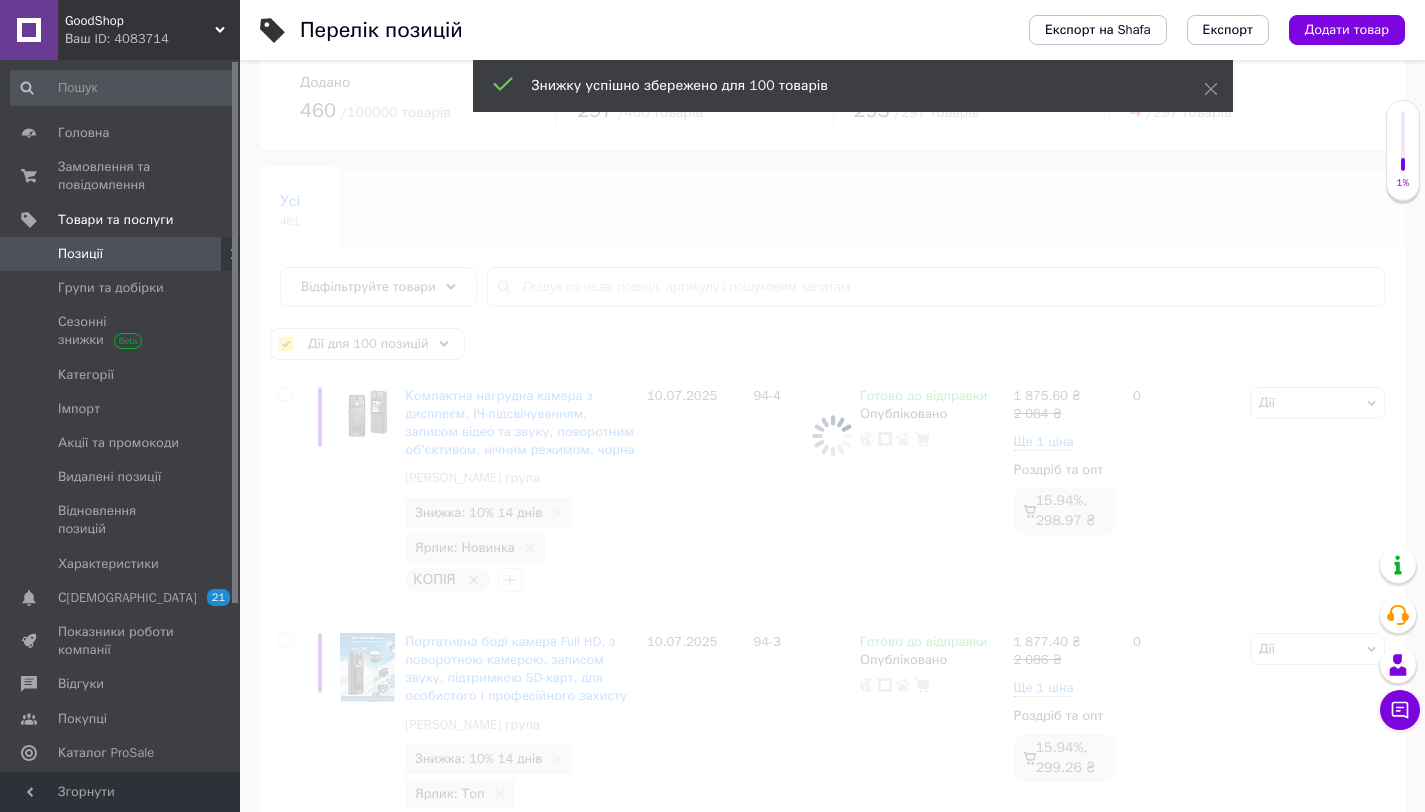 checkbox on "false" 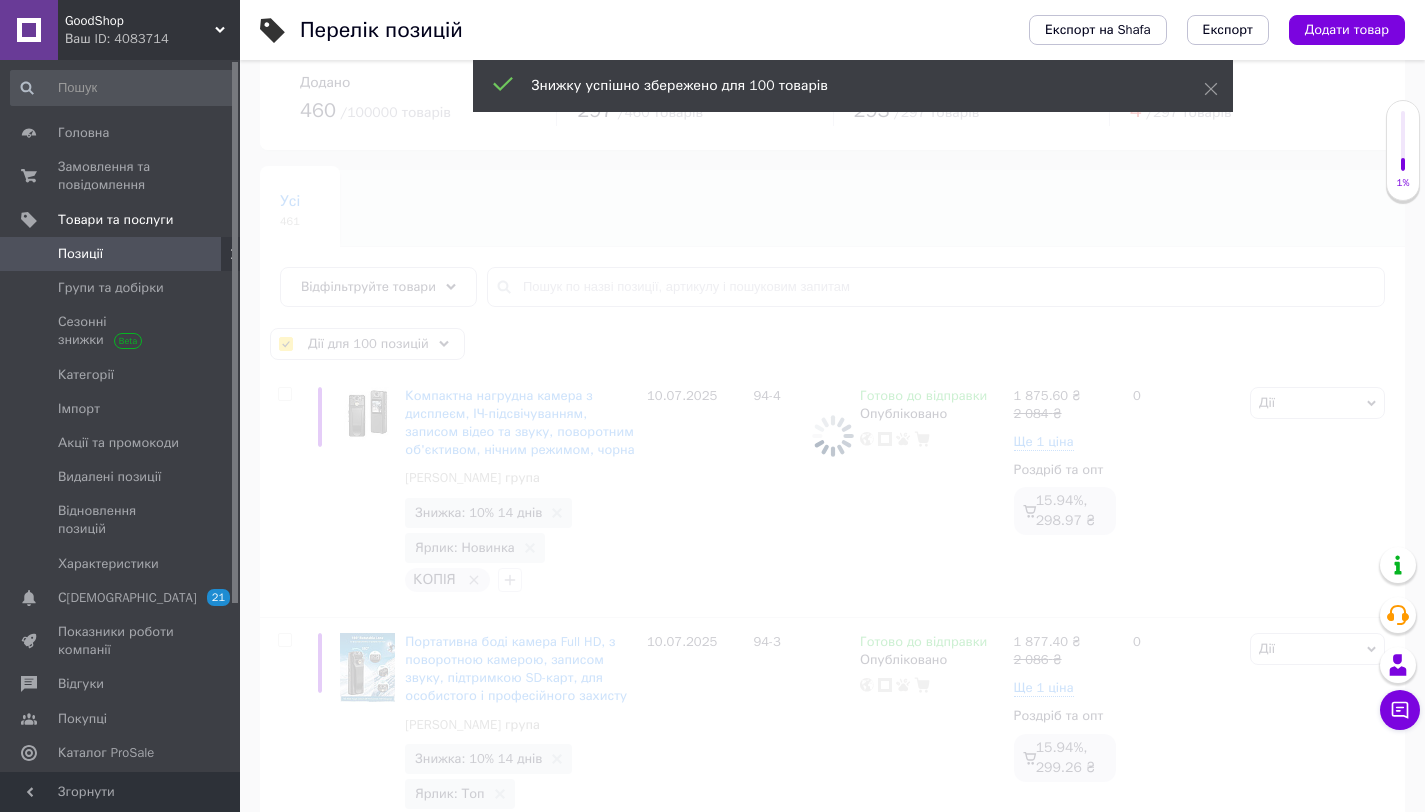 checkbox on "false" 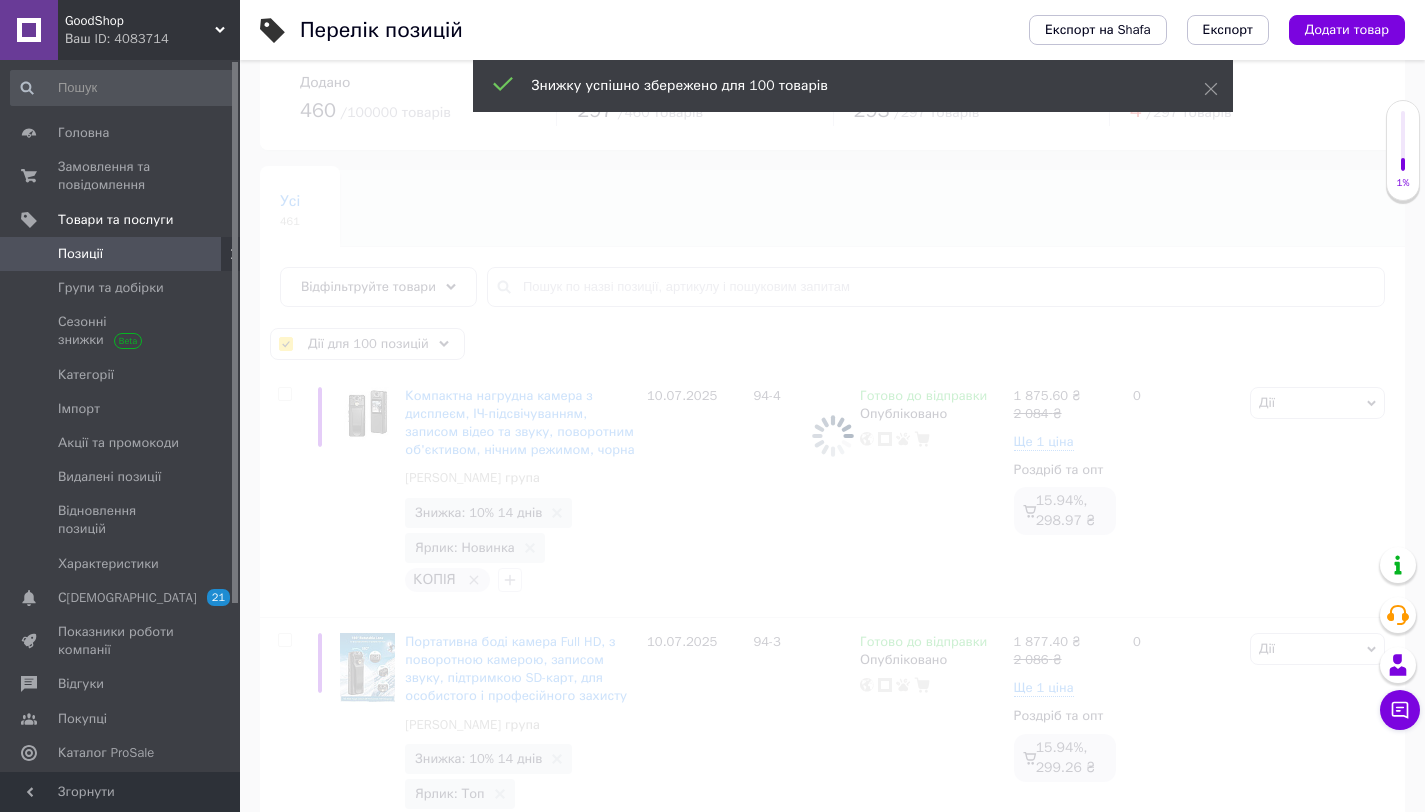 checkbox on "false" 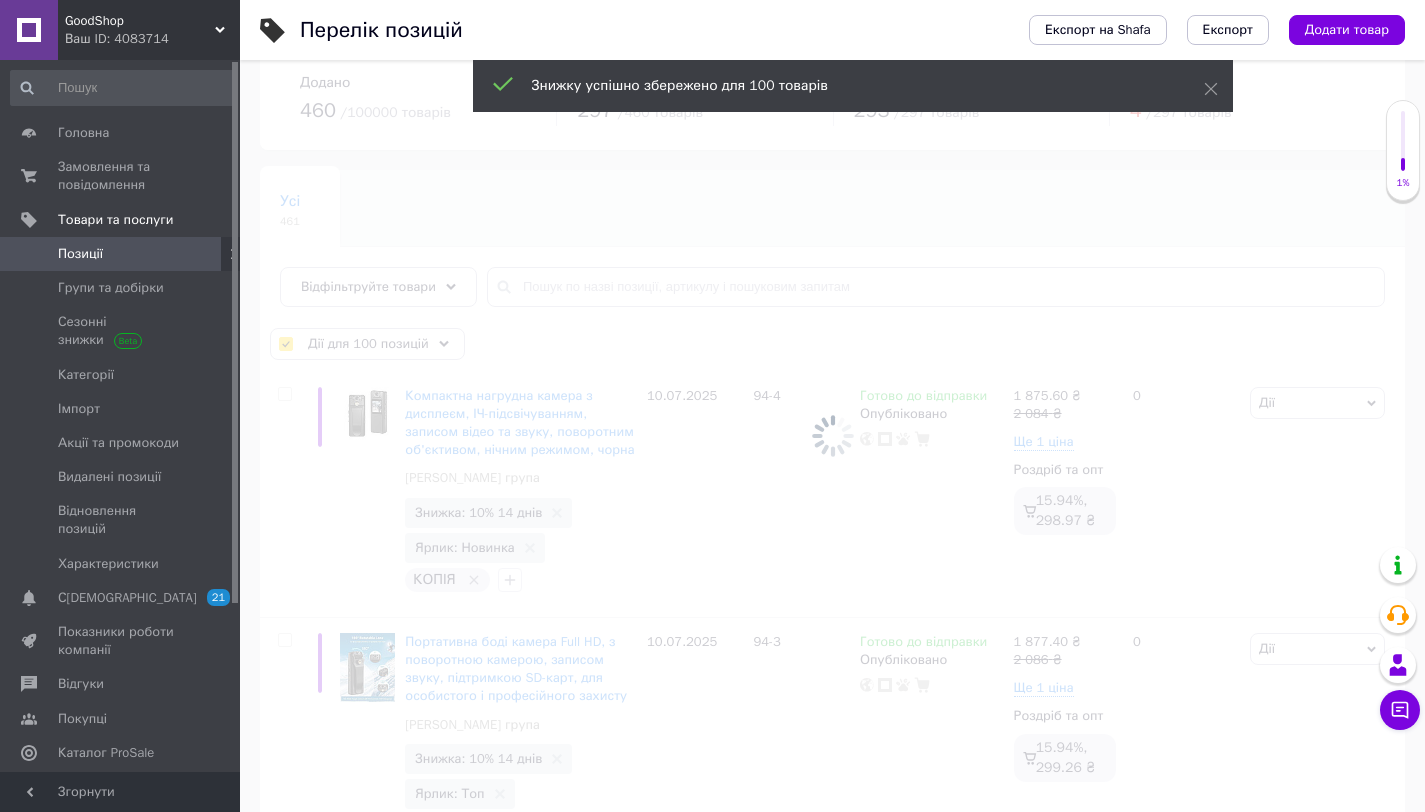 checkbox on "false" 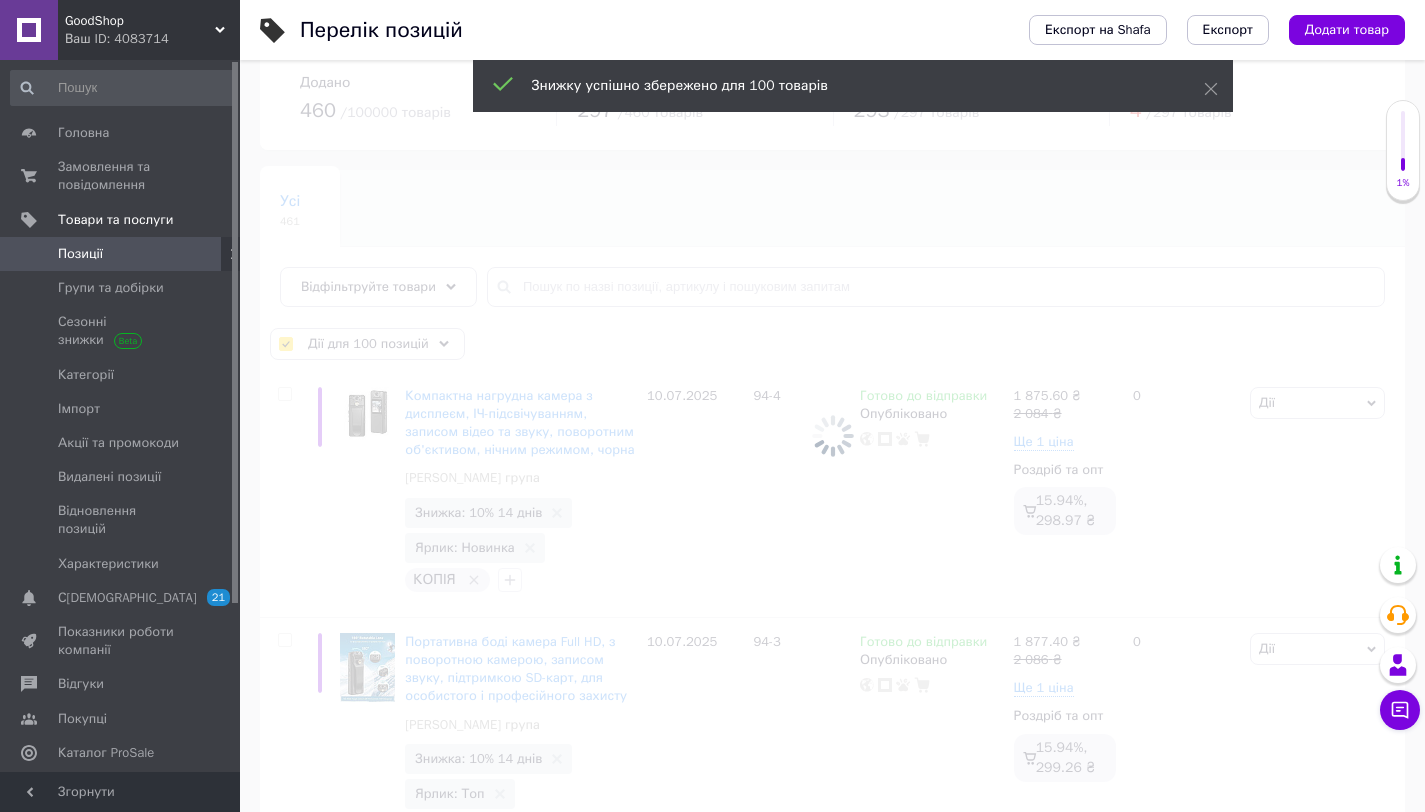 checkbox on "false" 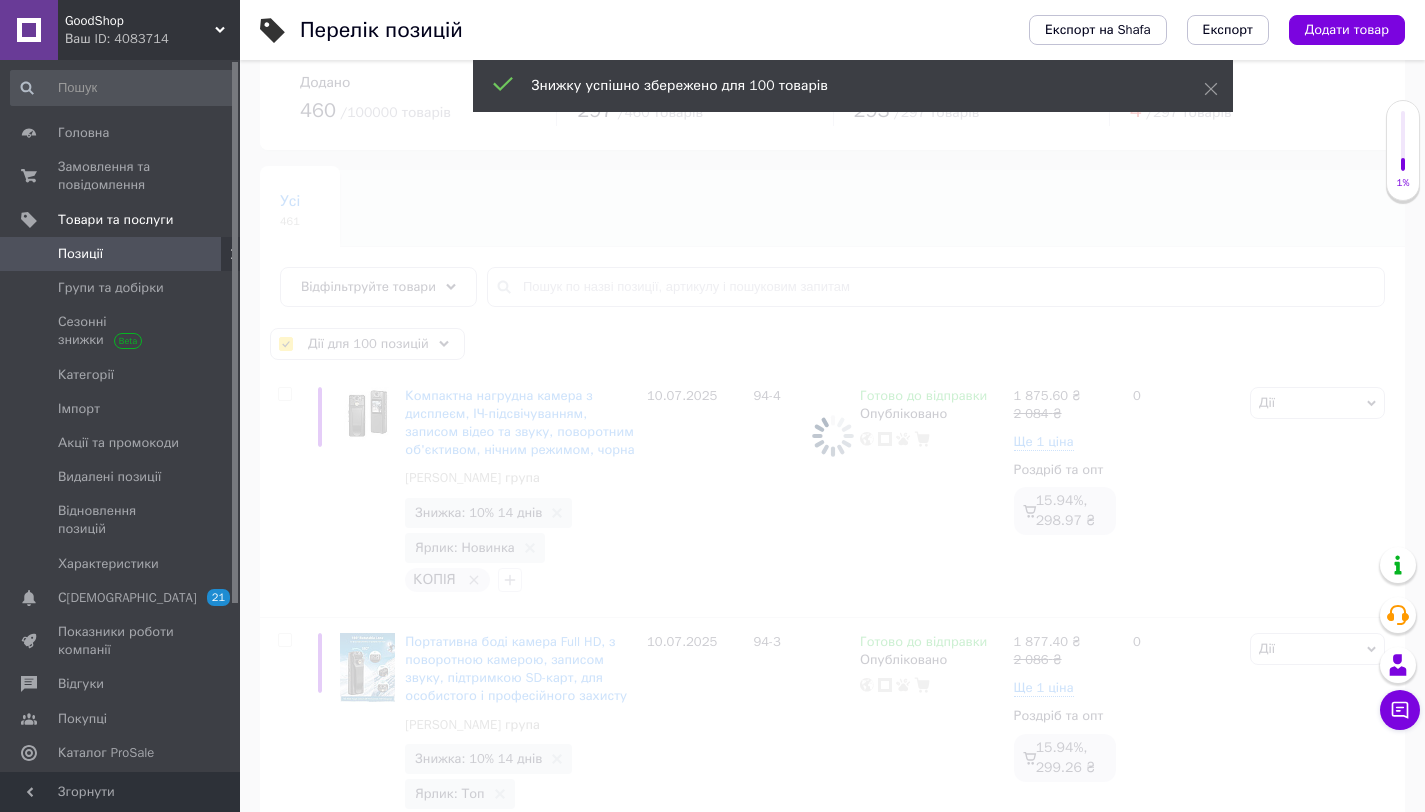 checkbox on "false" 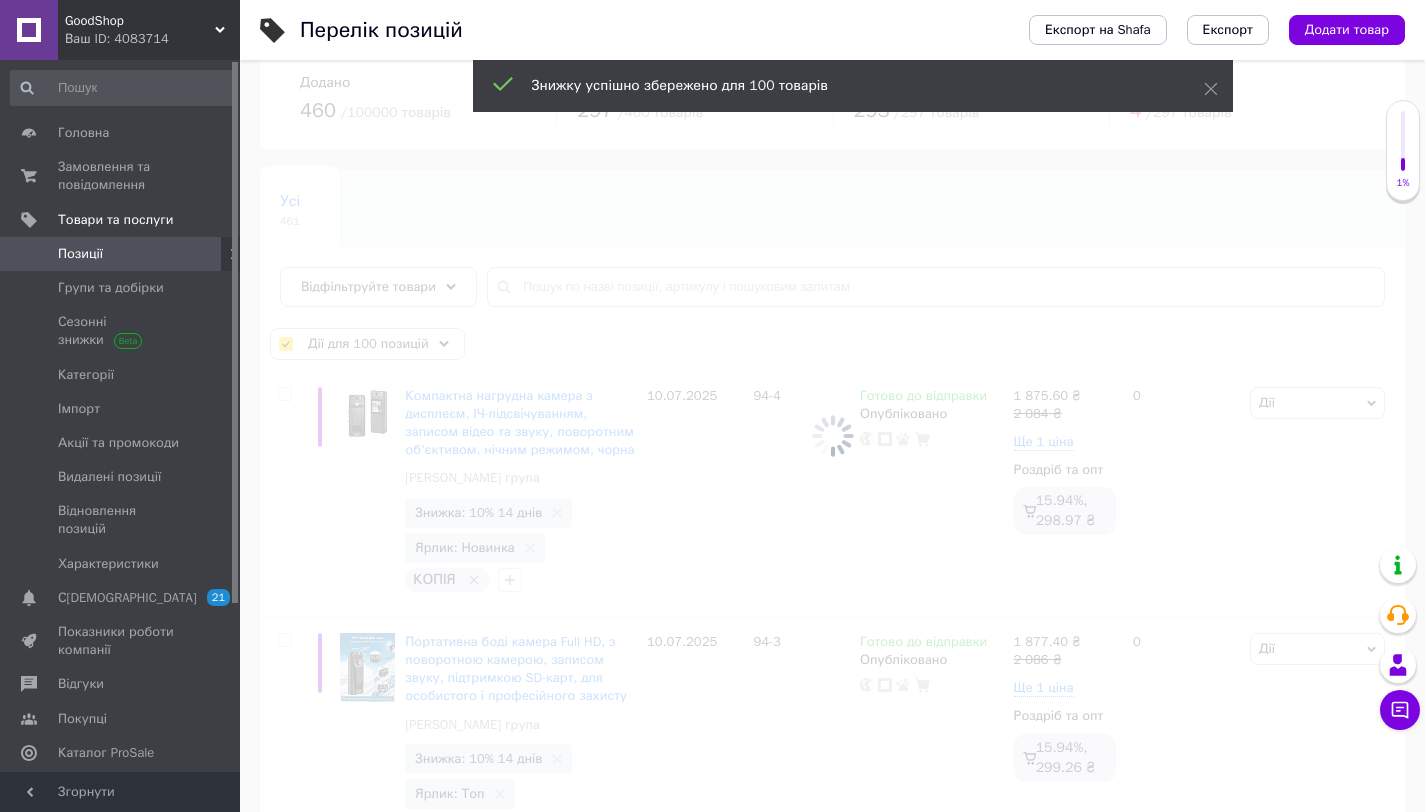 checkbox on "false" 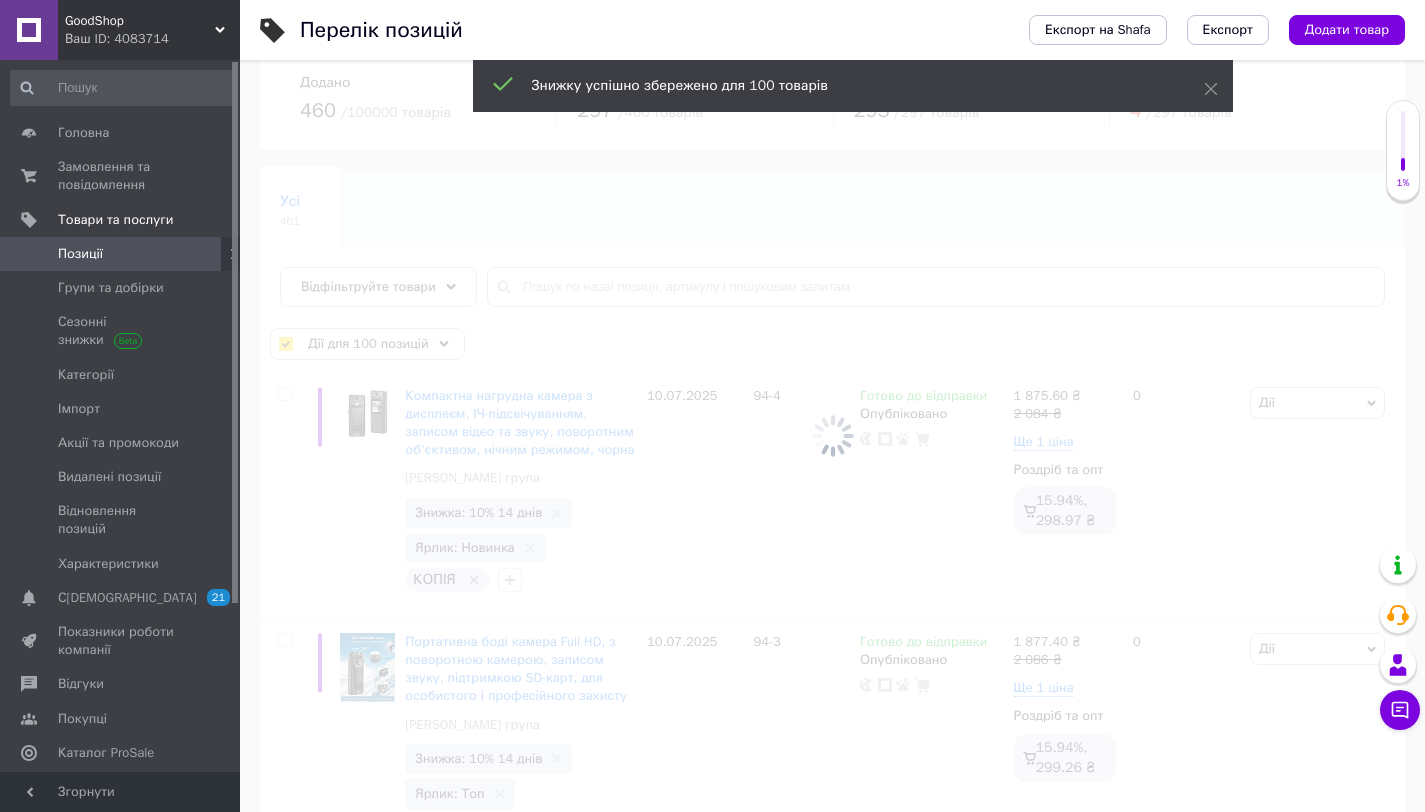 checkbox on "false" 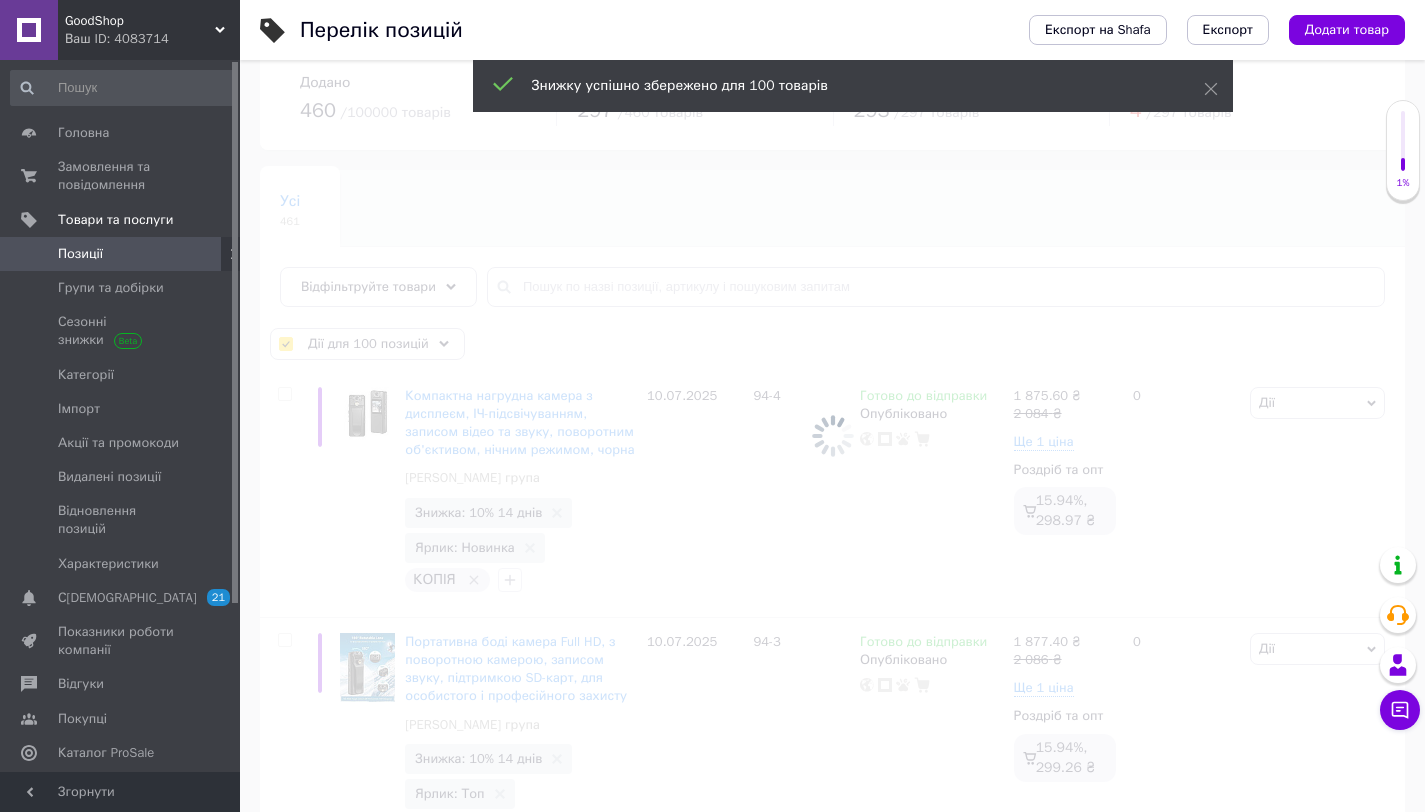 checkbox on "false" 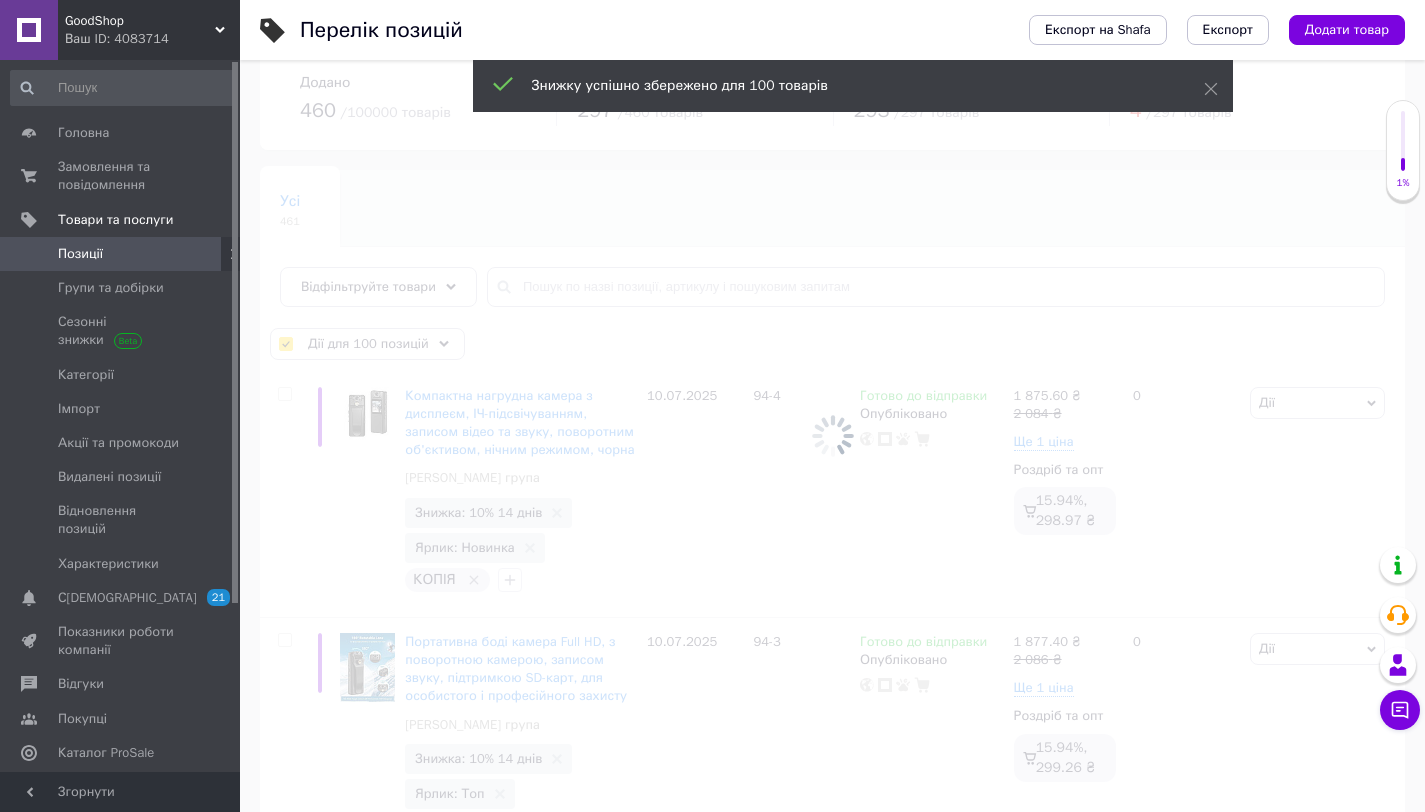 checkbox on "false" 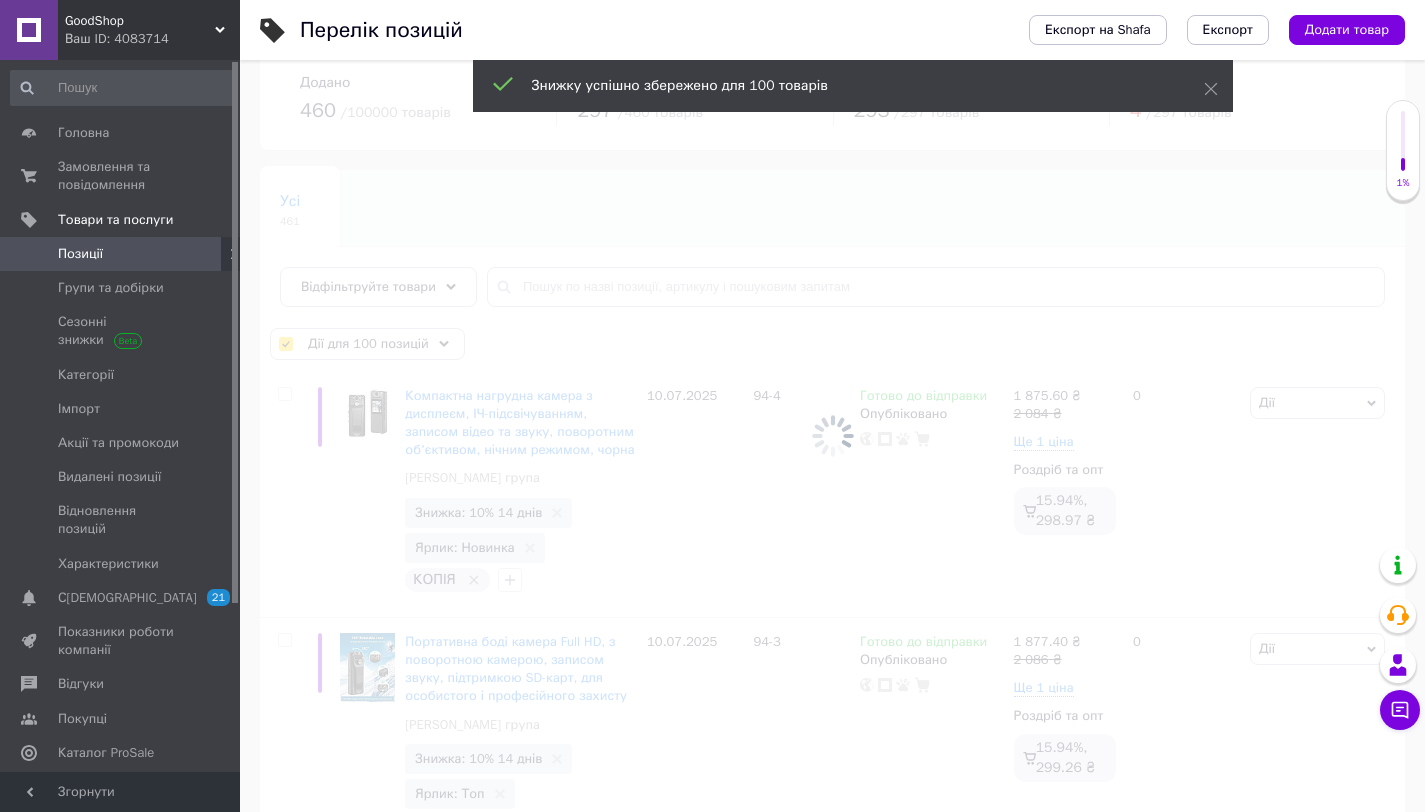 checkbox on "false" 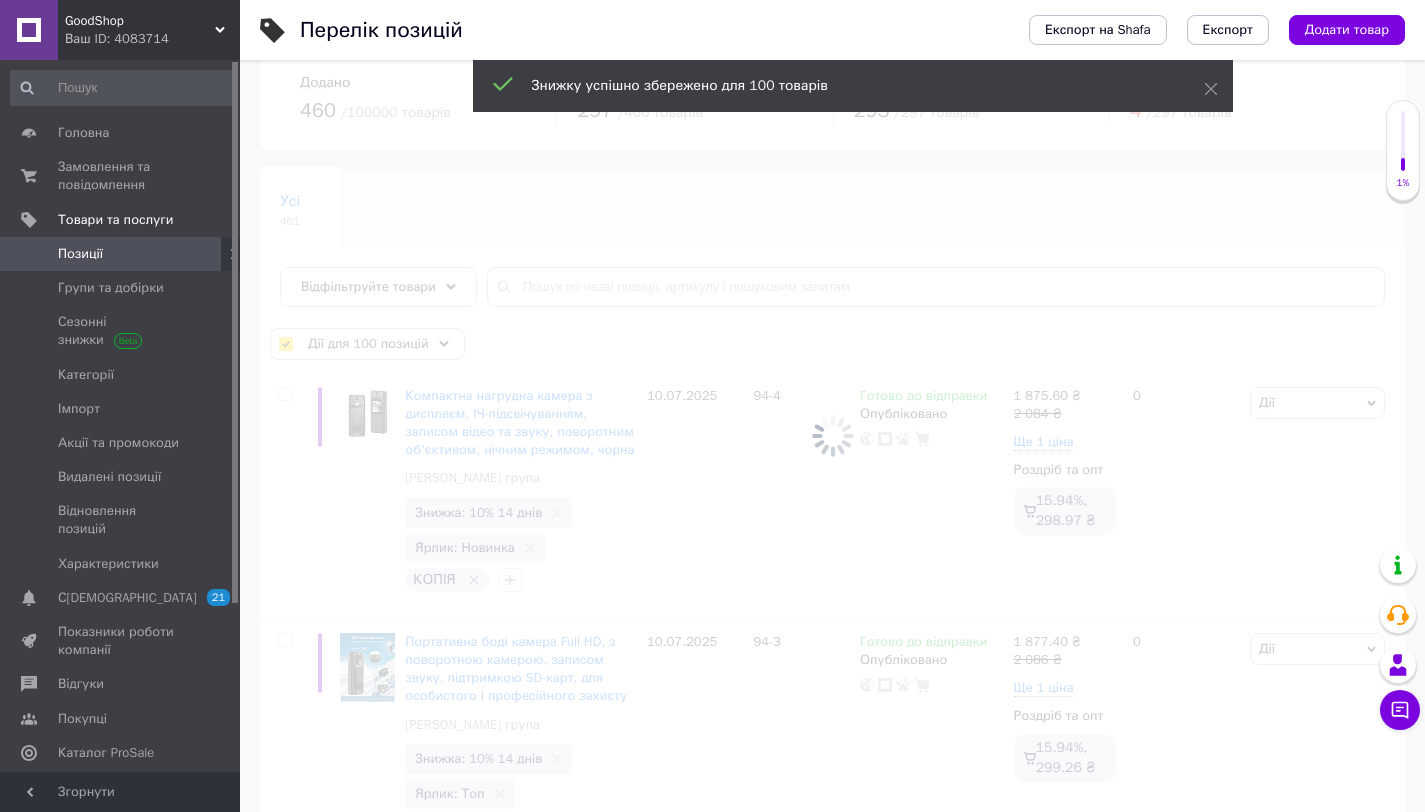 checkbox on "false" 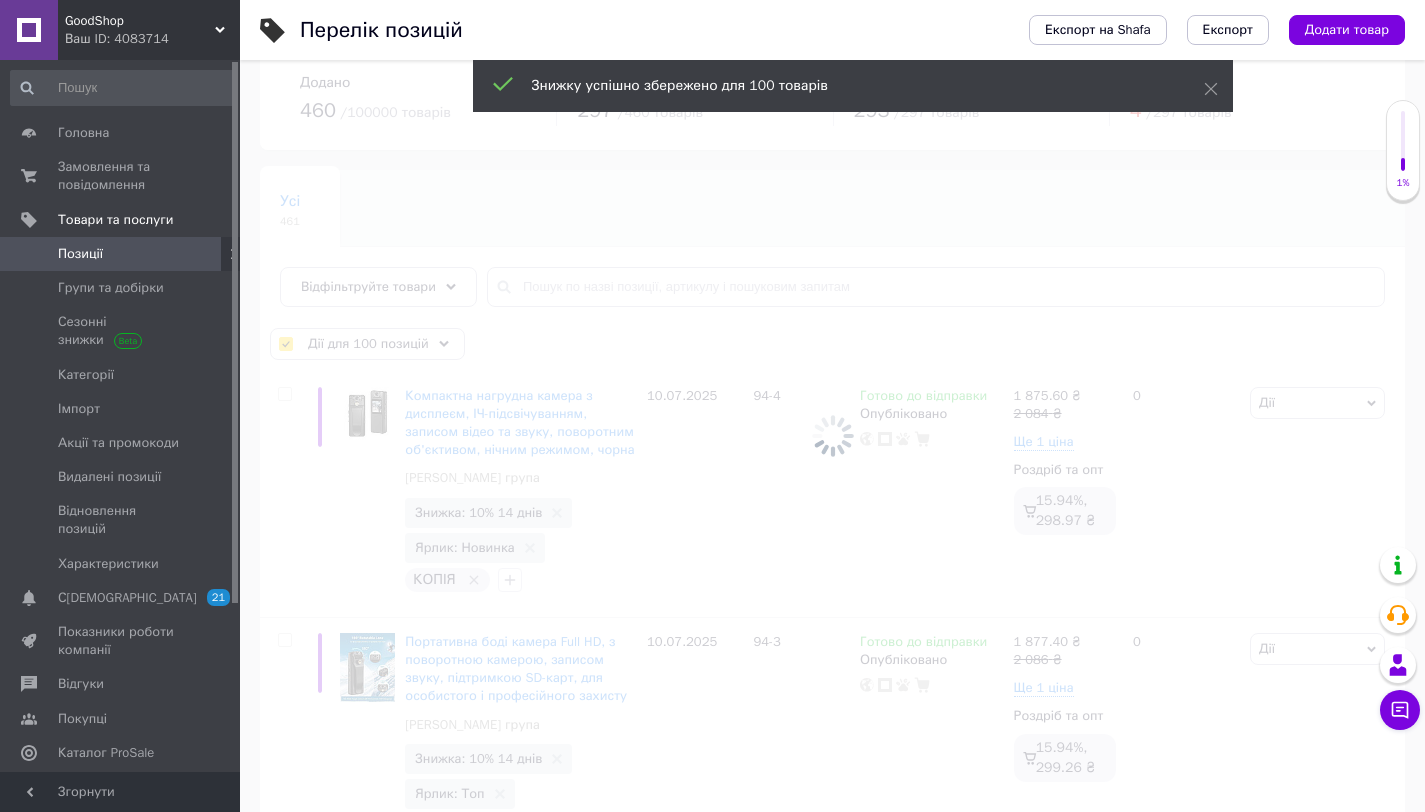 checkbox on "false" 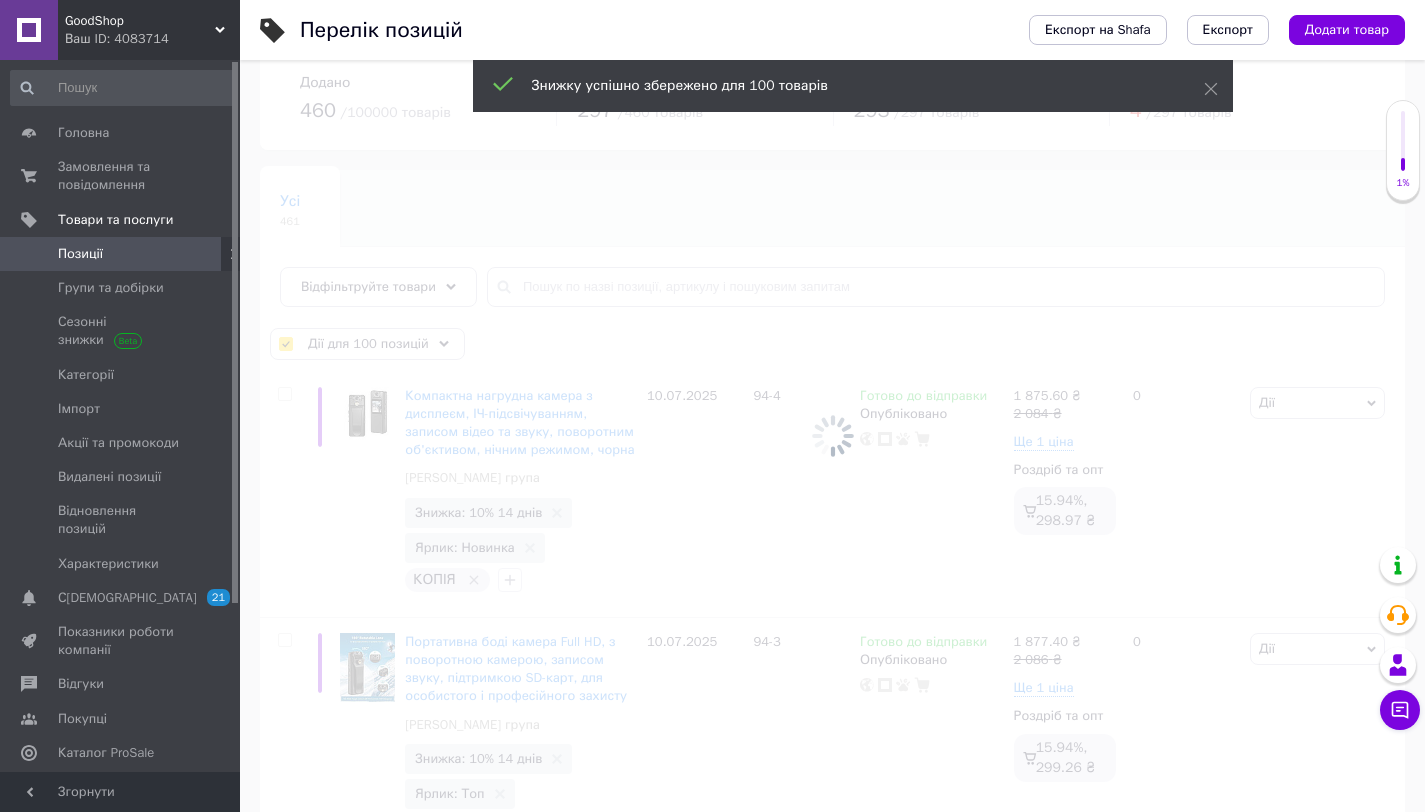 checkbox on "false" 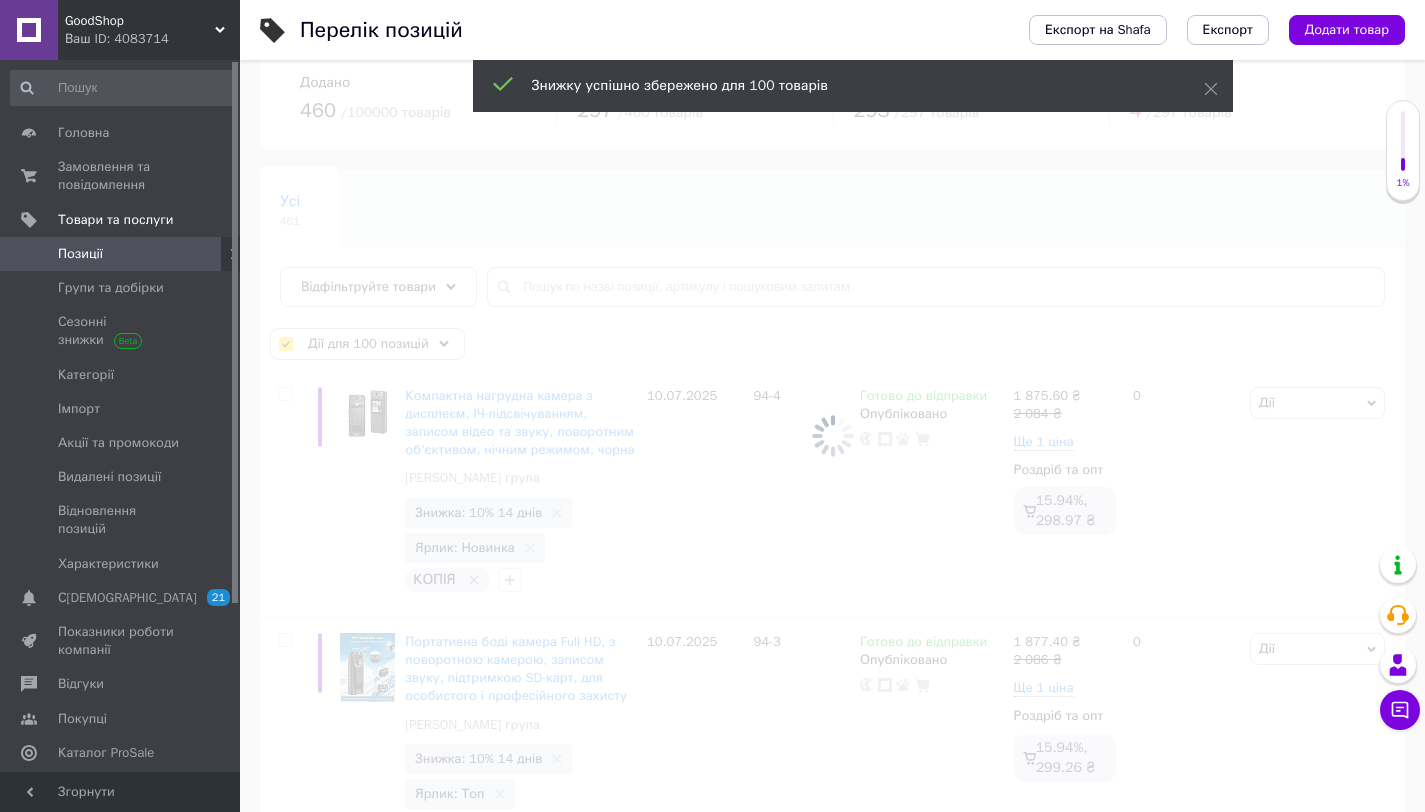 checkbox on "false" 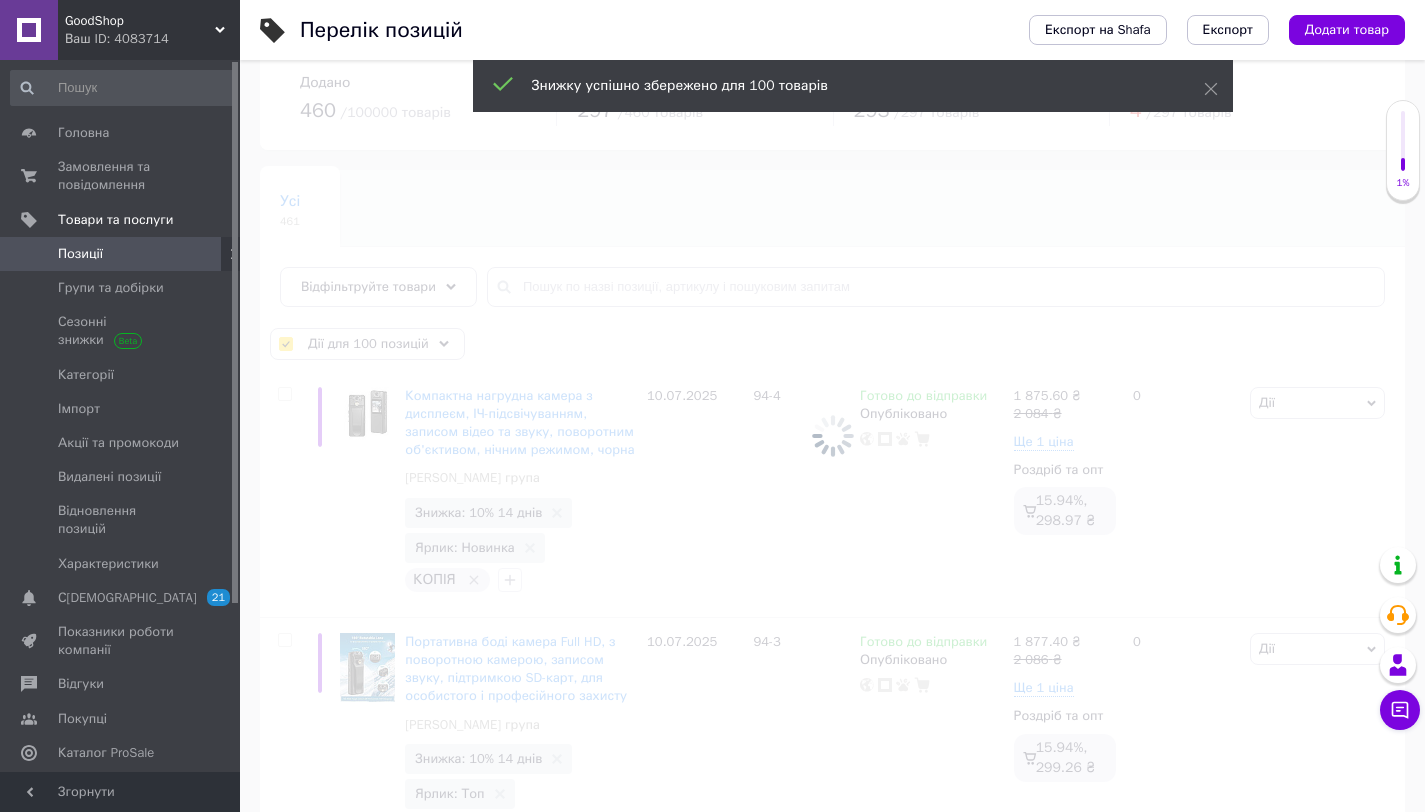 checkbox on "false" 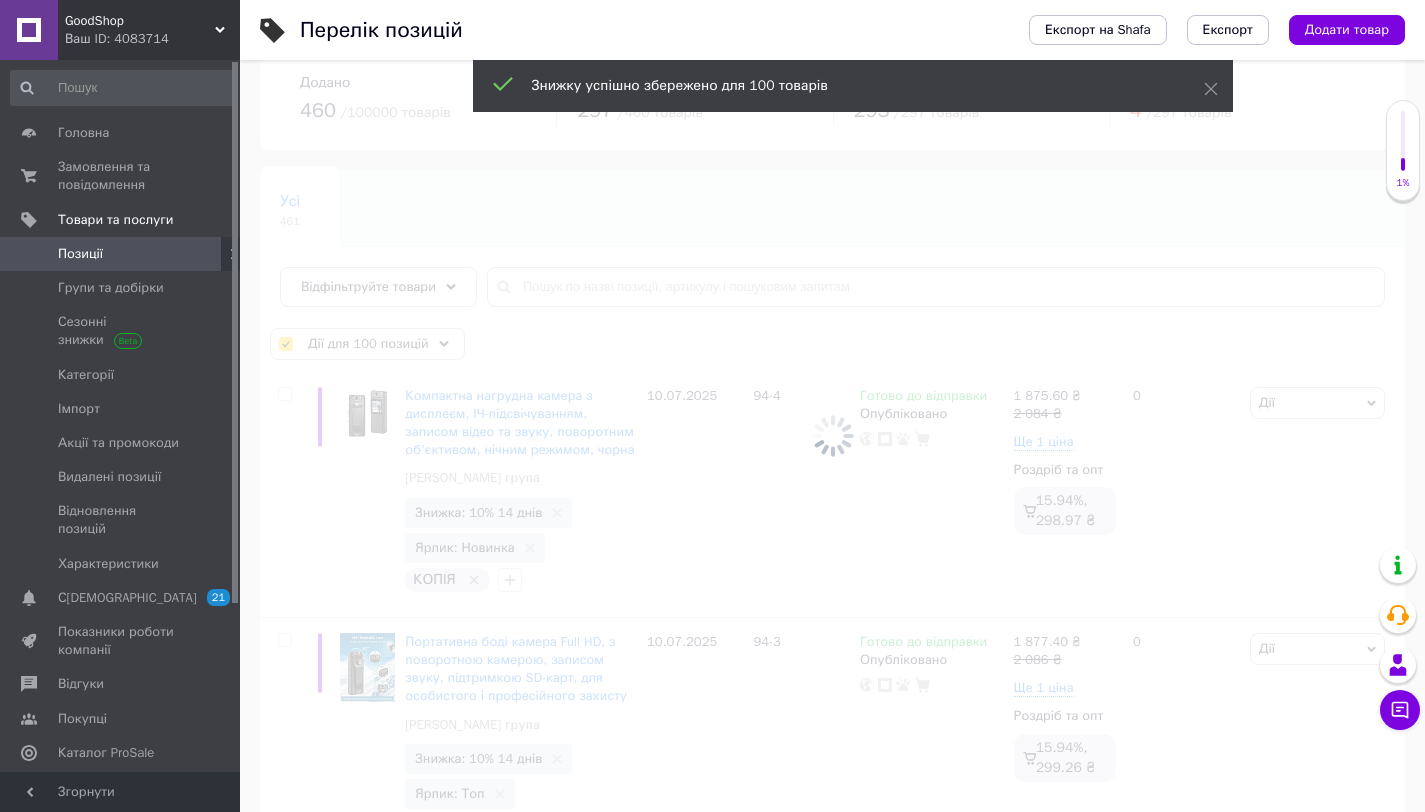 checkbox on "false" 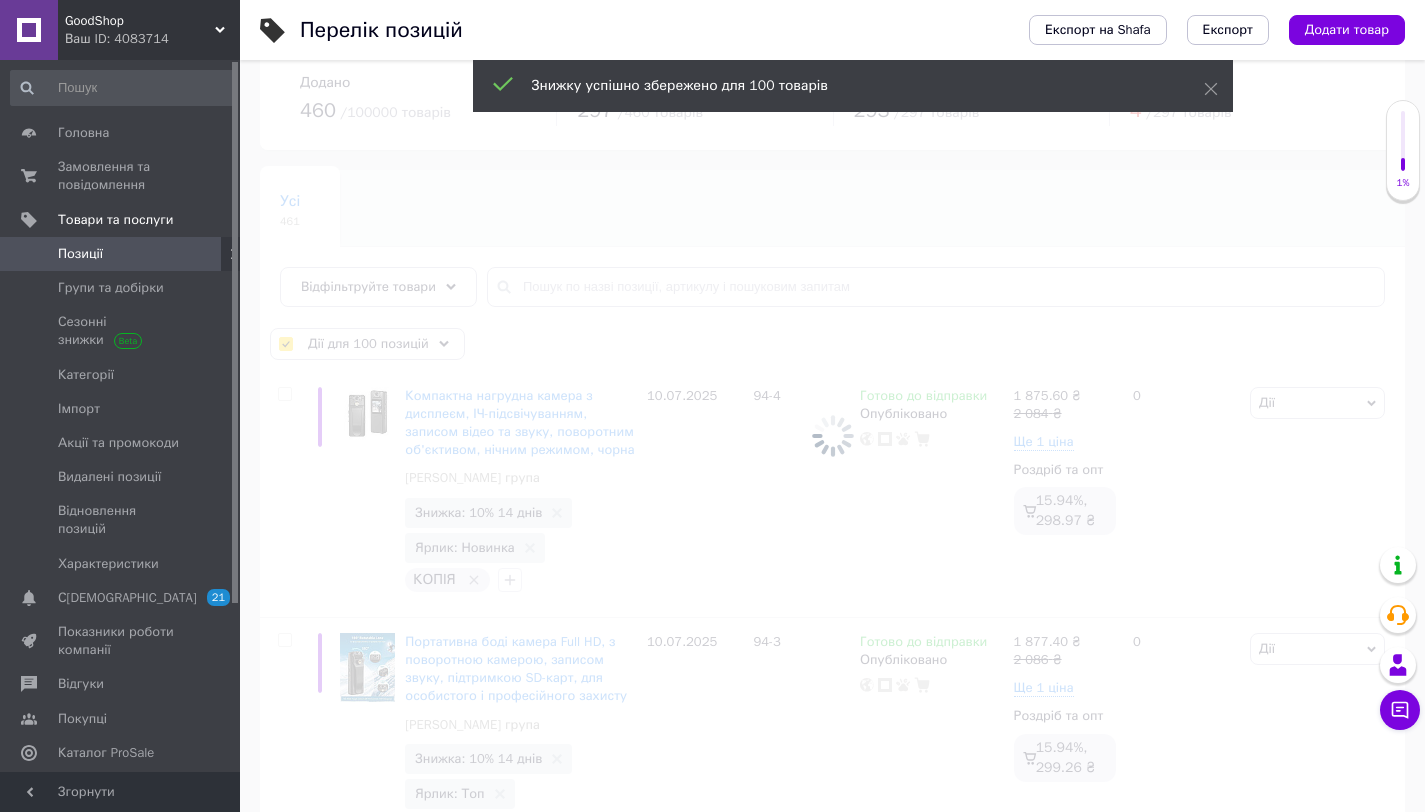 checkbox on "false" 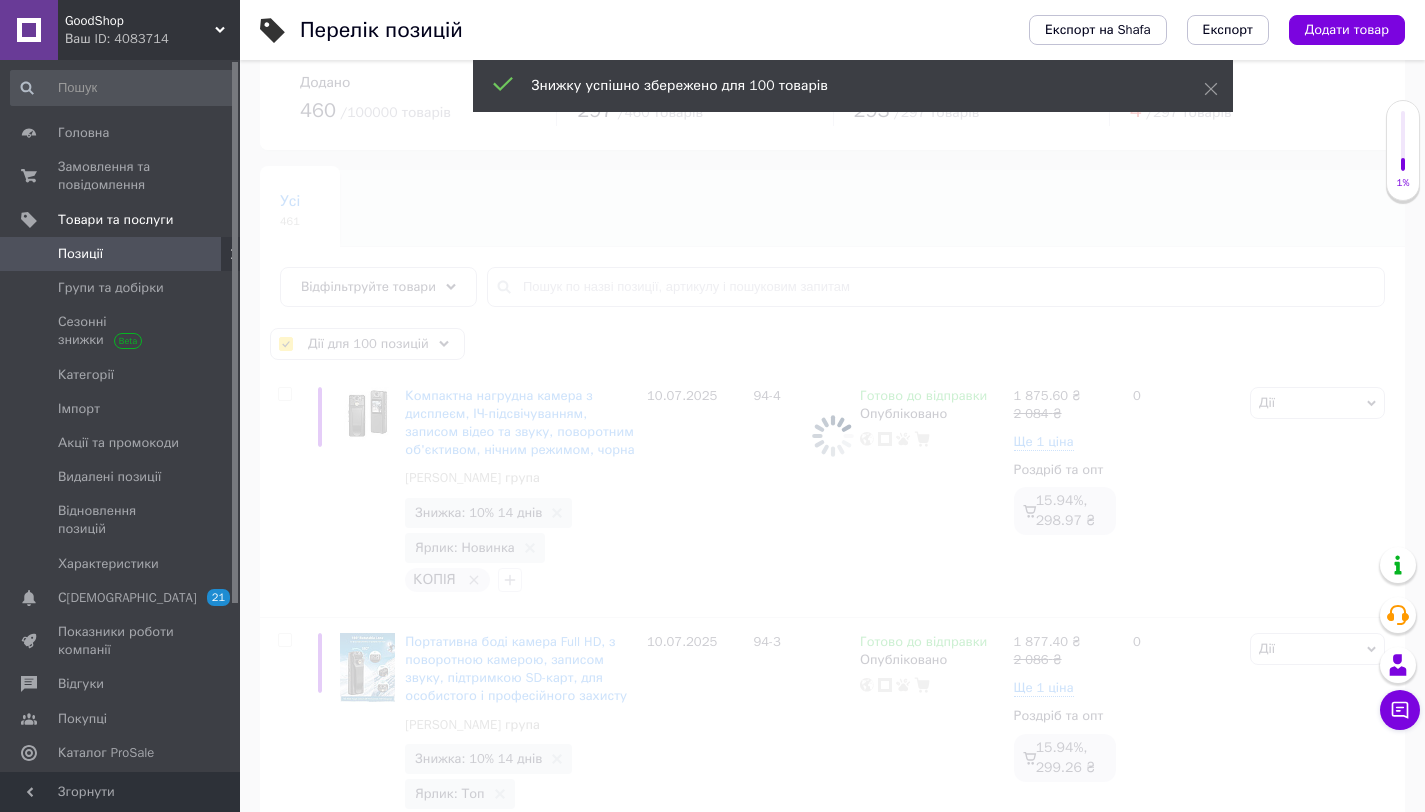 checkbox on "false" 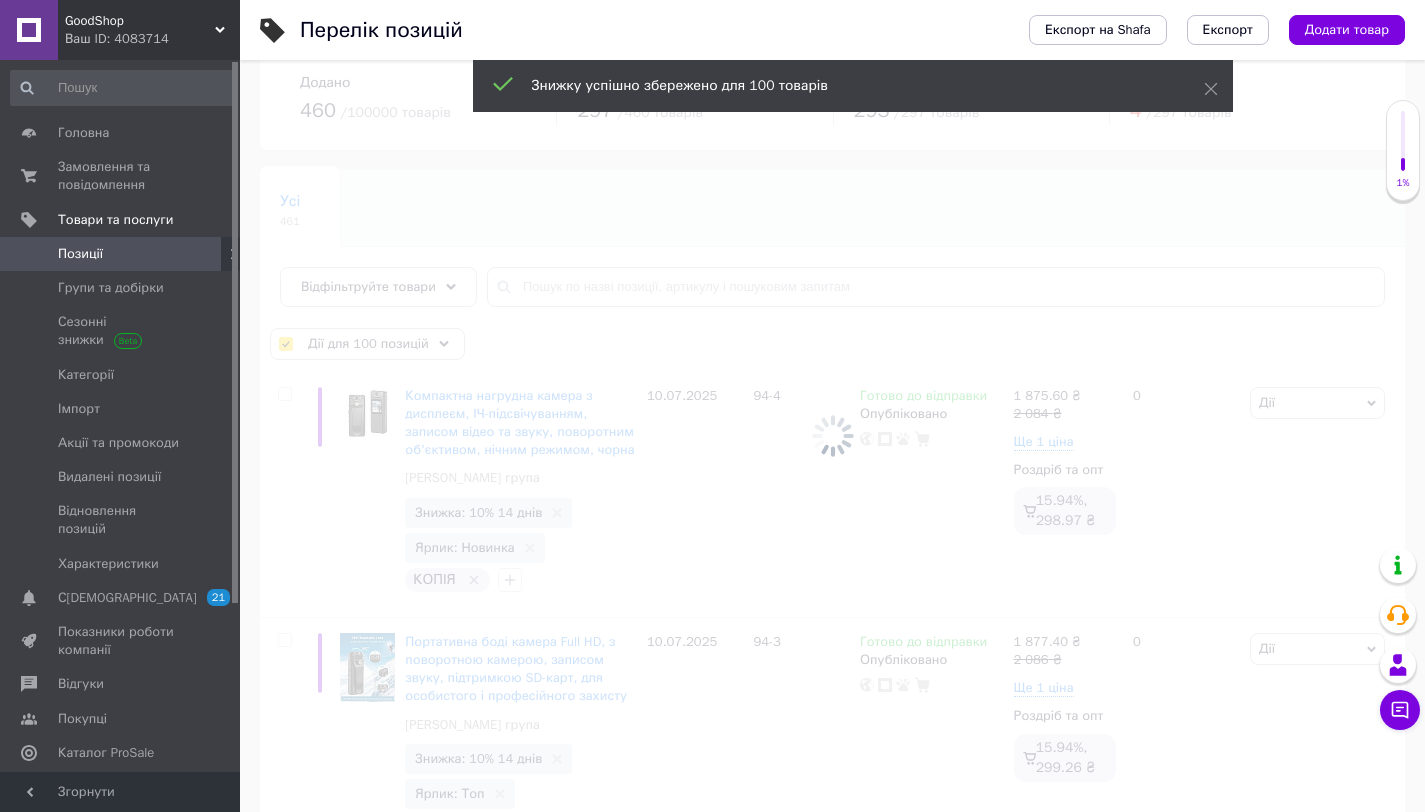 checkbox on "false" 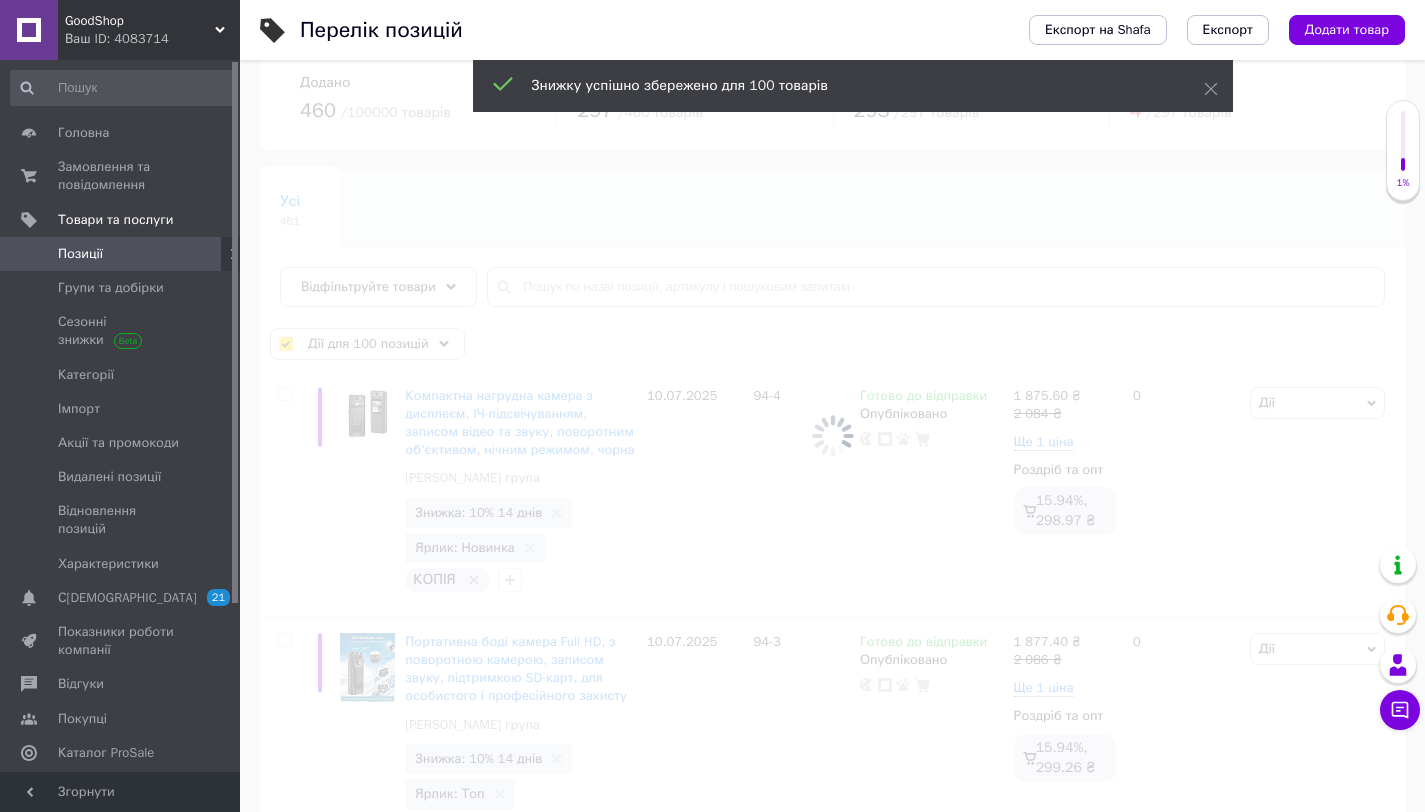 checkbox on "false" 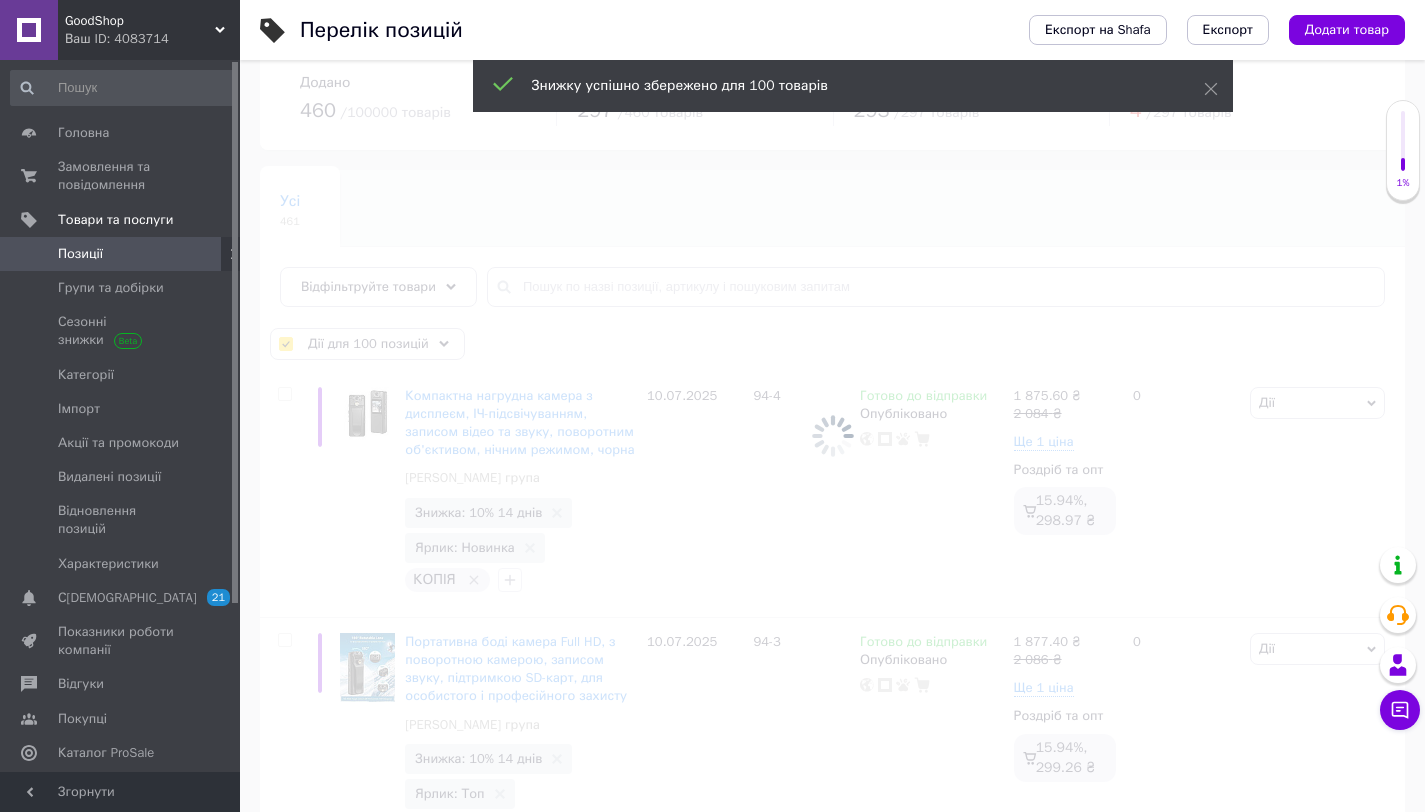 checkbox on "false" 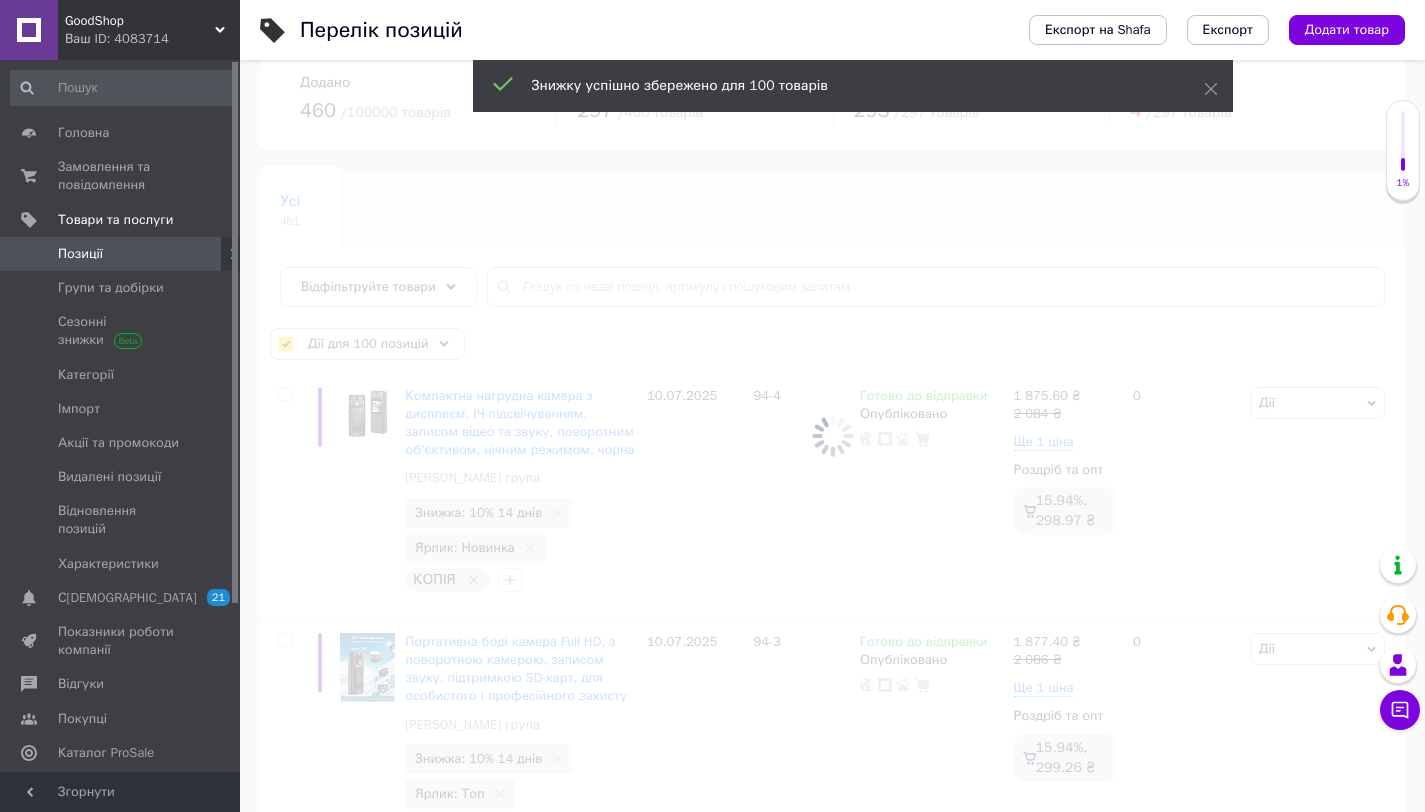 checkbox on "false" 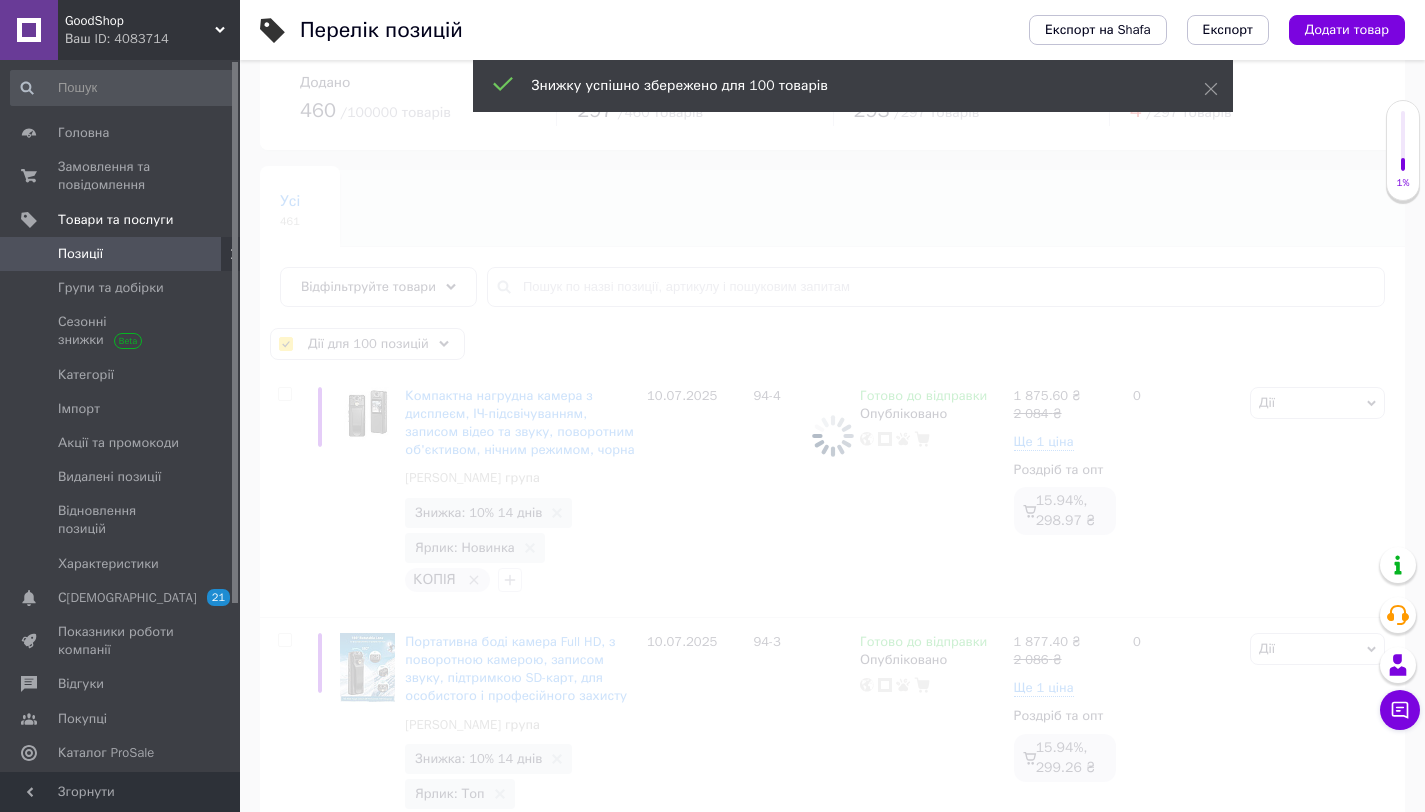 checkbox on "false" 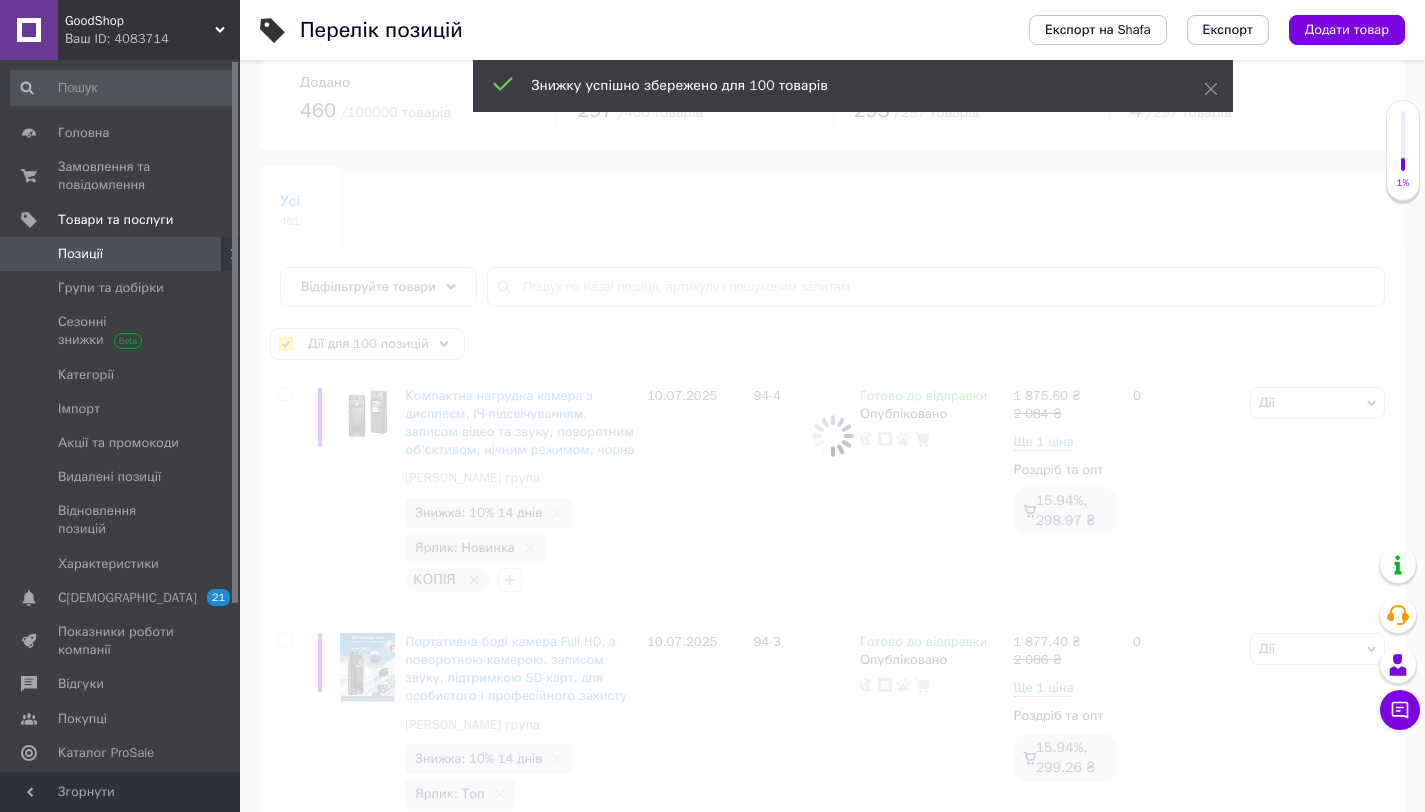 checkbox on "false" 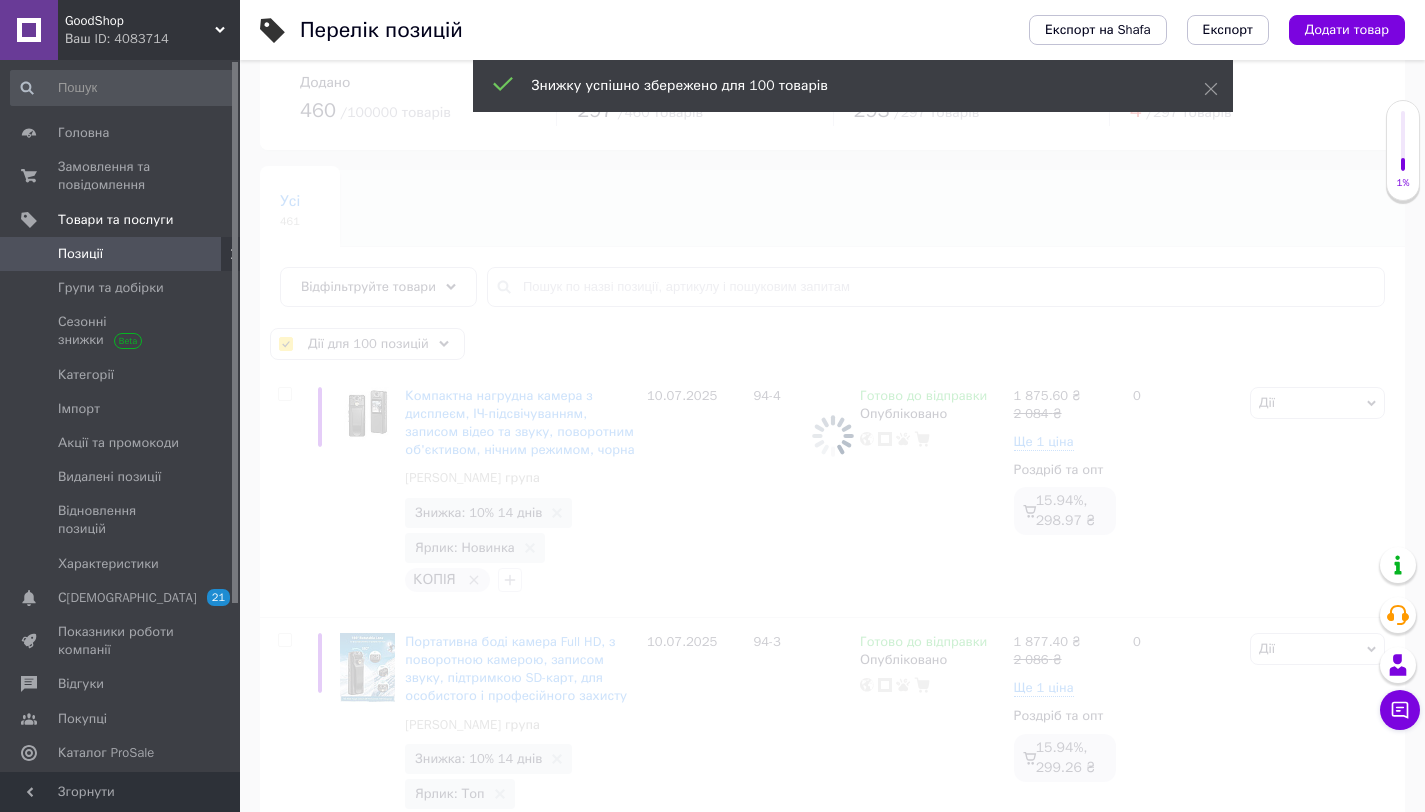 checkbox on "false" 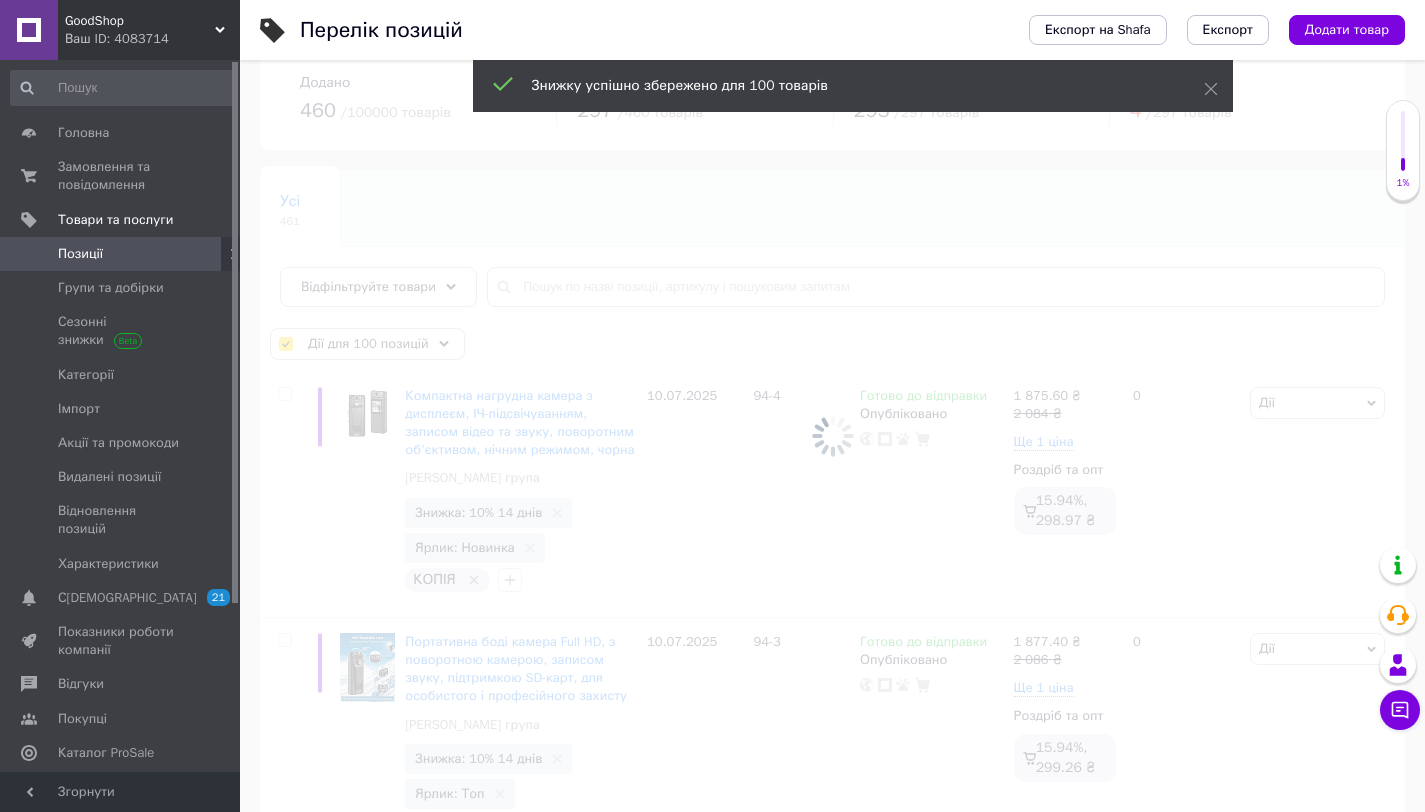 checkbox on "false" 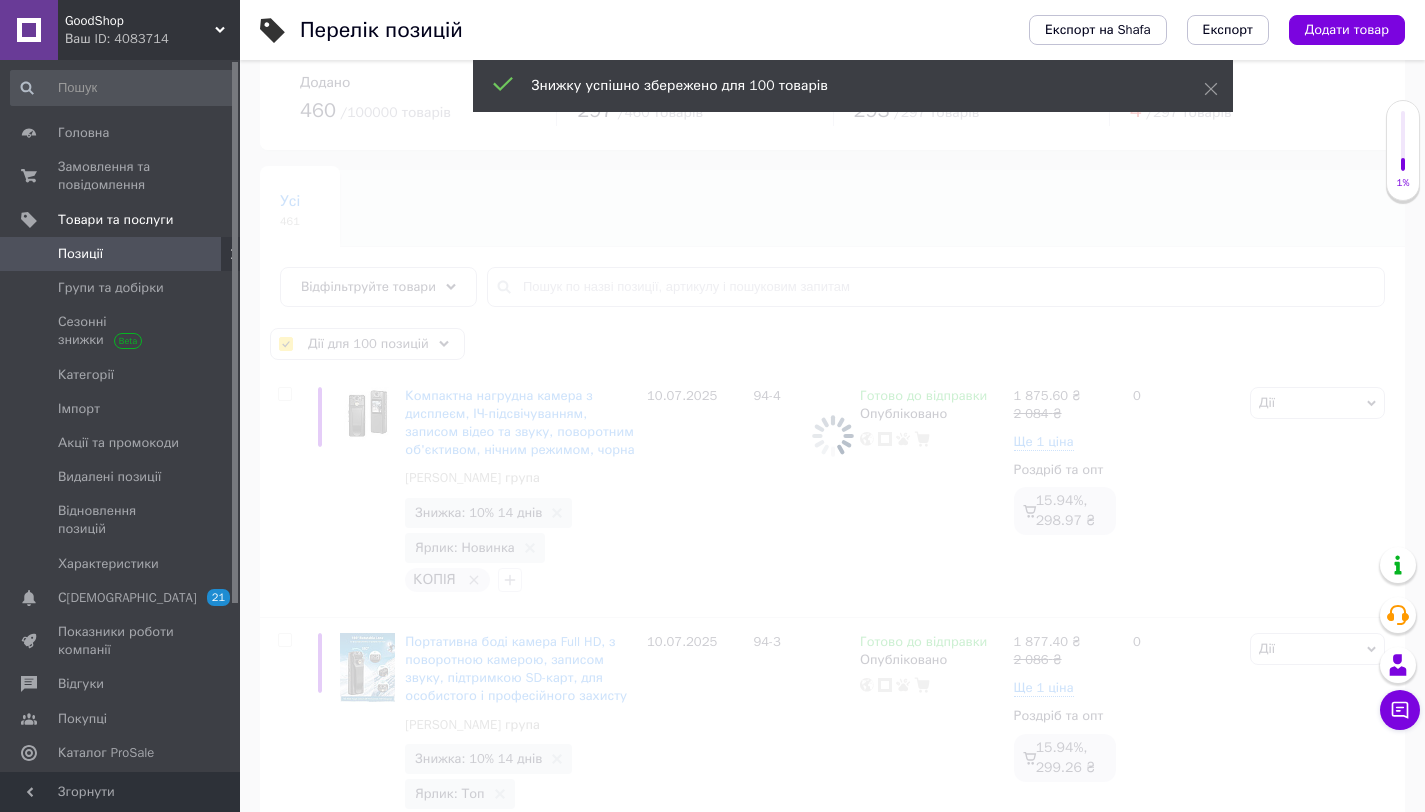 checkbox on "false" 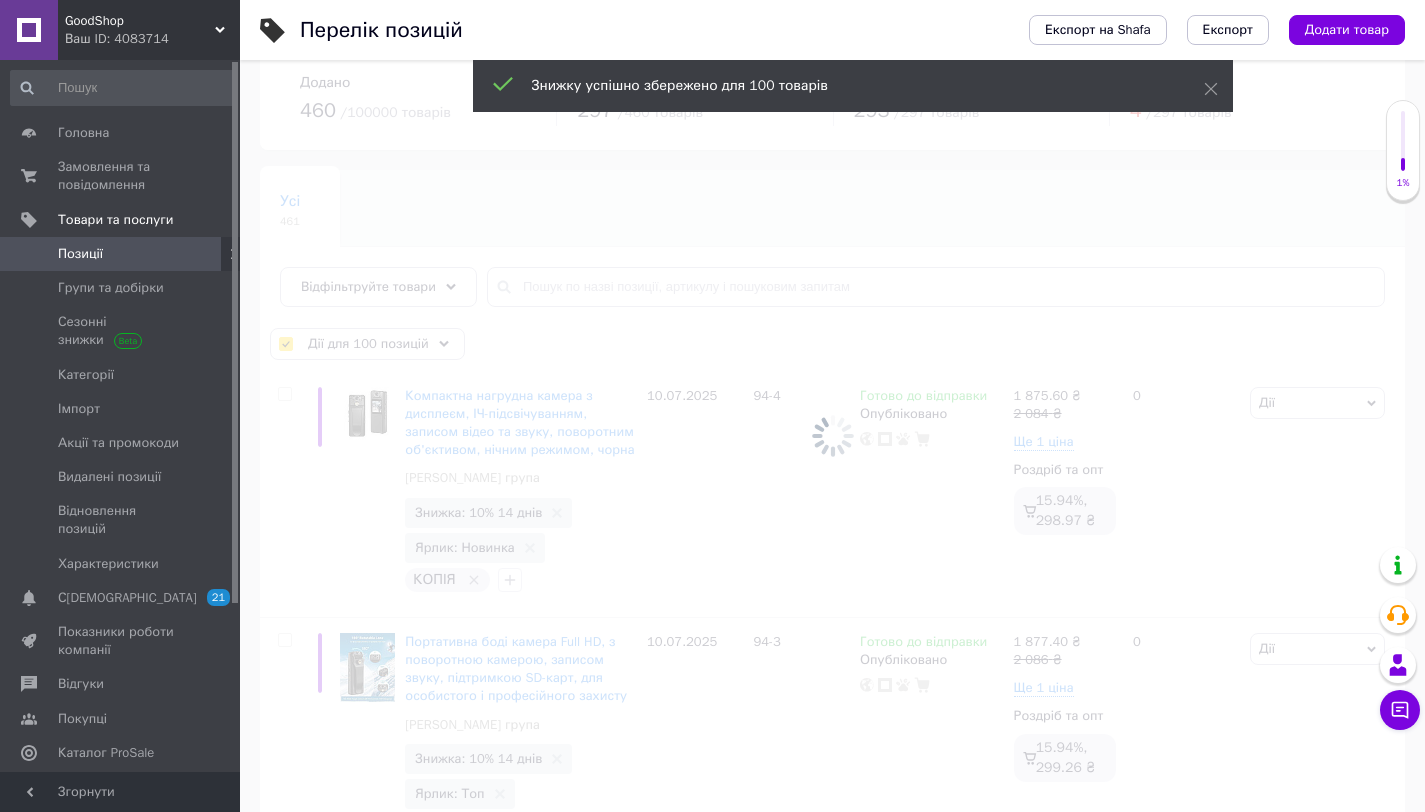 checkbox on "false" 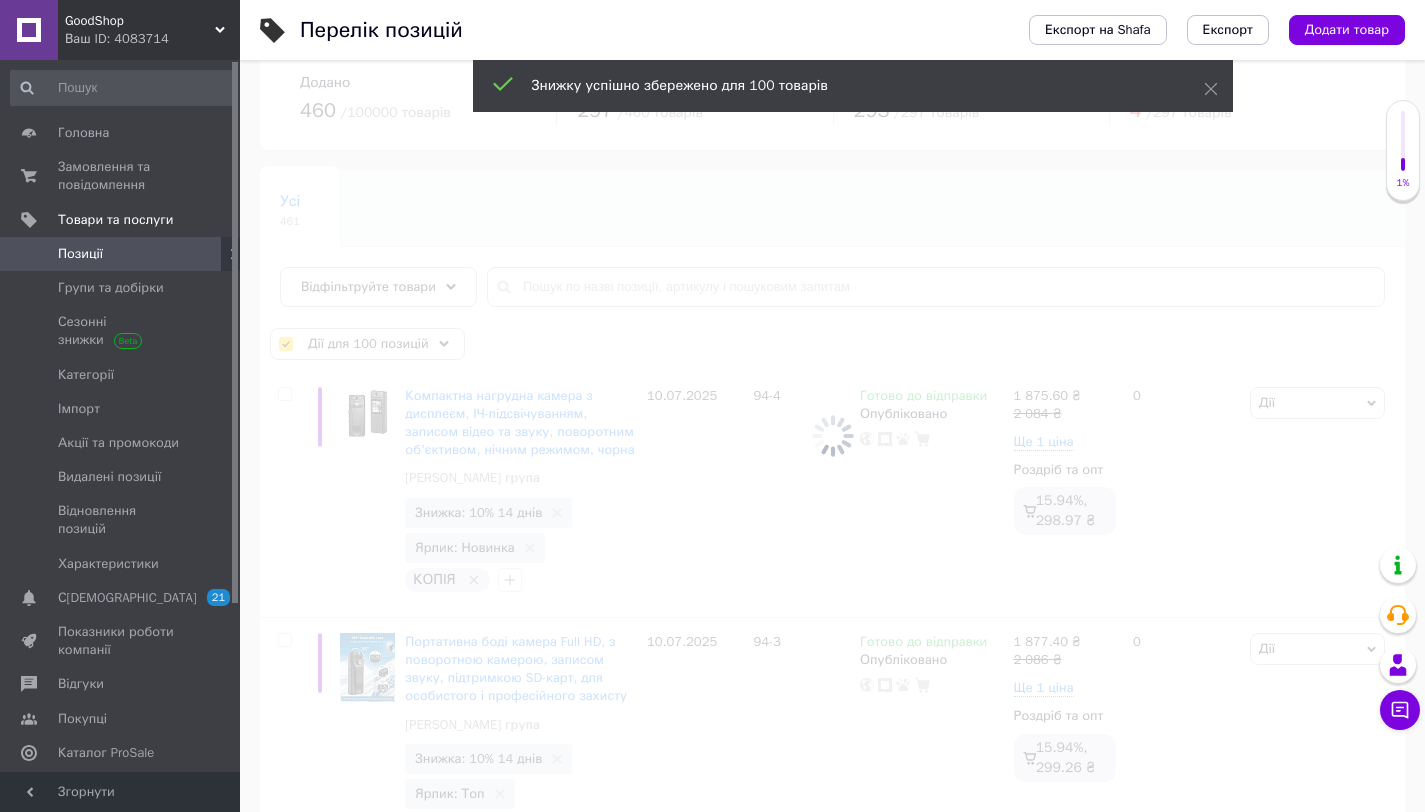 checkbox on "false" 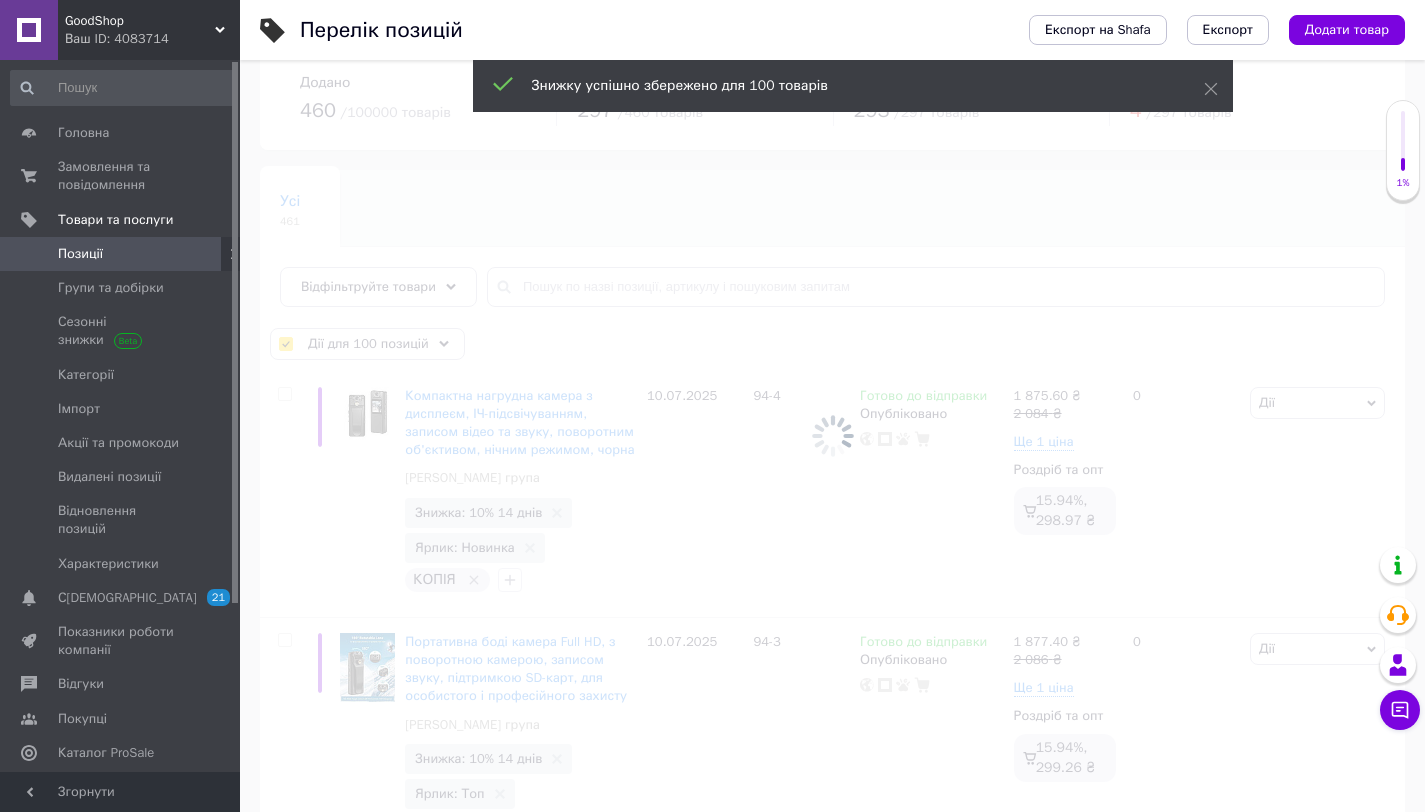 checkbox on "false" 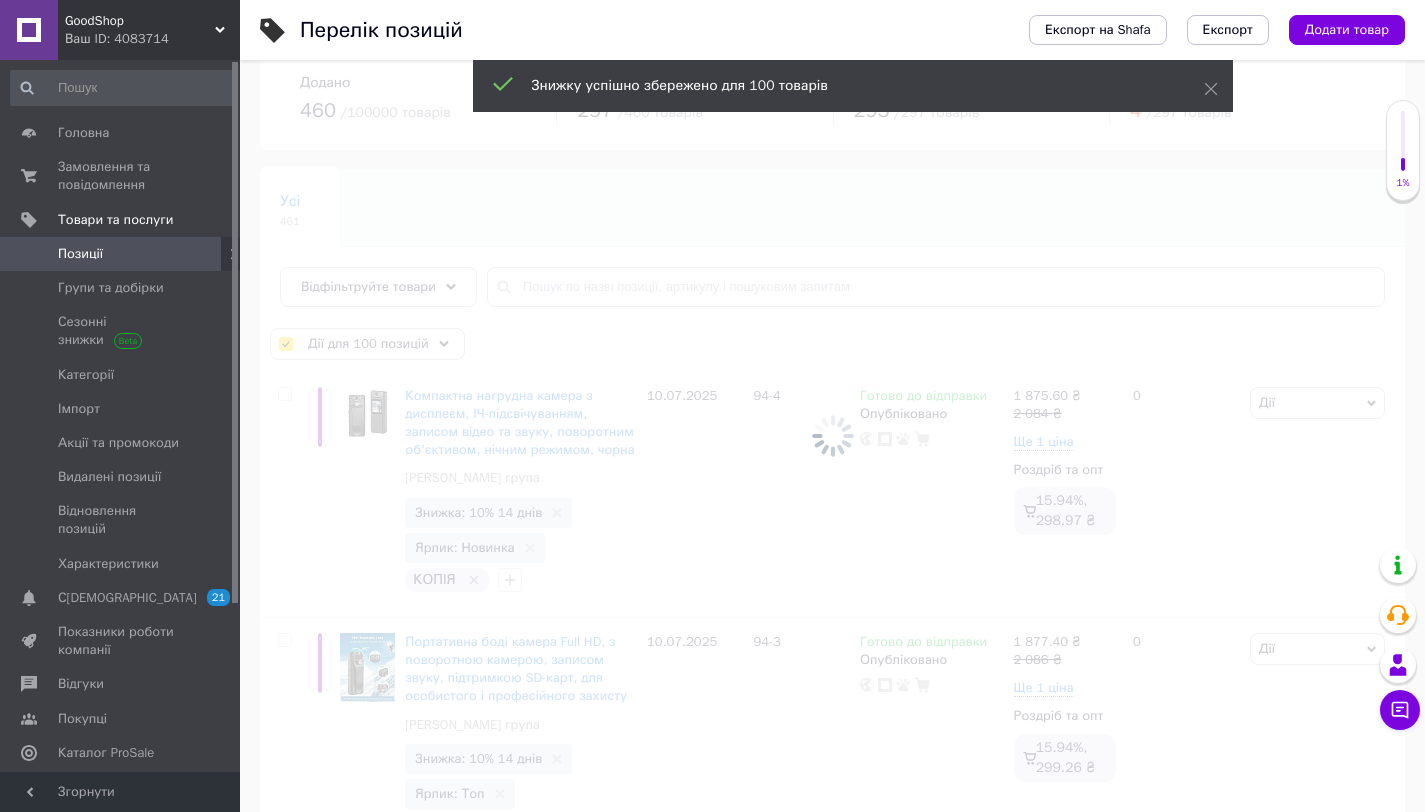 checkbox on "false" 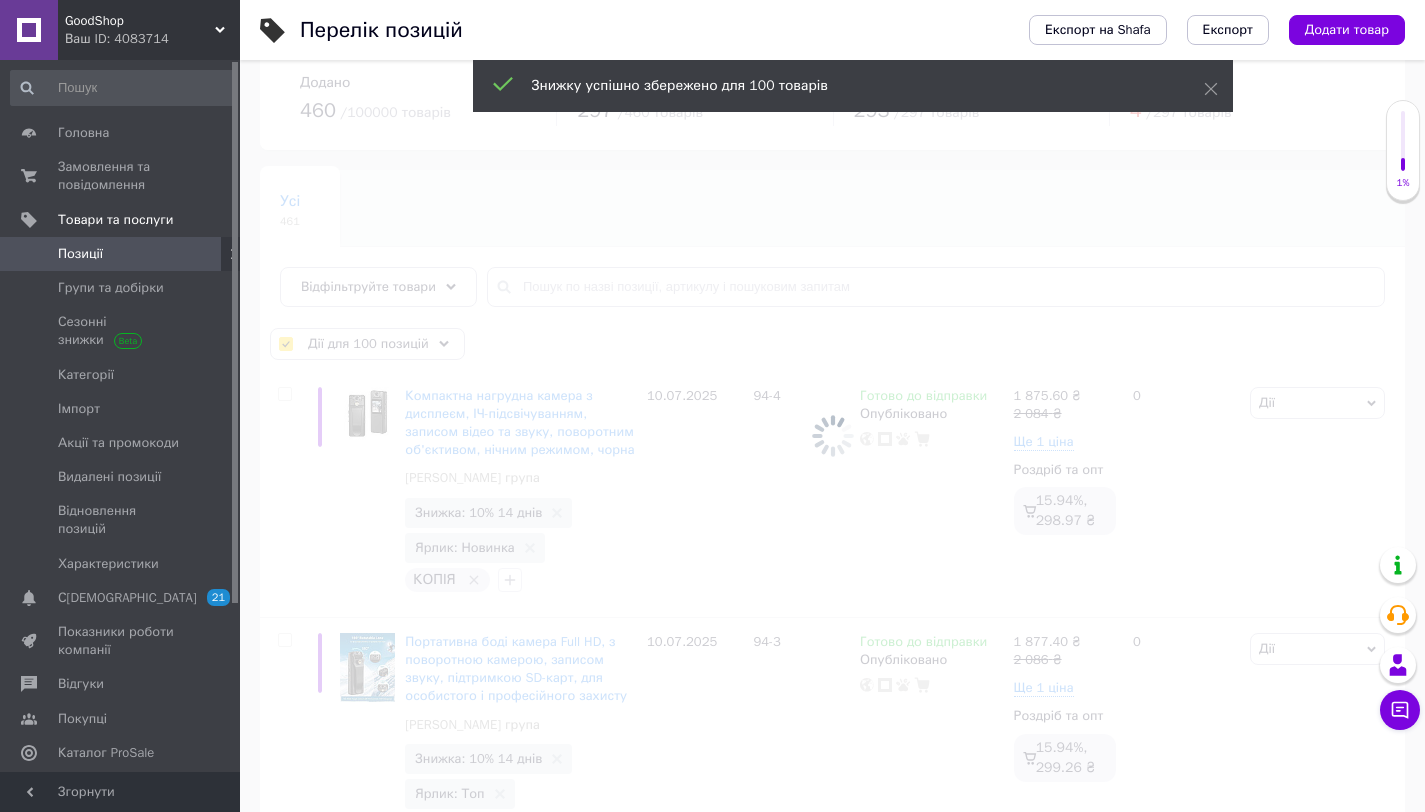 checkbox on "false" 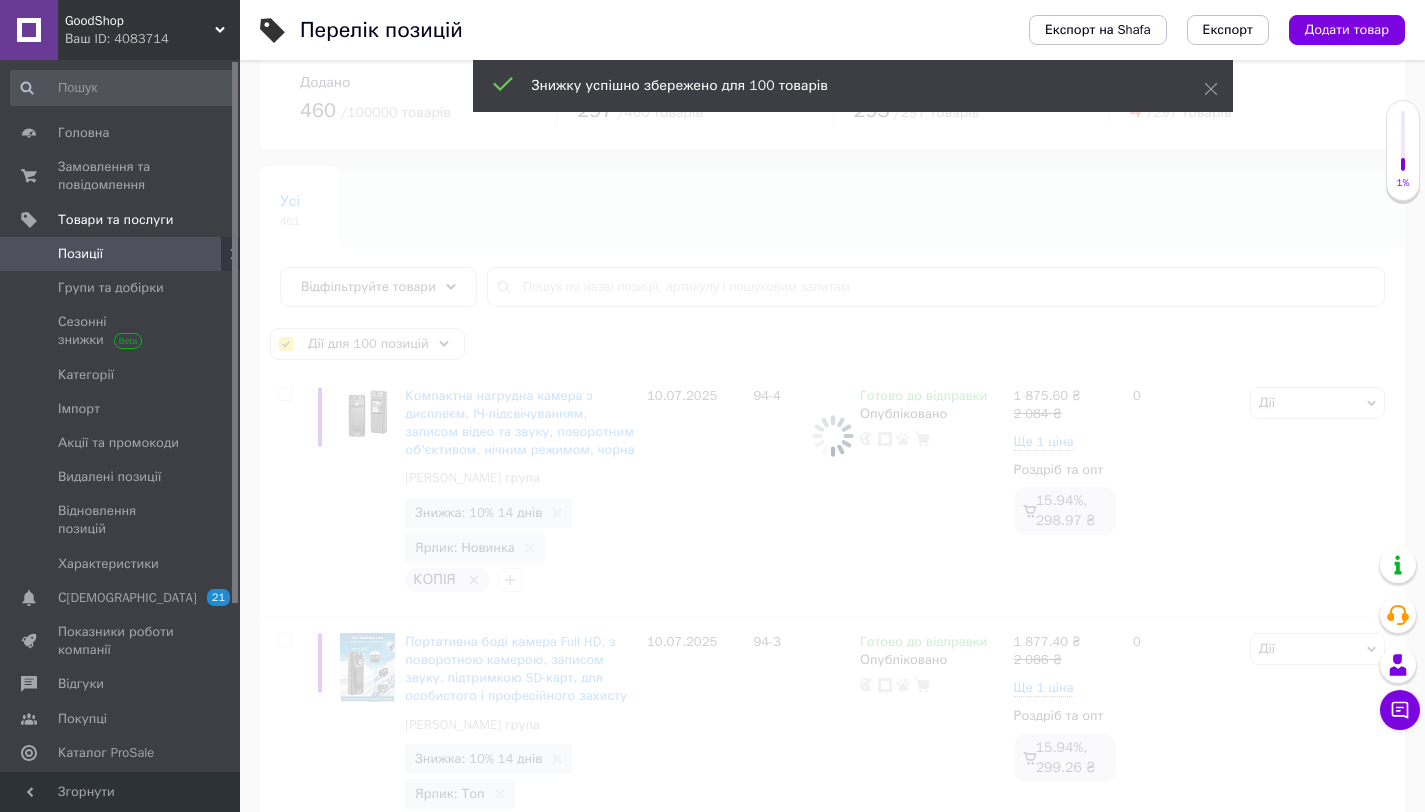 checkbox on "false" 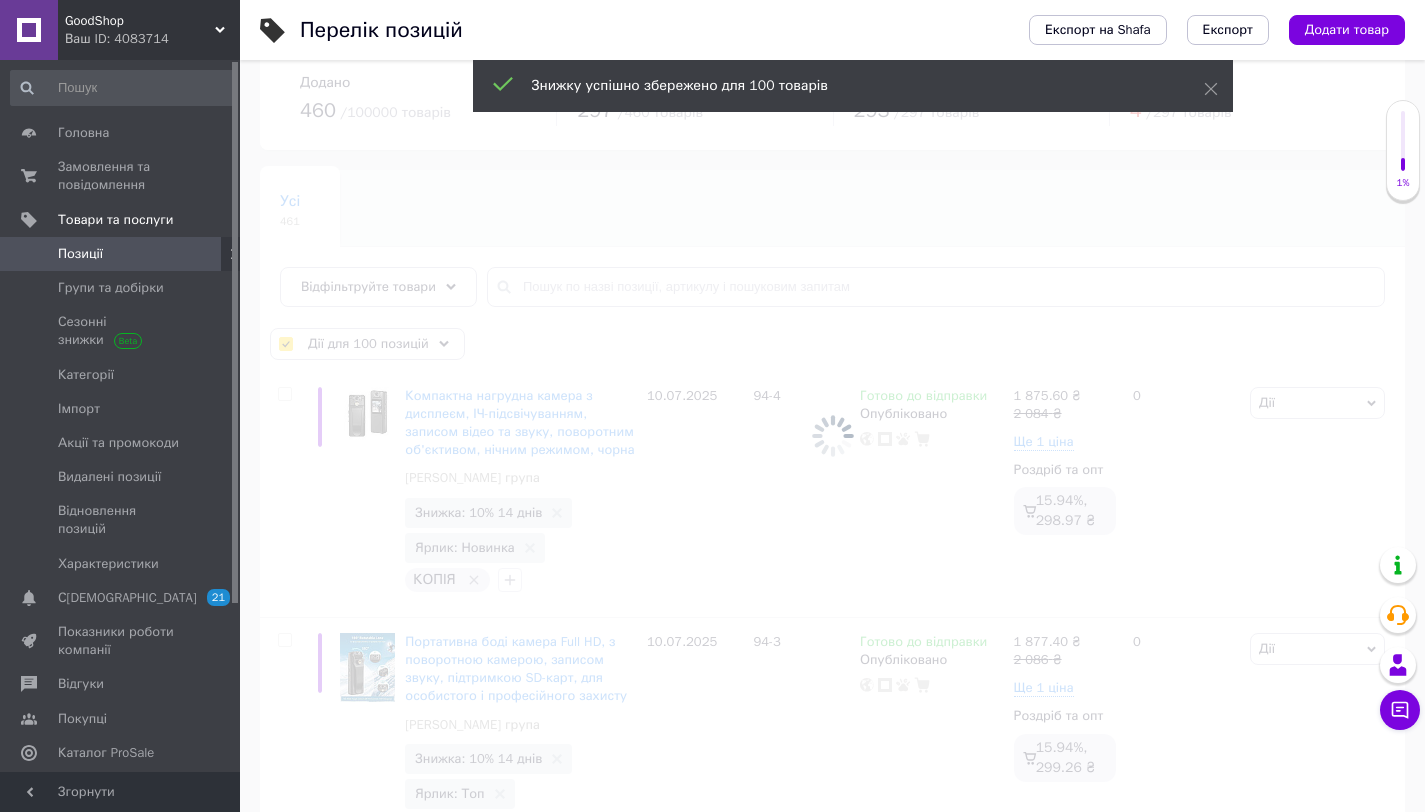 checkbox on "false" 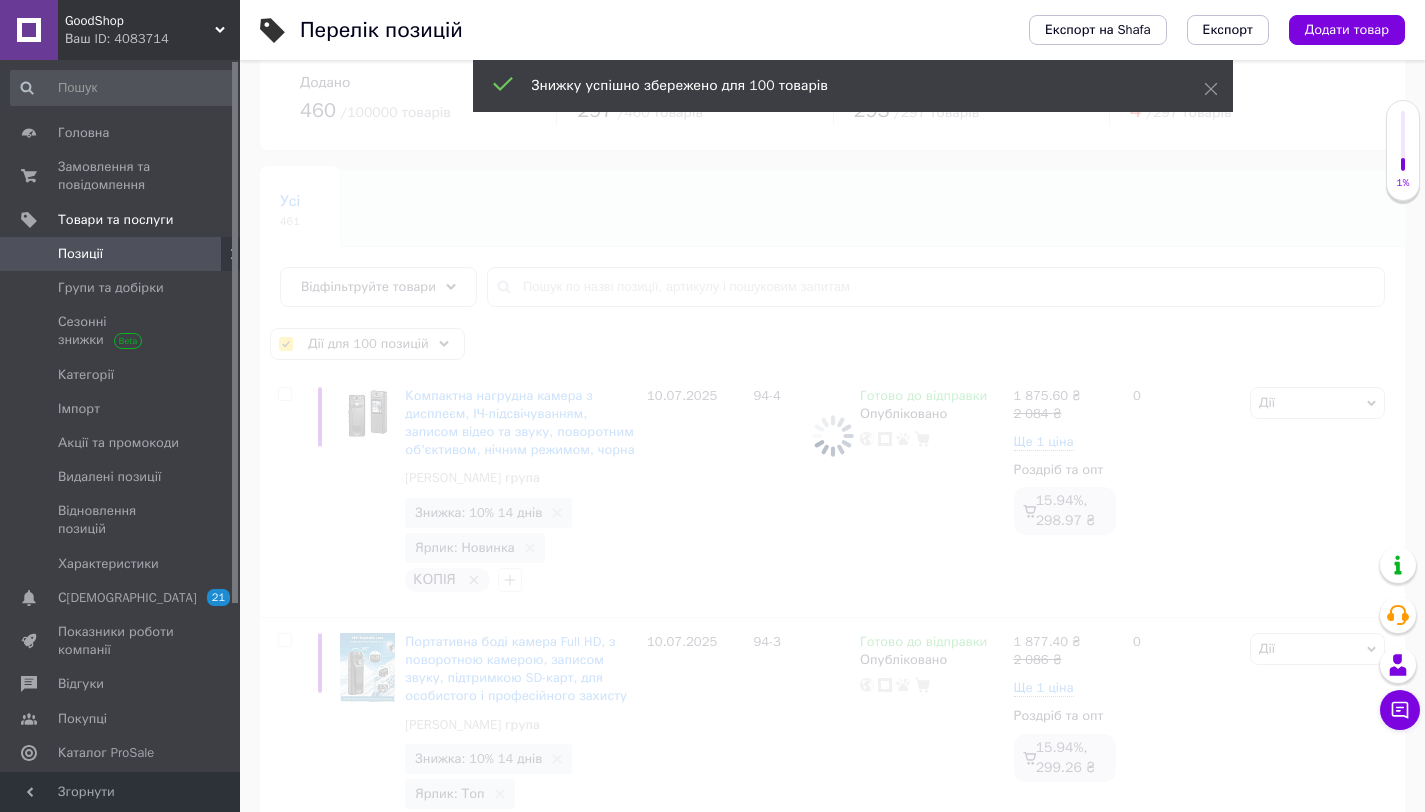 checkbox on "false" 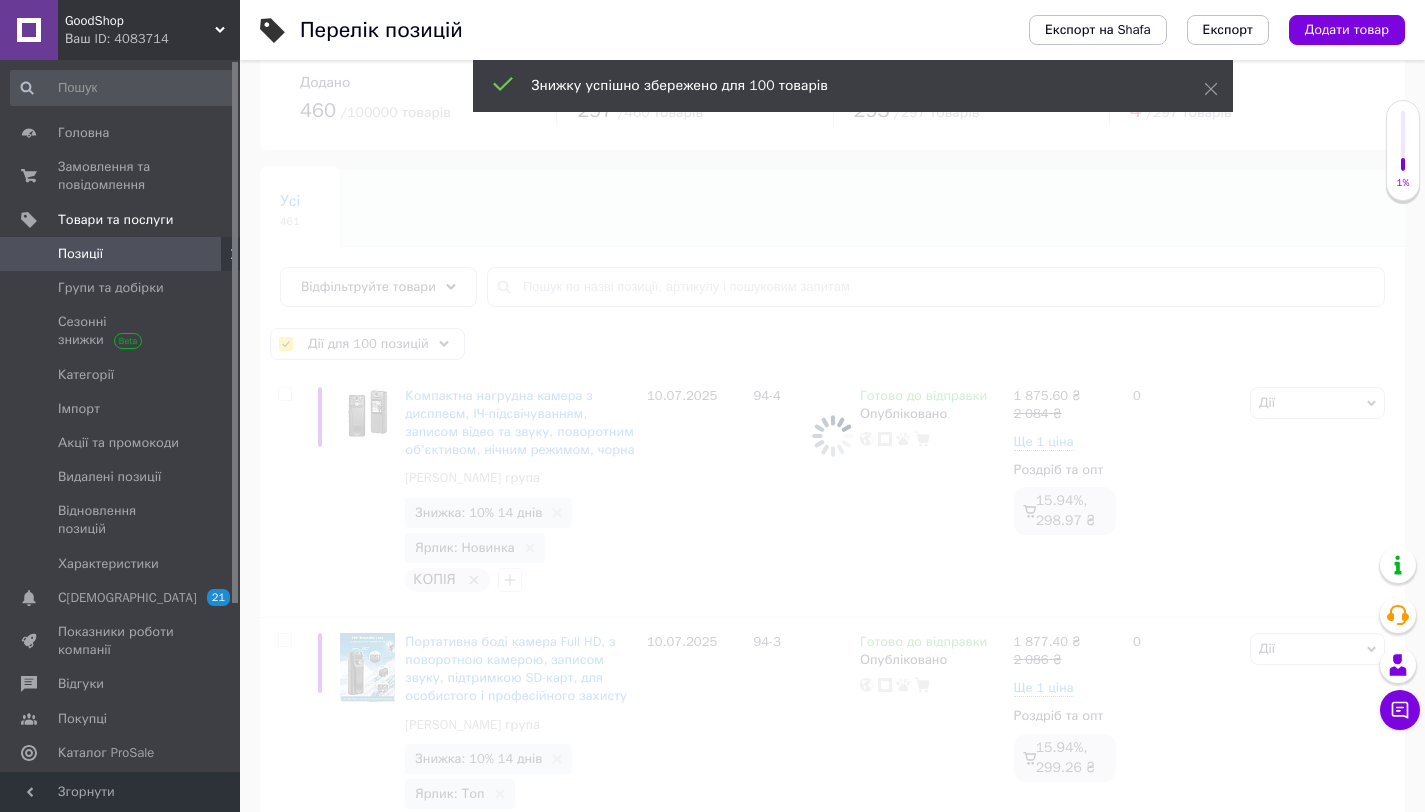 checkbox on "false" 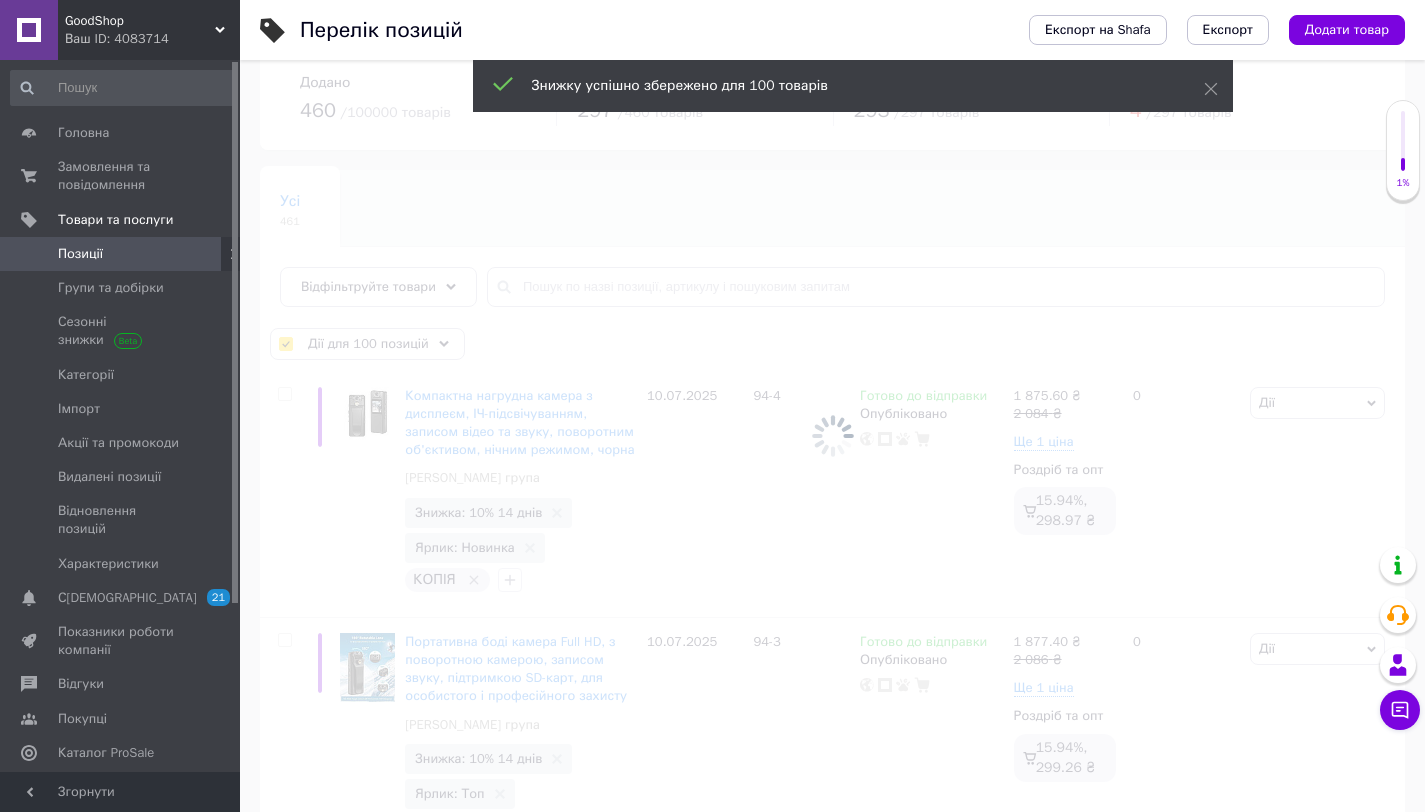 checkbox on "false" 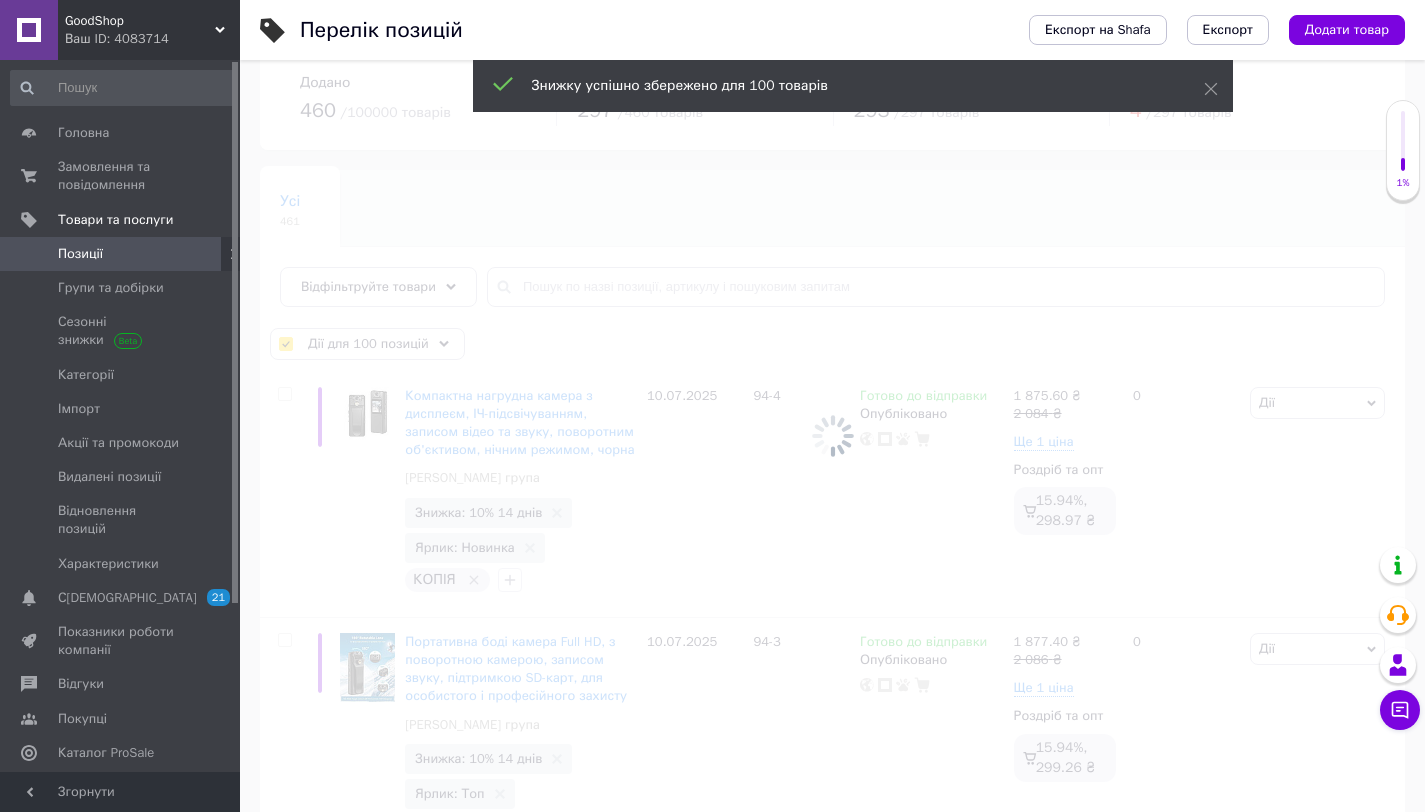 checkbox on "false" 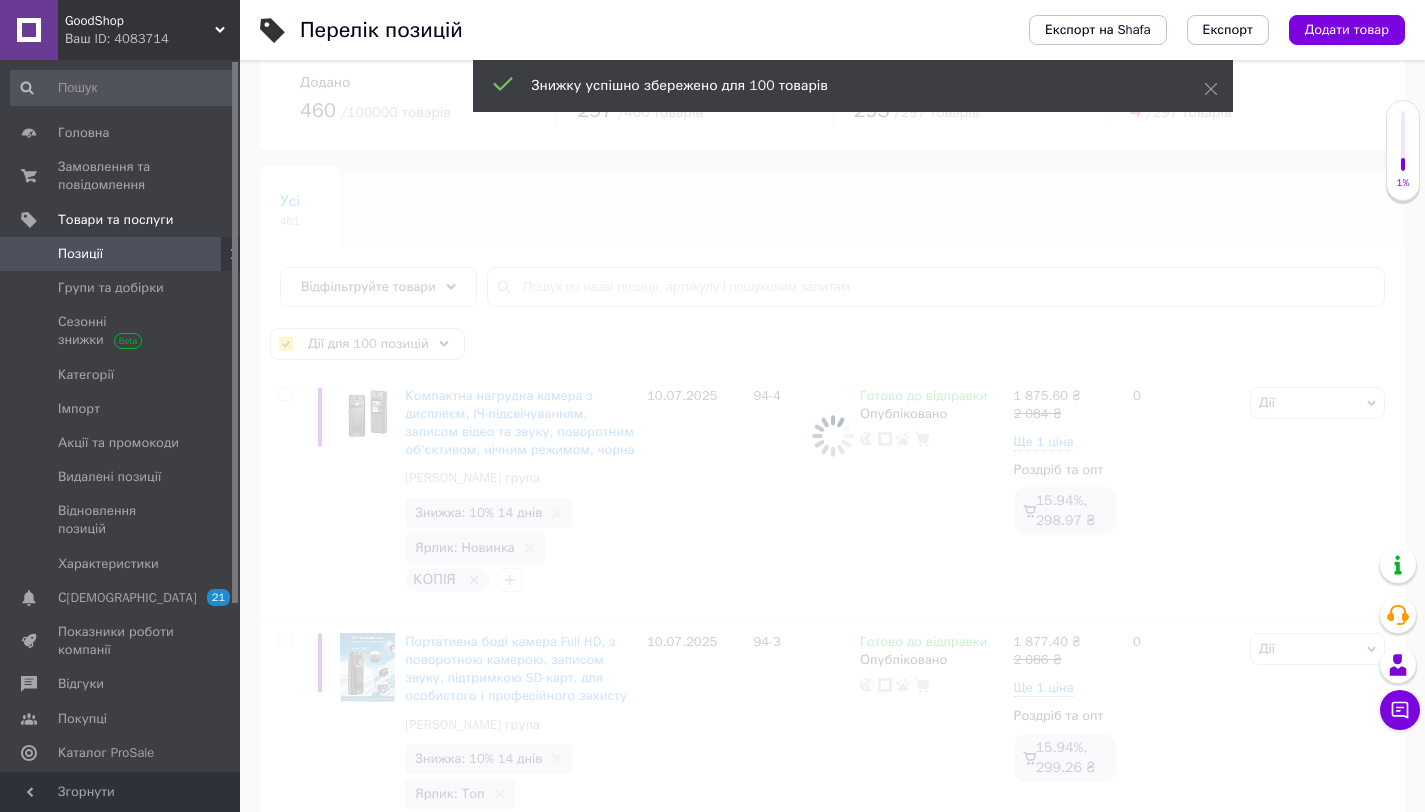 checkbox on "false" 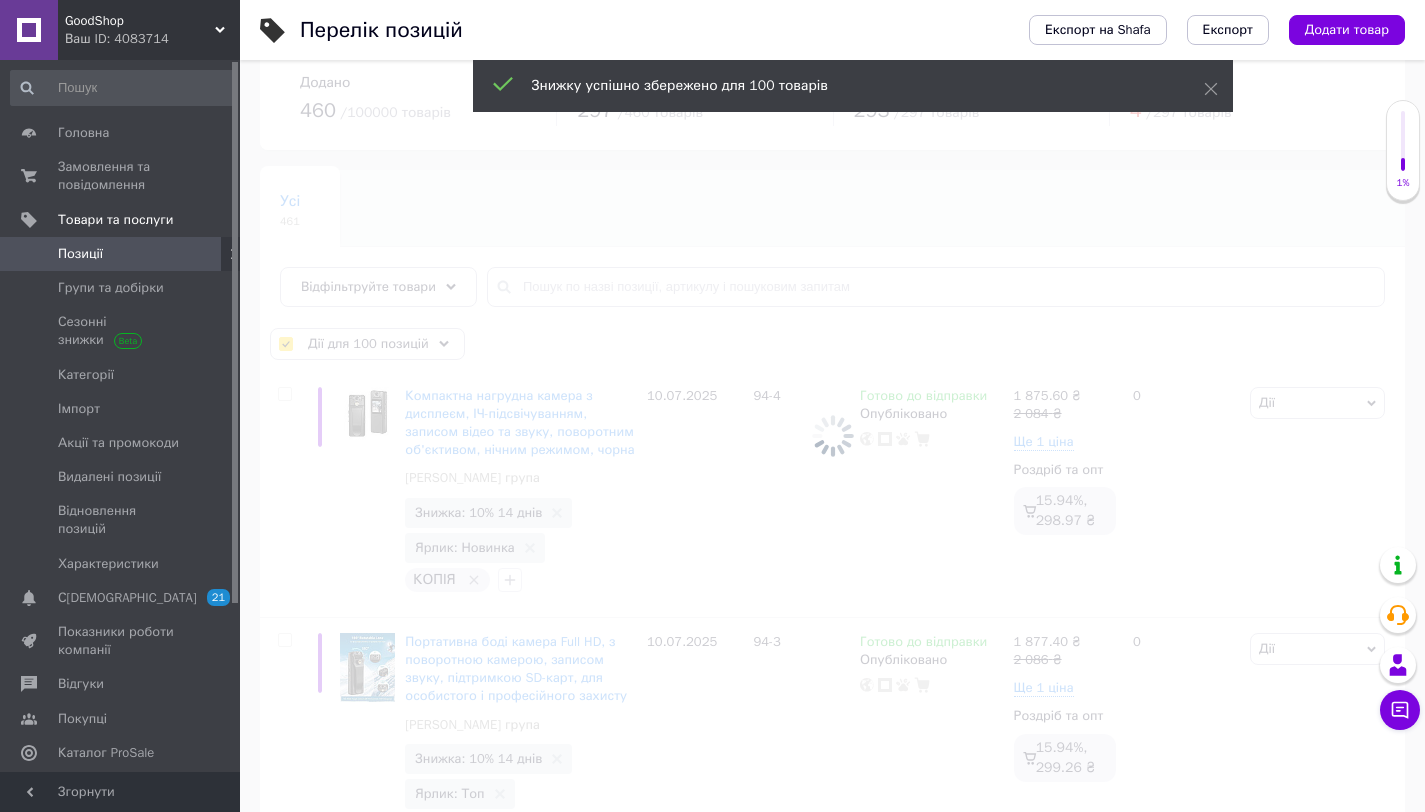 checkbox on "false" 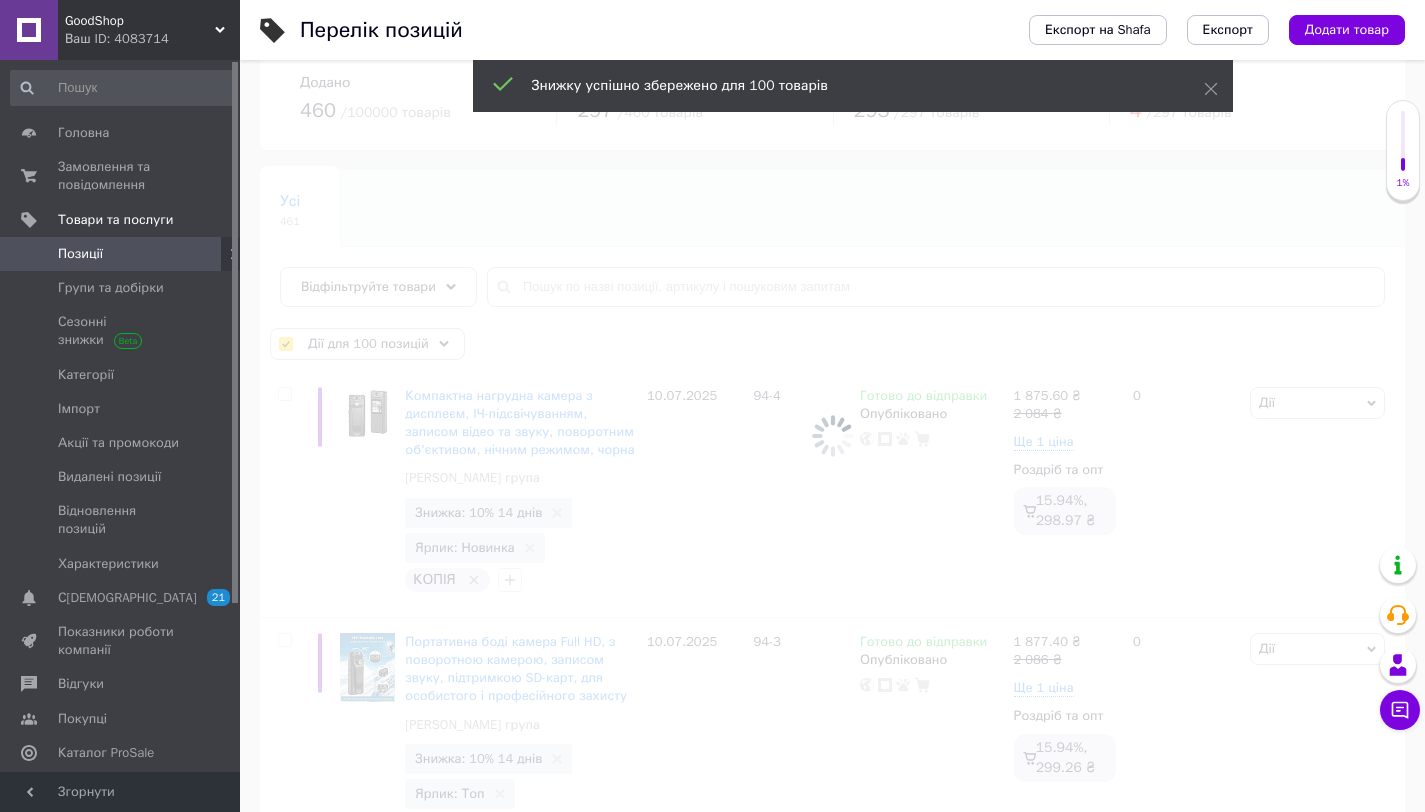checkbox on "false" 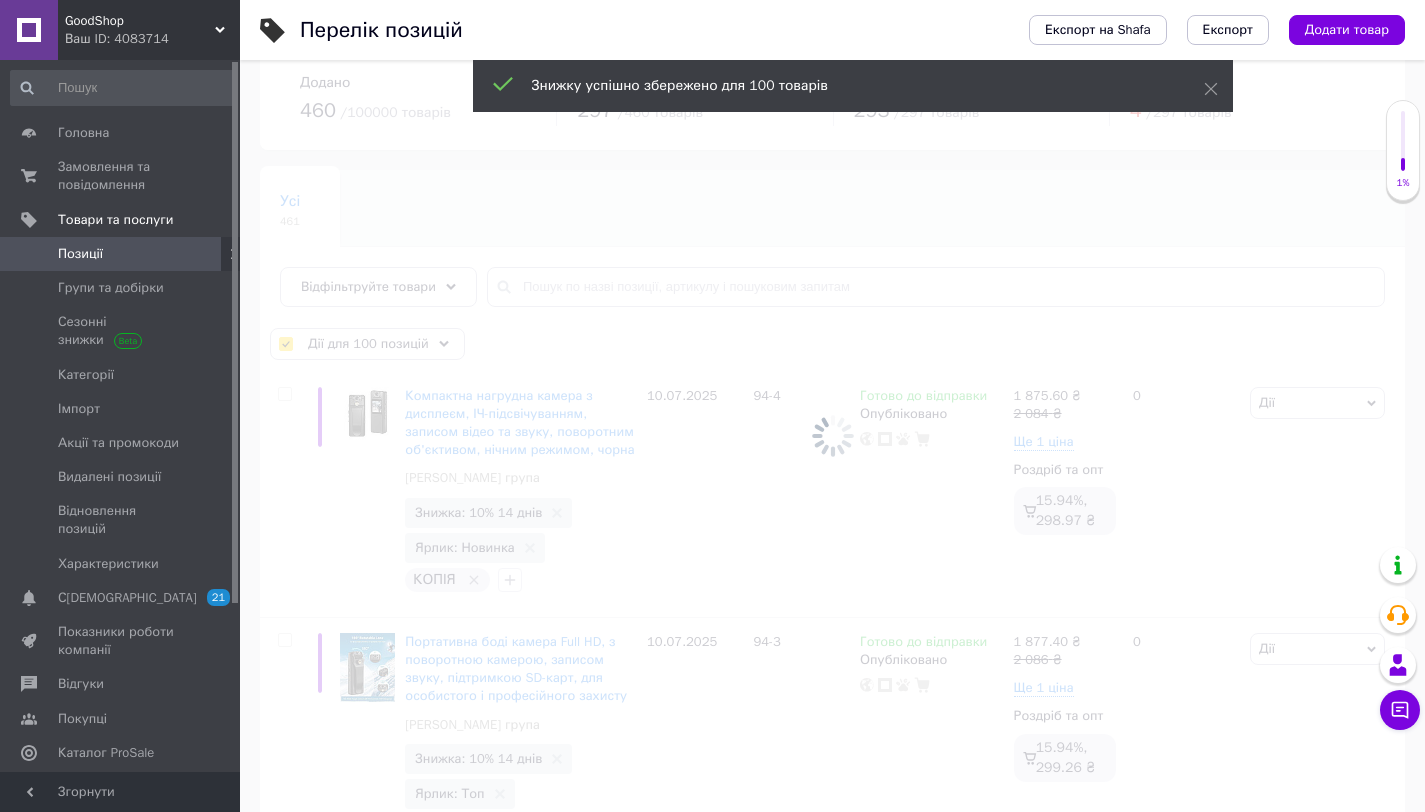 checkbox on "false" 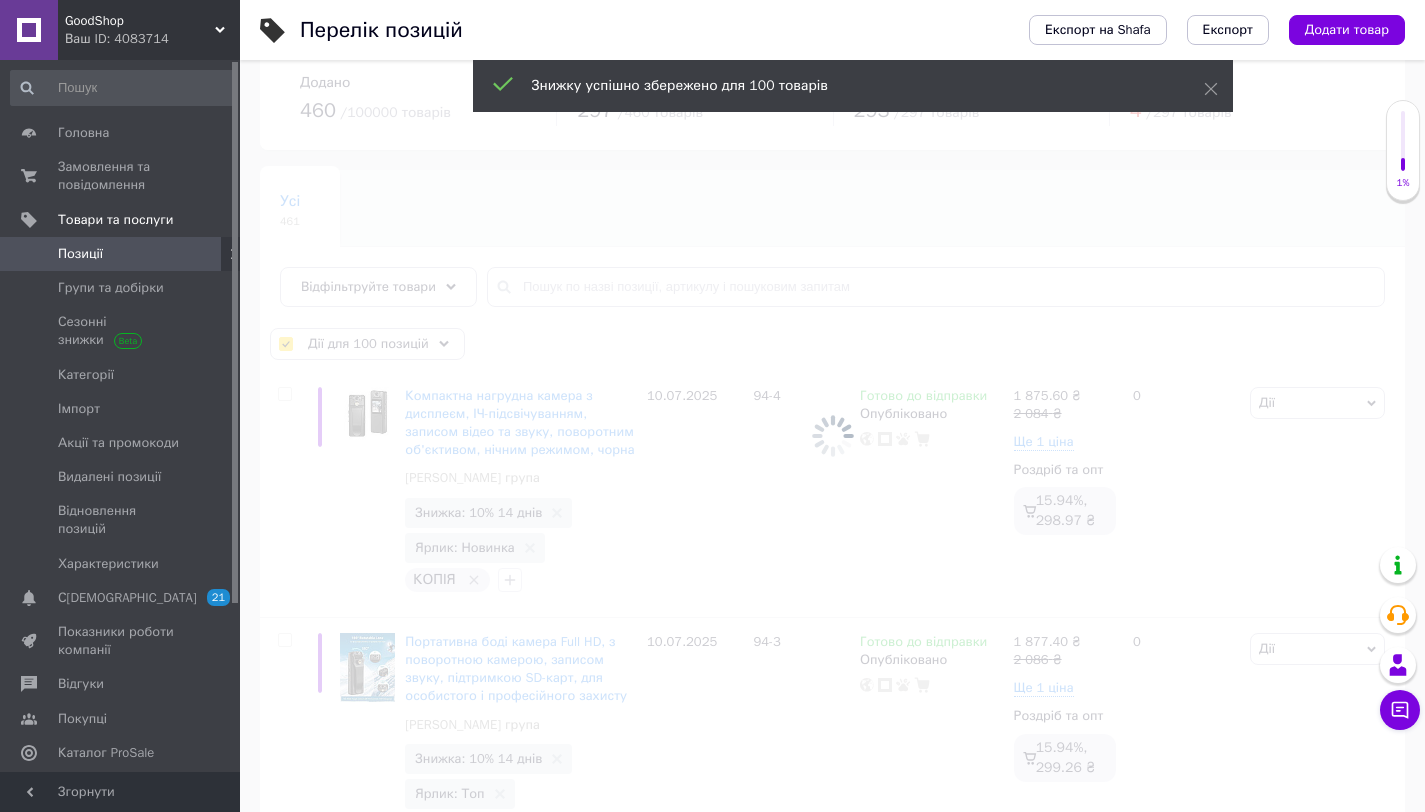 checkbox on "false" 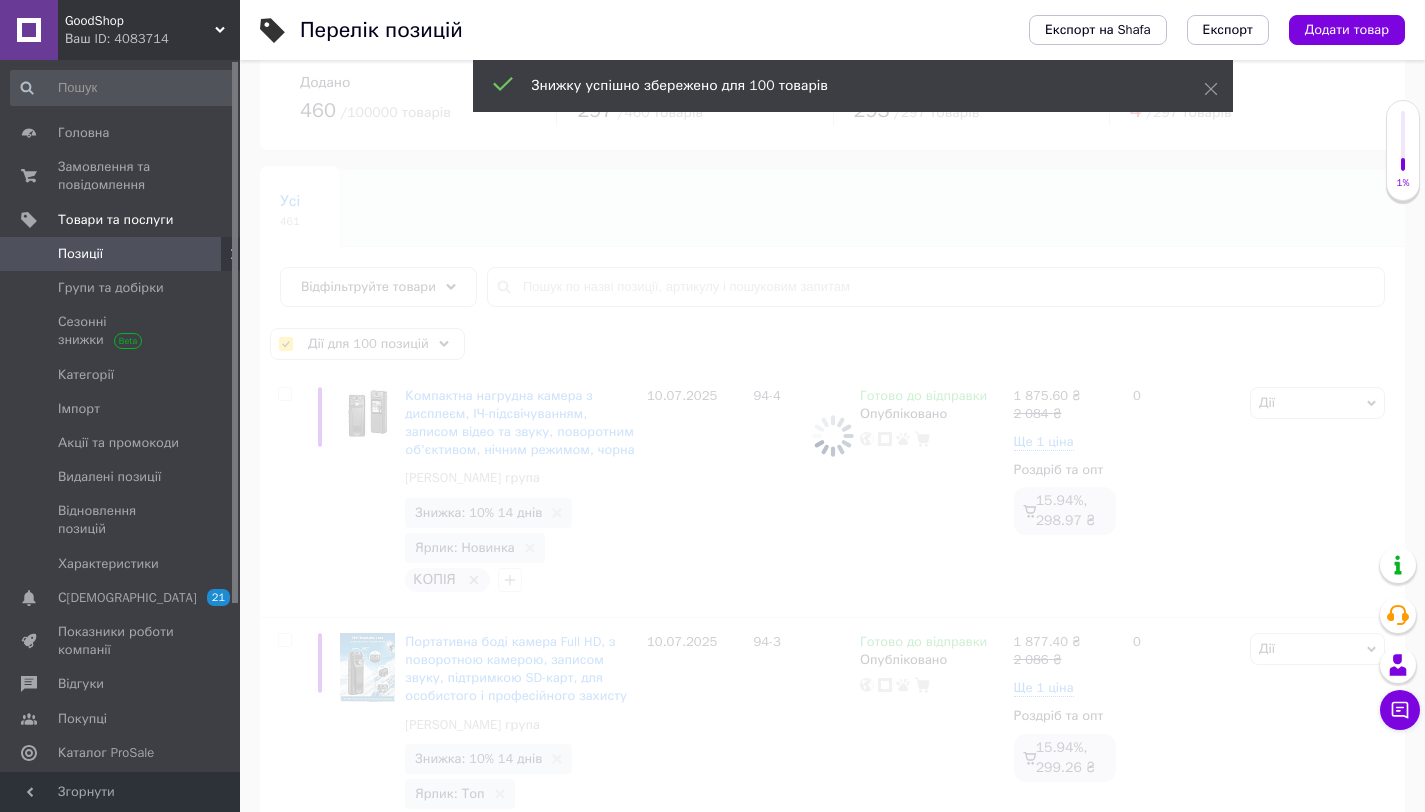 checkbox on "false" 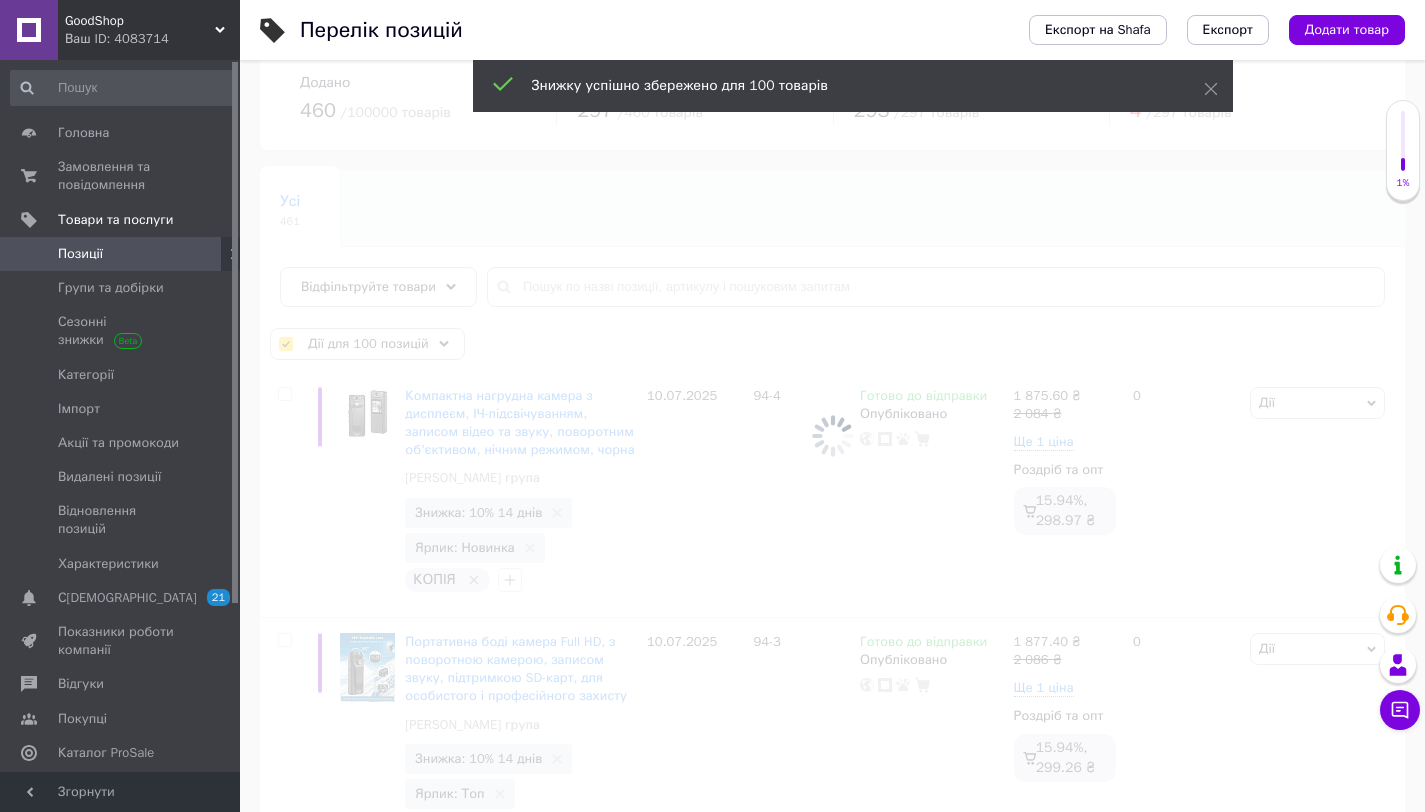 checkbox on "false" 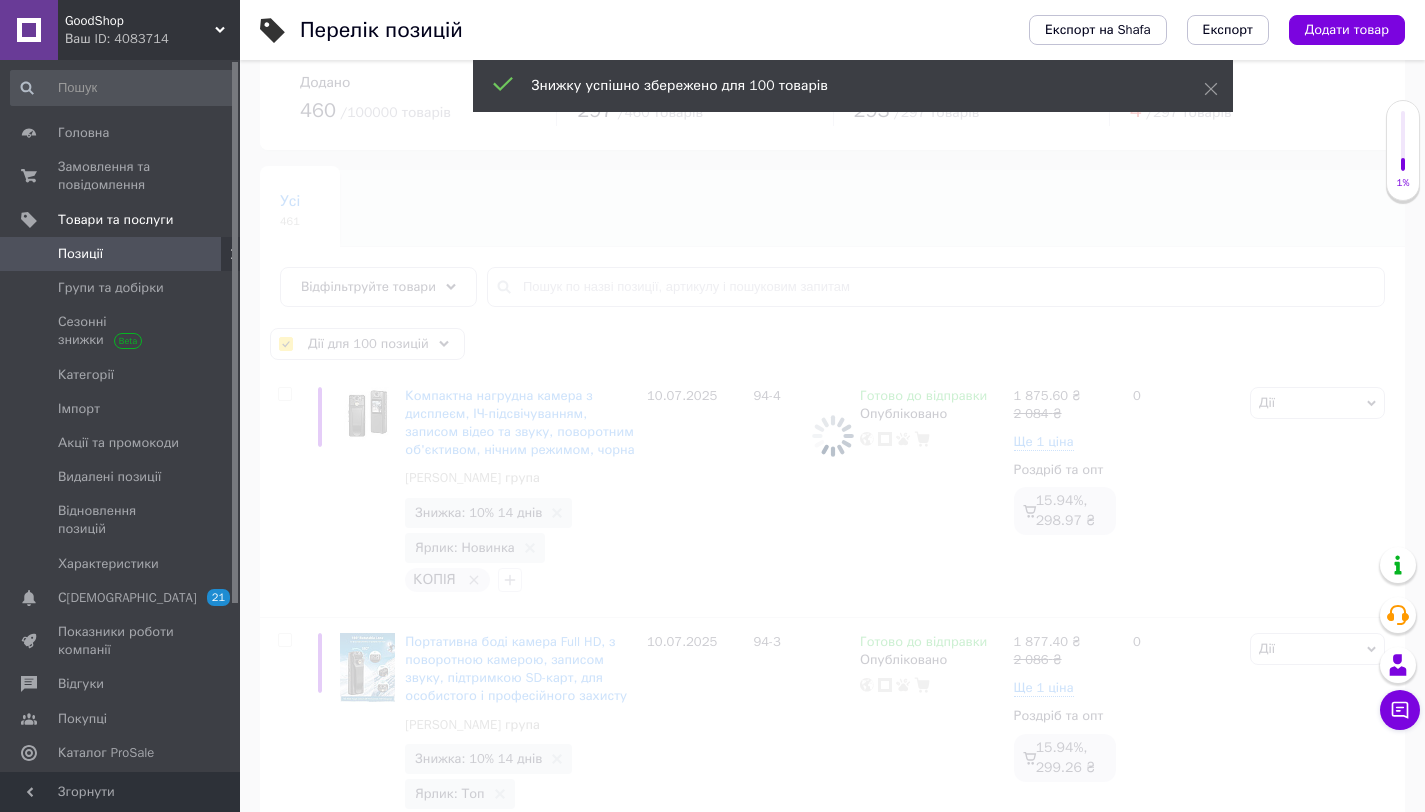 checkbox on "false" 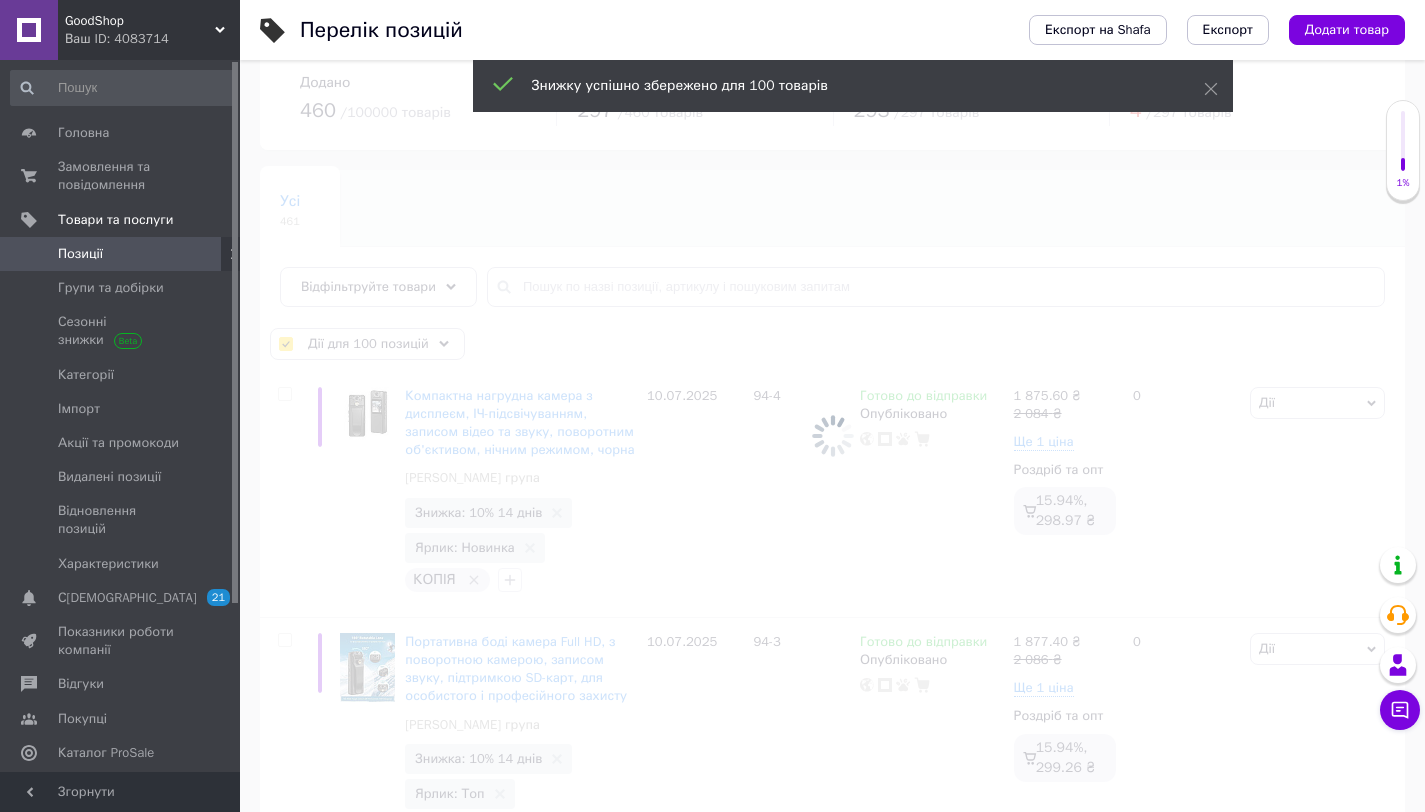 checkbox on "false" 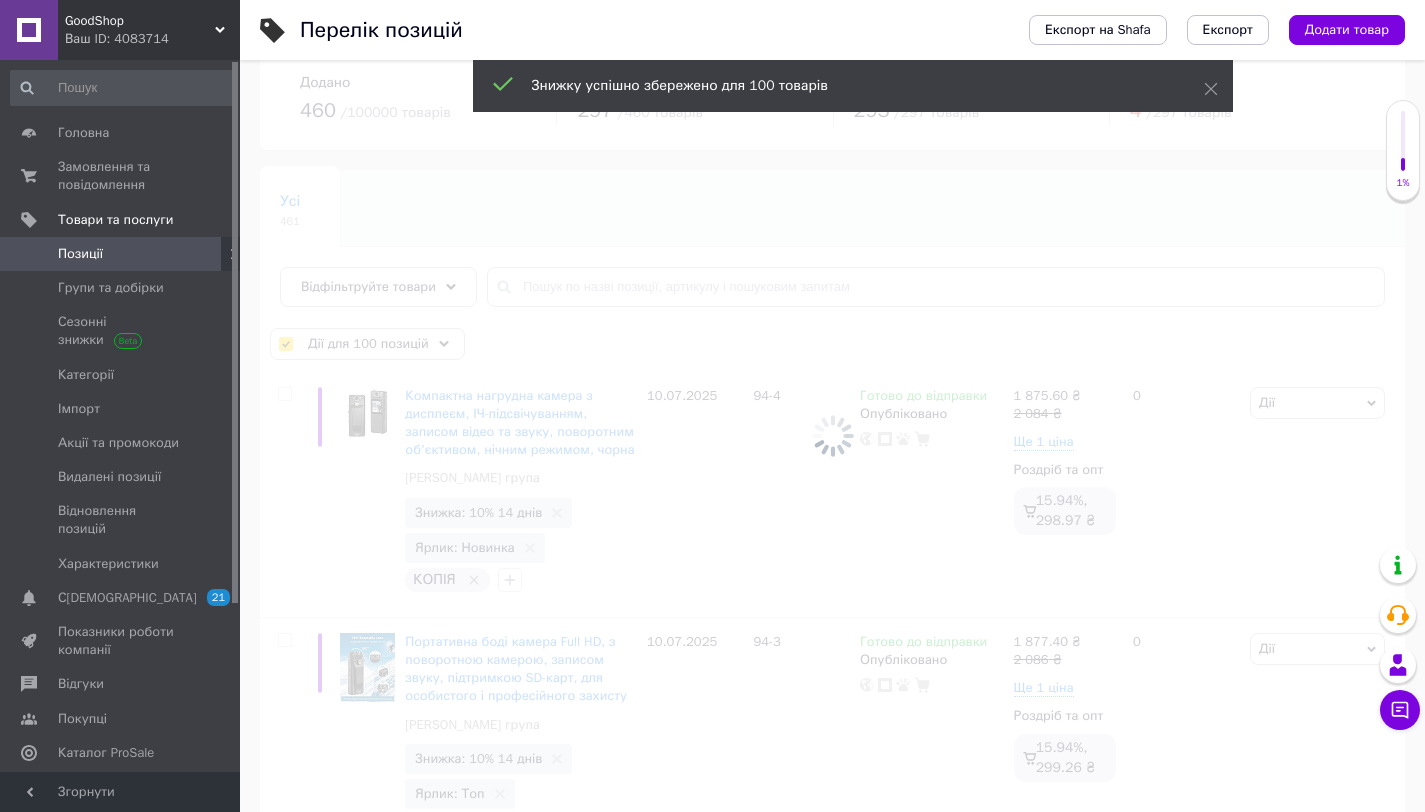 checkbox on "false" 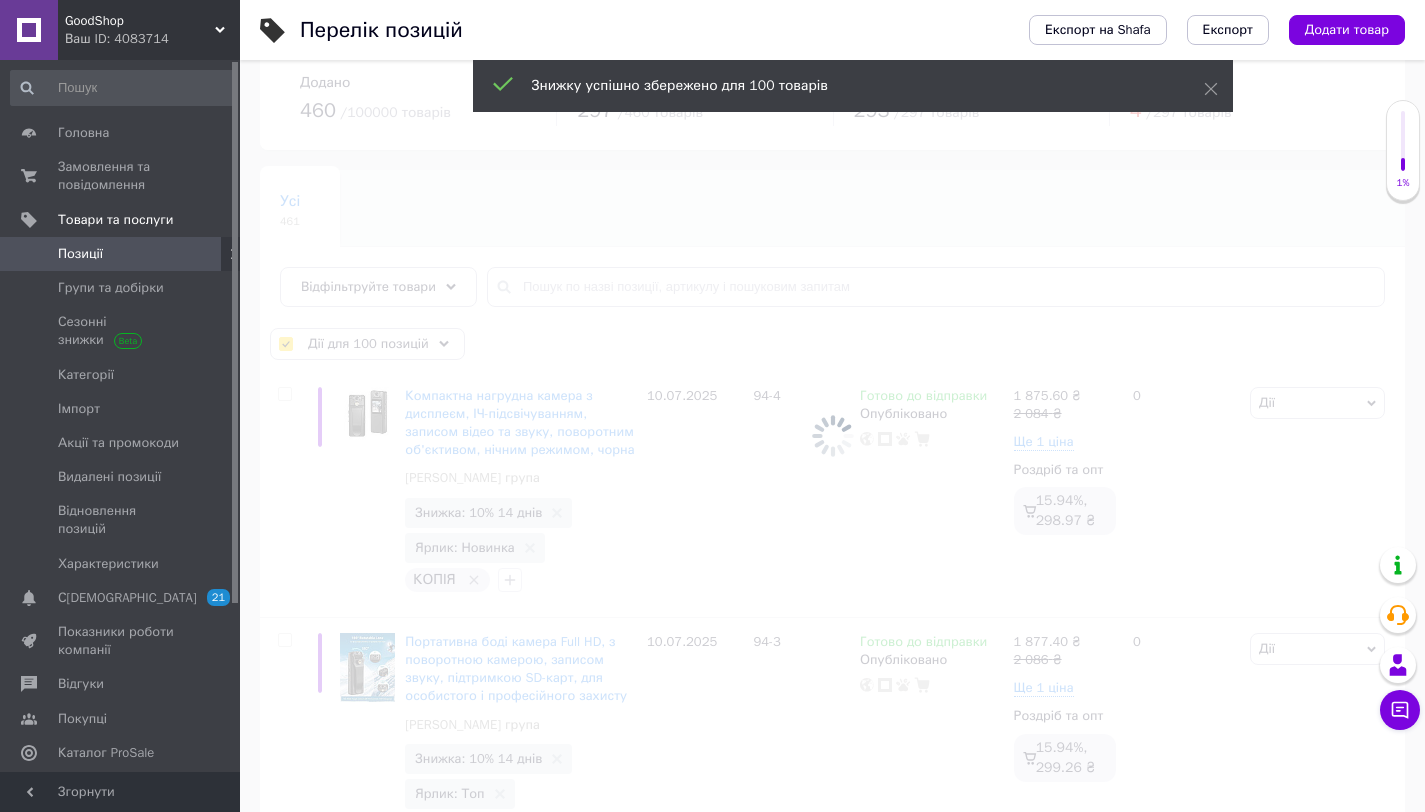 checkbox on "false" 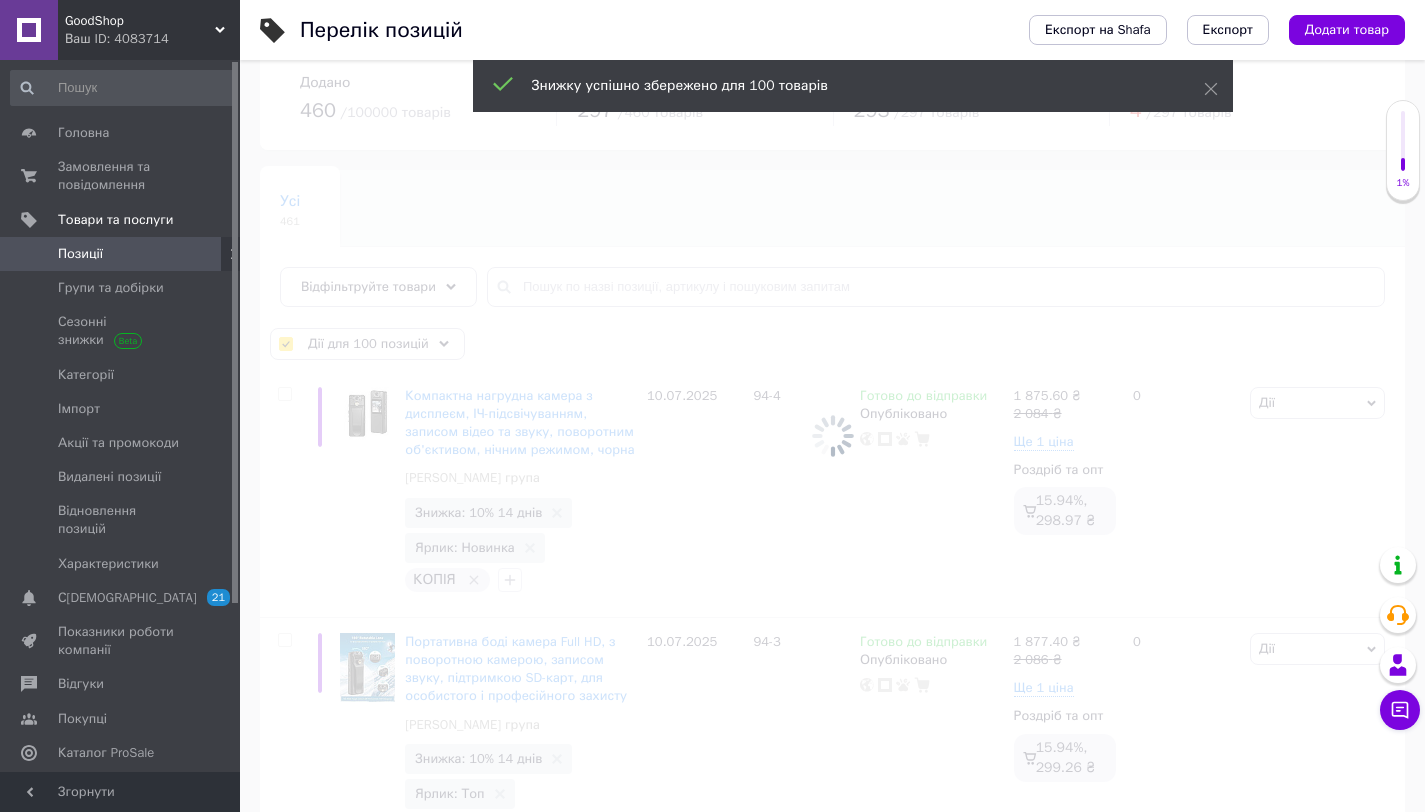 checkbox on "false" 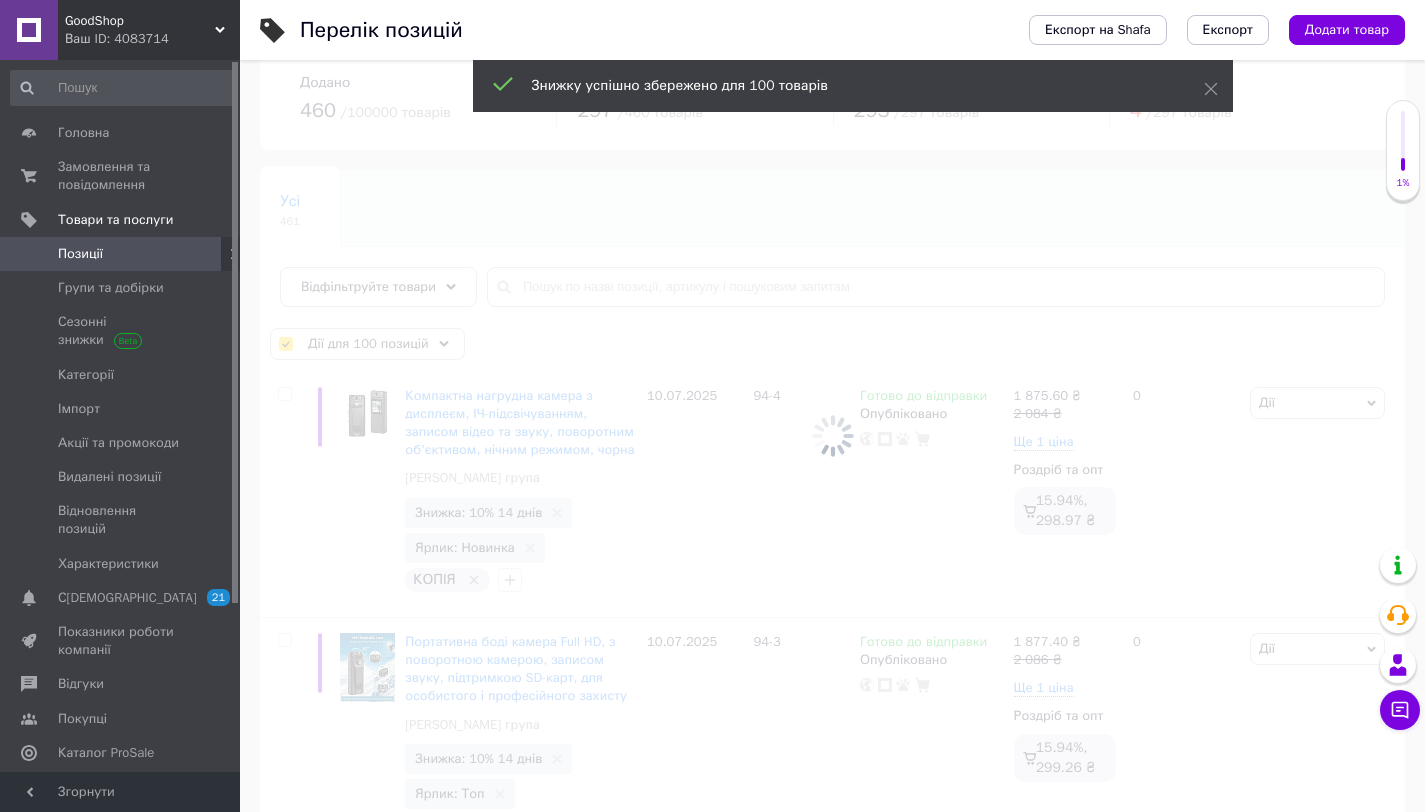 checkbox on "false" 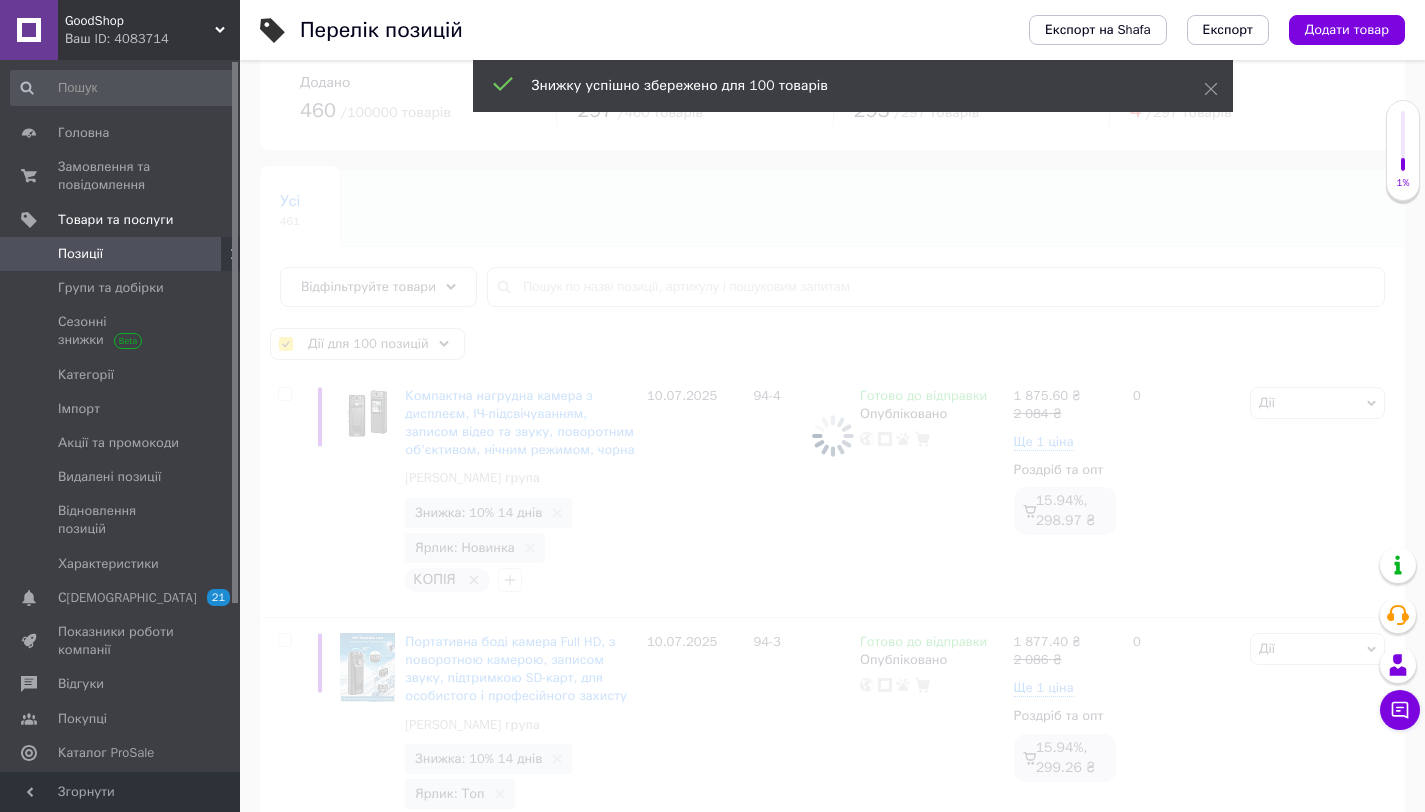 checkbox on "false" 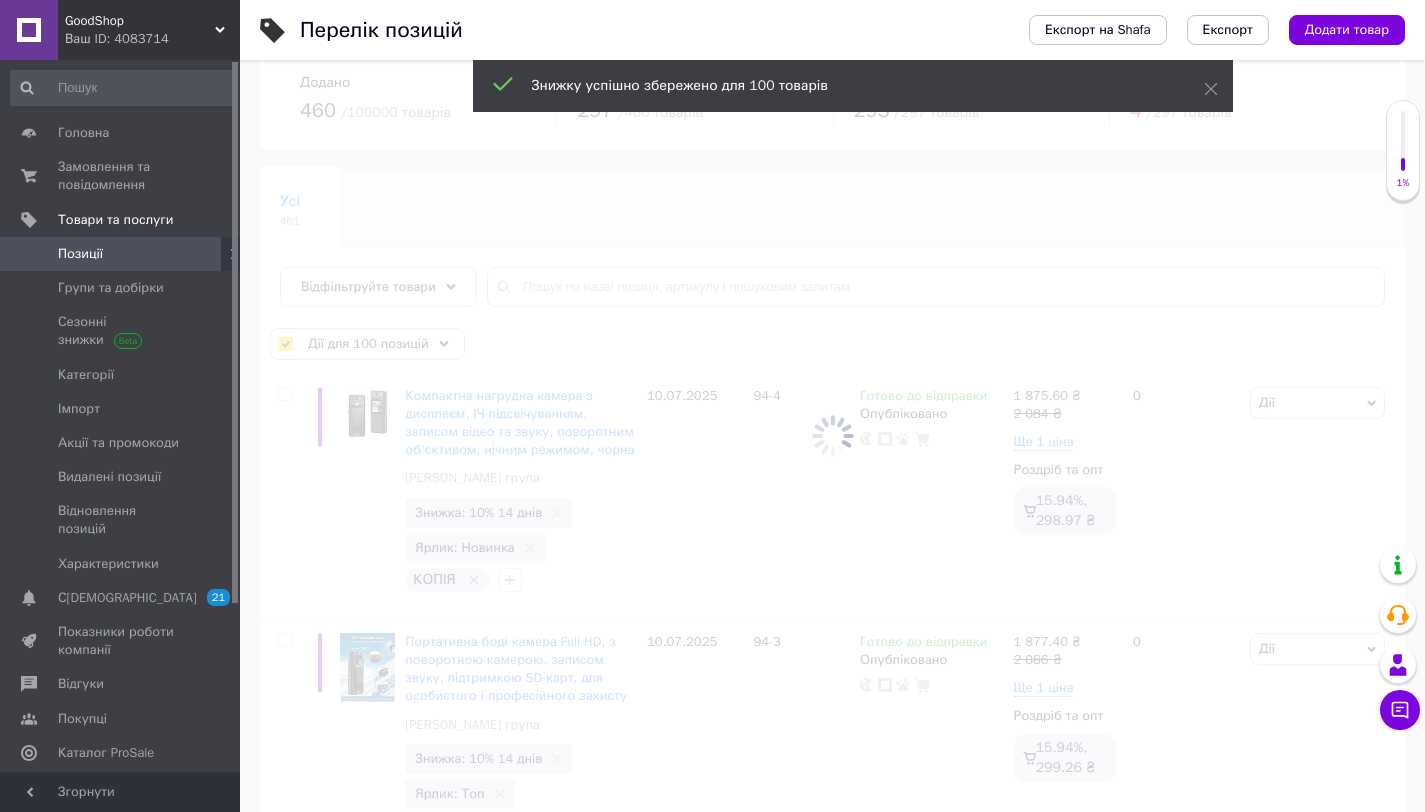 checkbox on "false" 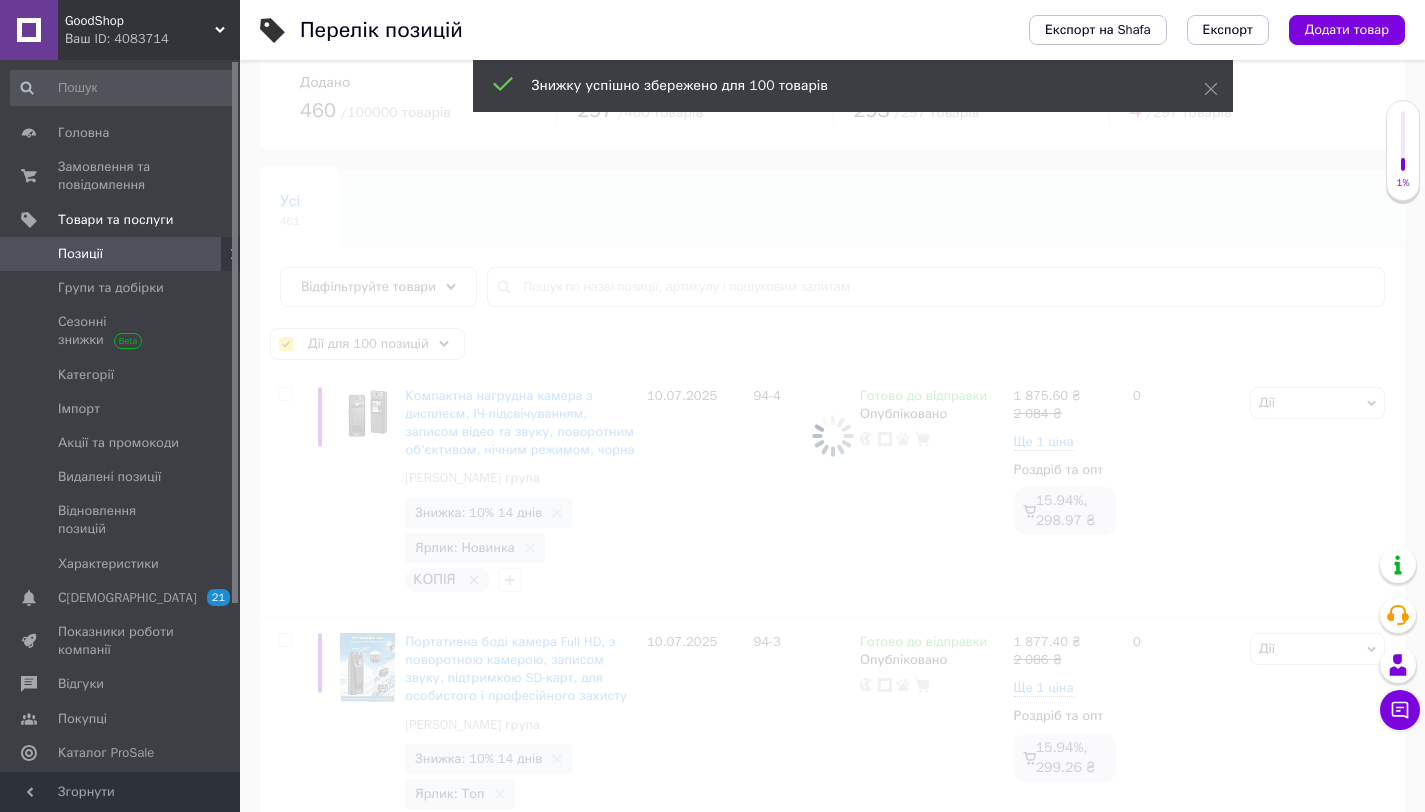 checkbox on "false" 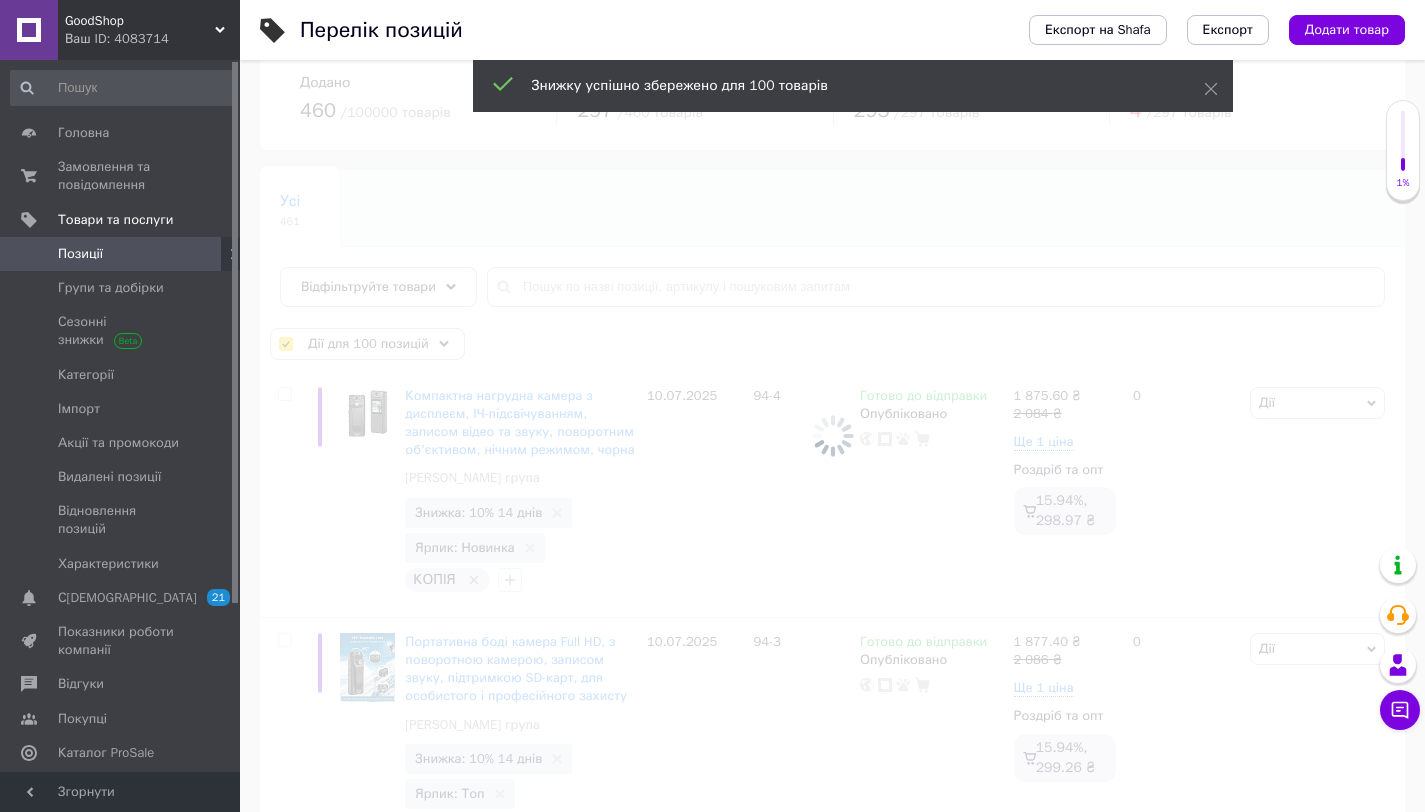 checkbox on "false" 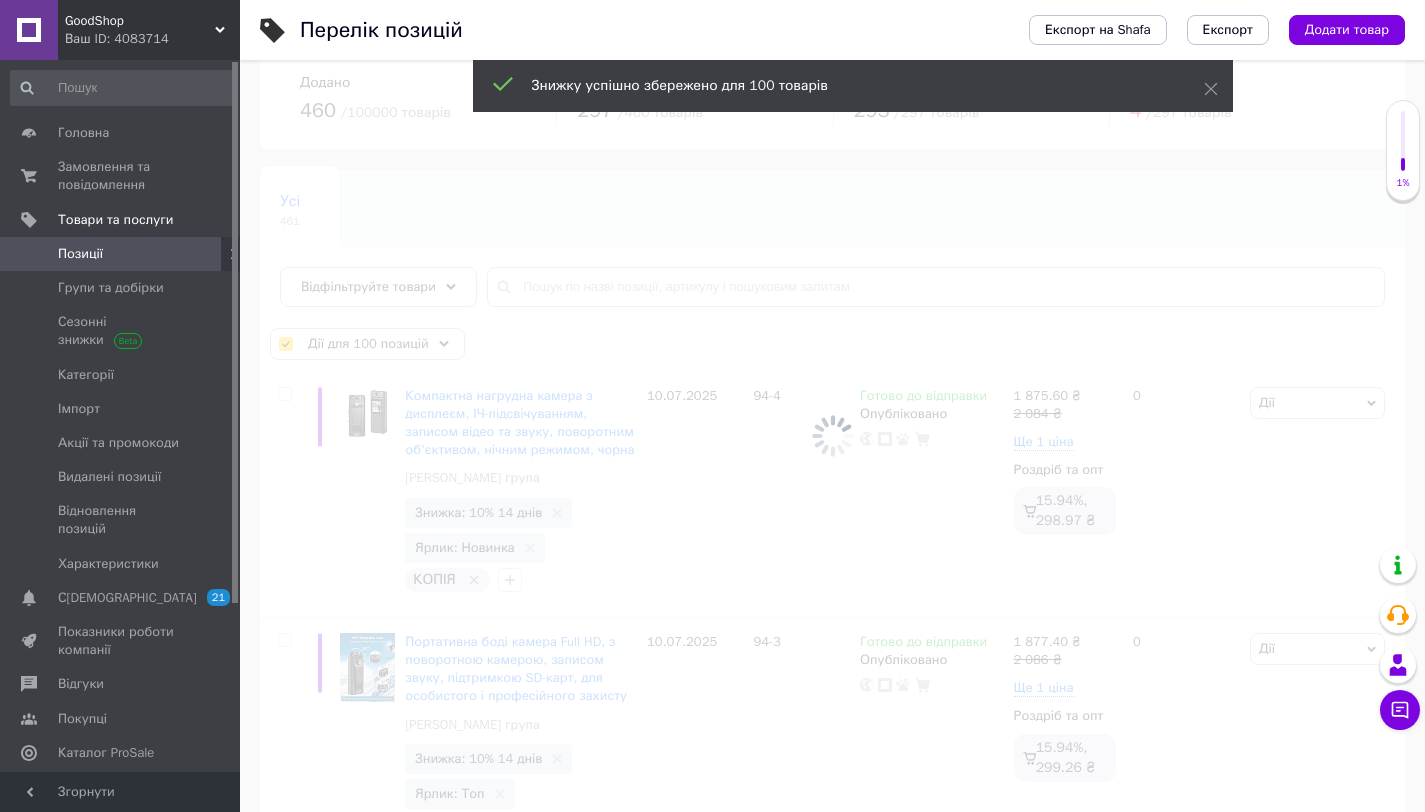 checkbox on "false" 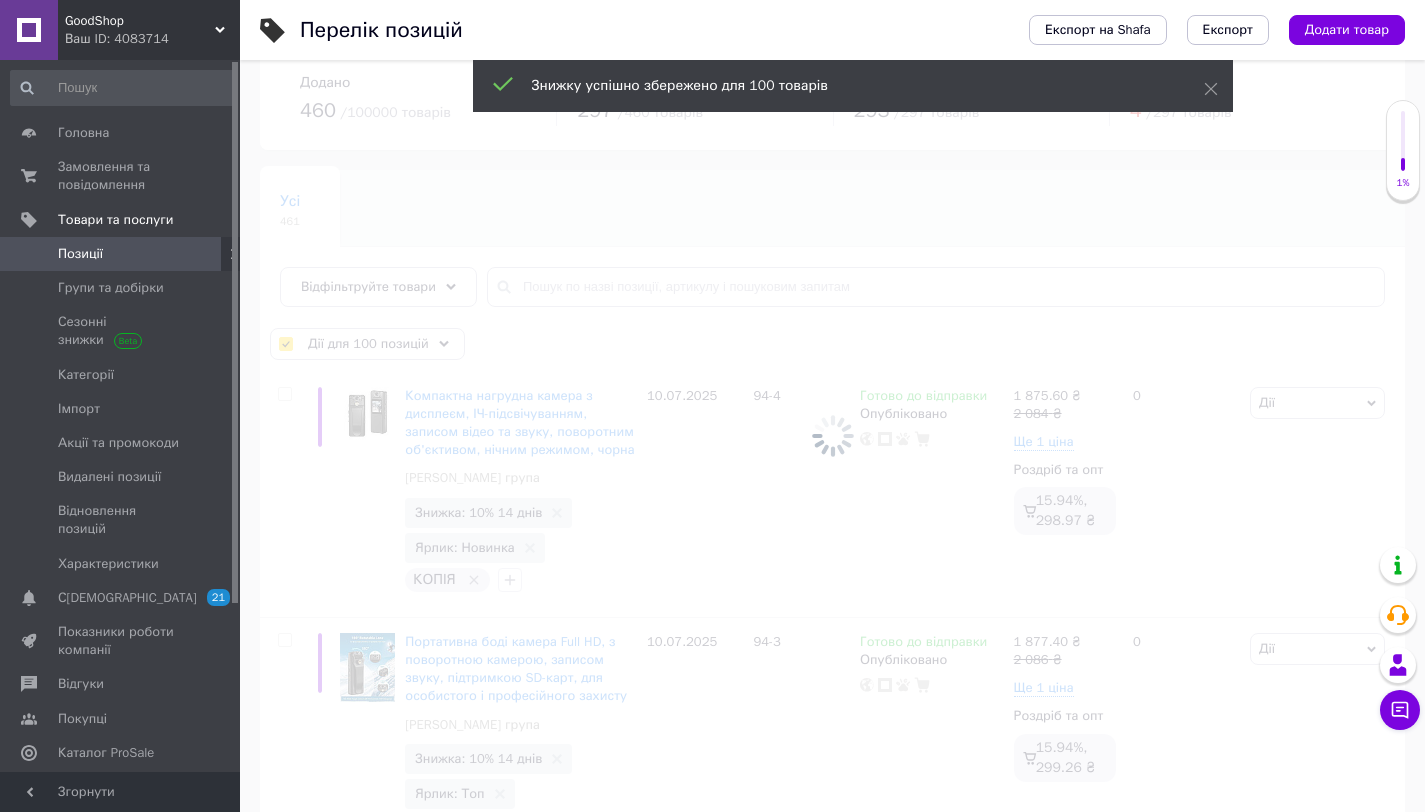 checkbox on "false" 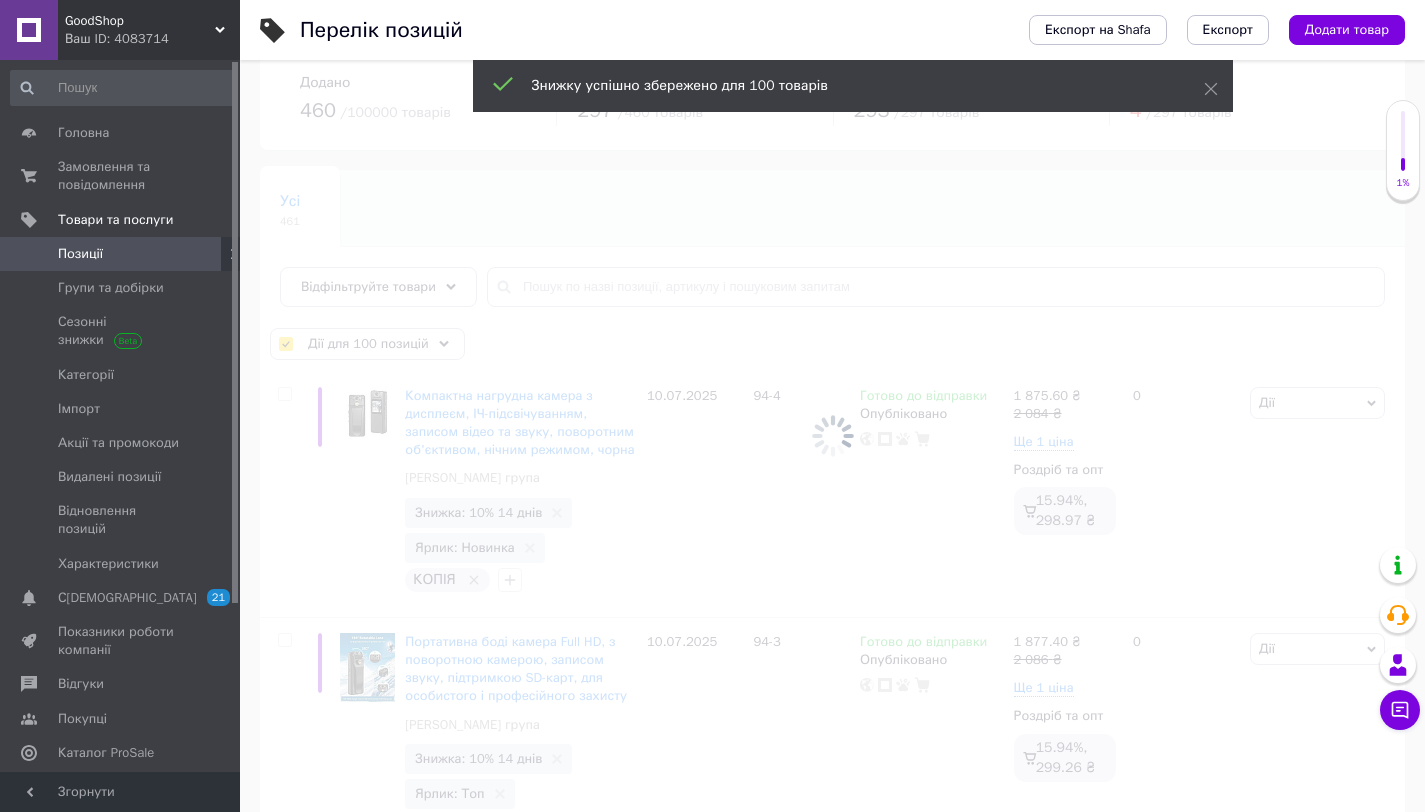 checkbox on "false" 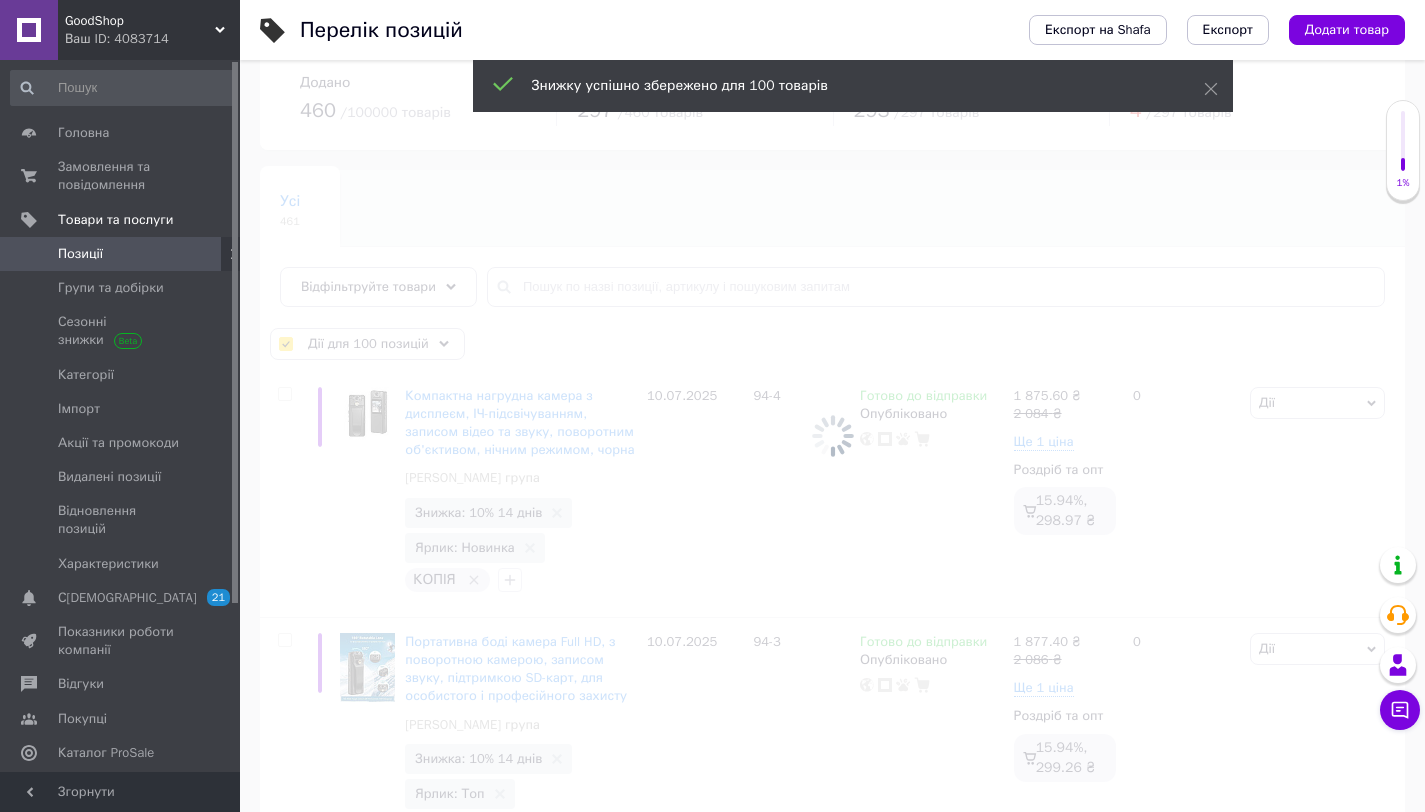 checkbox on "false" 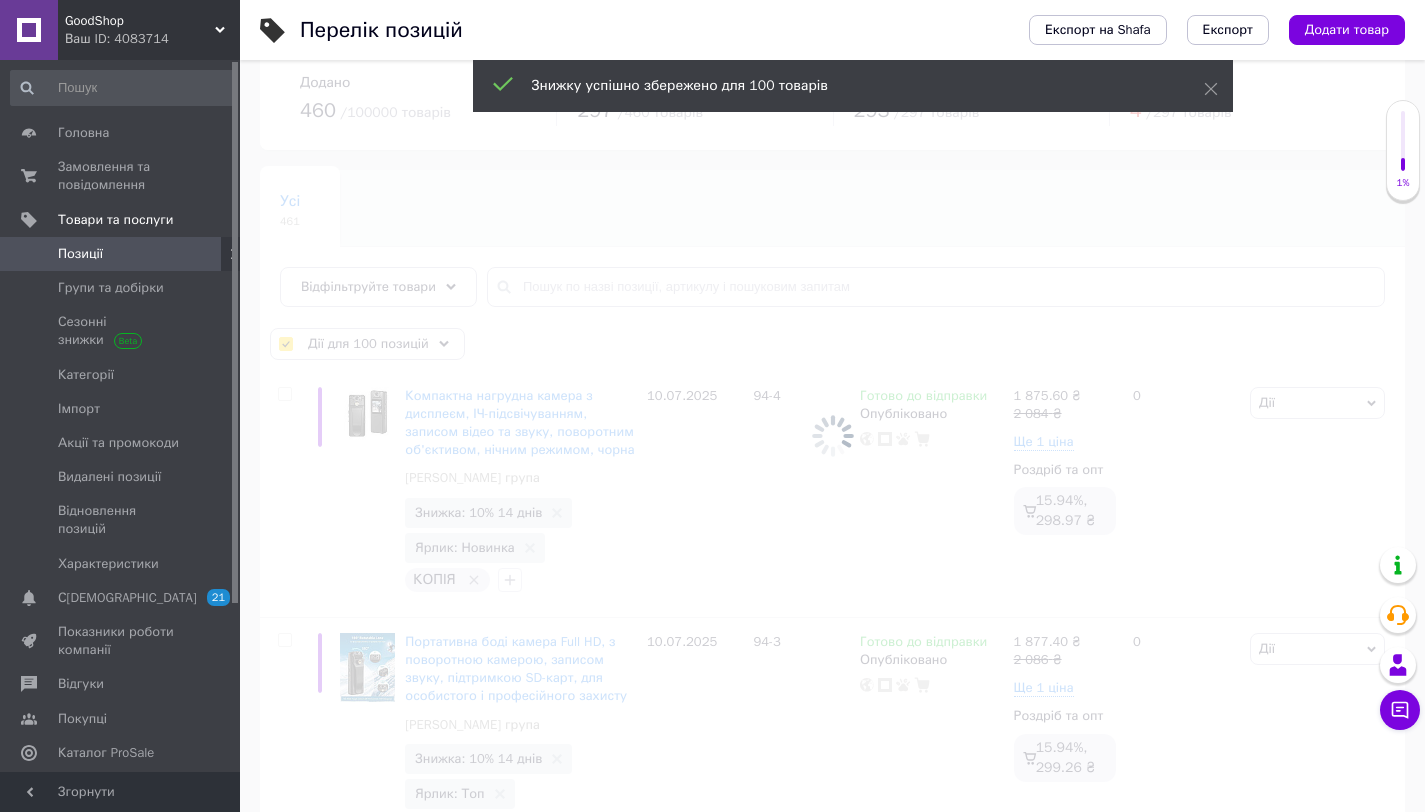checkbox on "false" 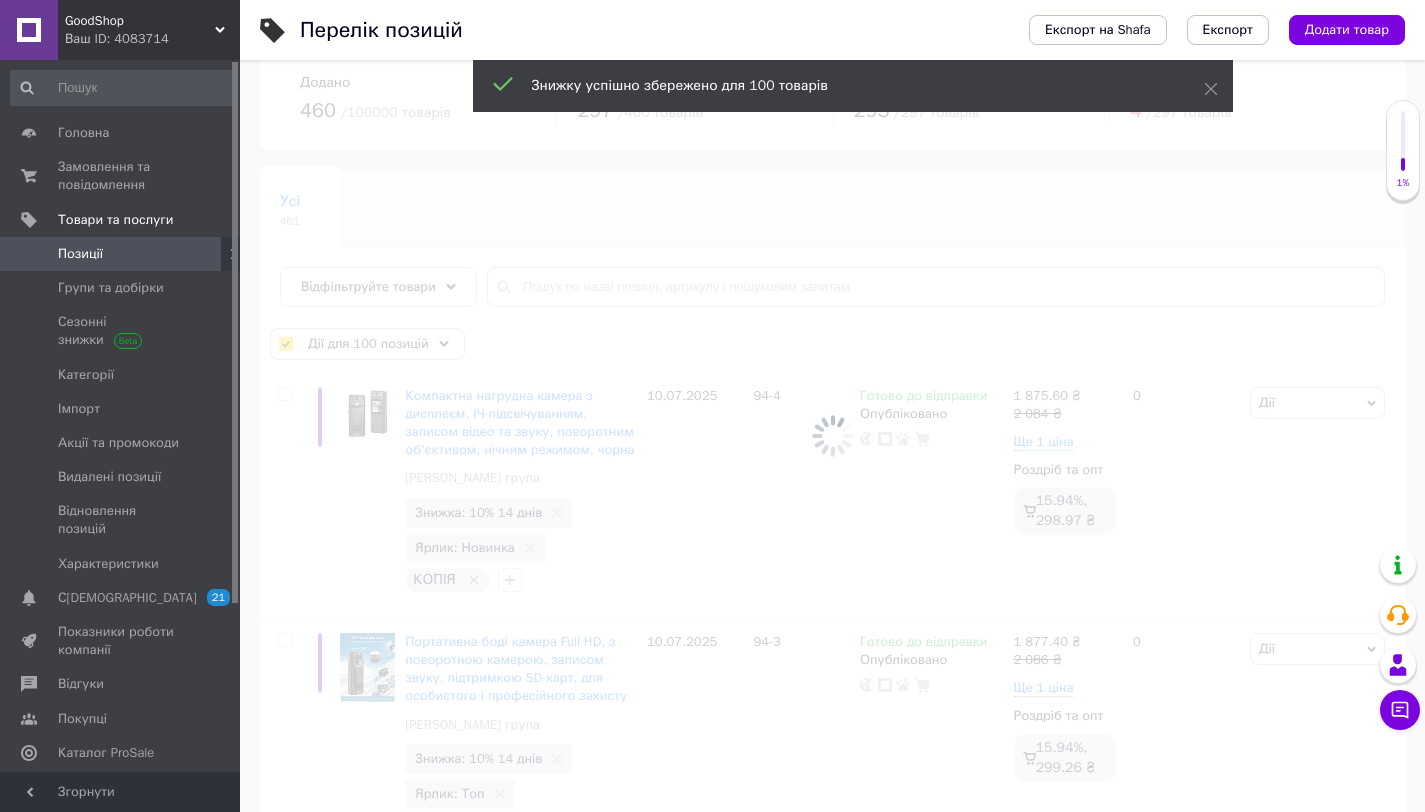 checkbox on "false" 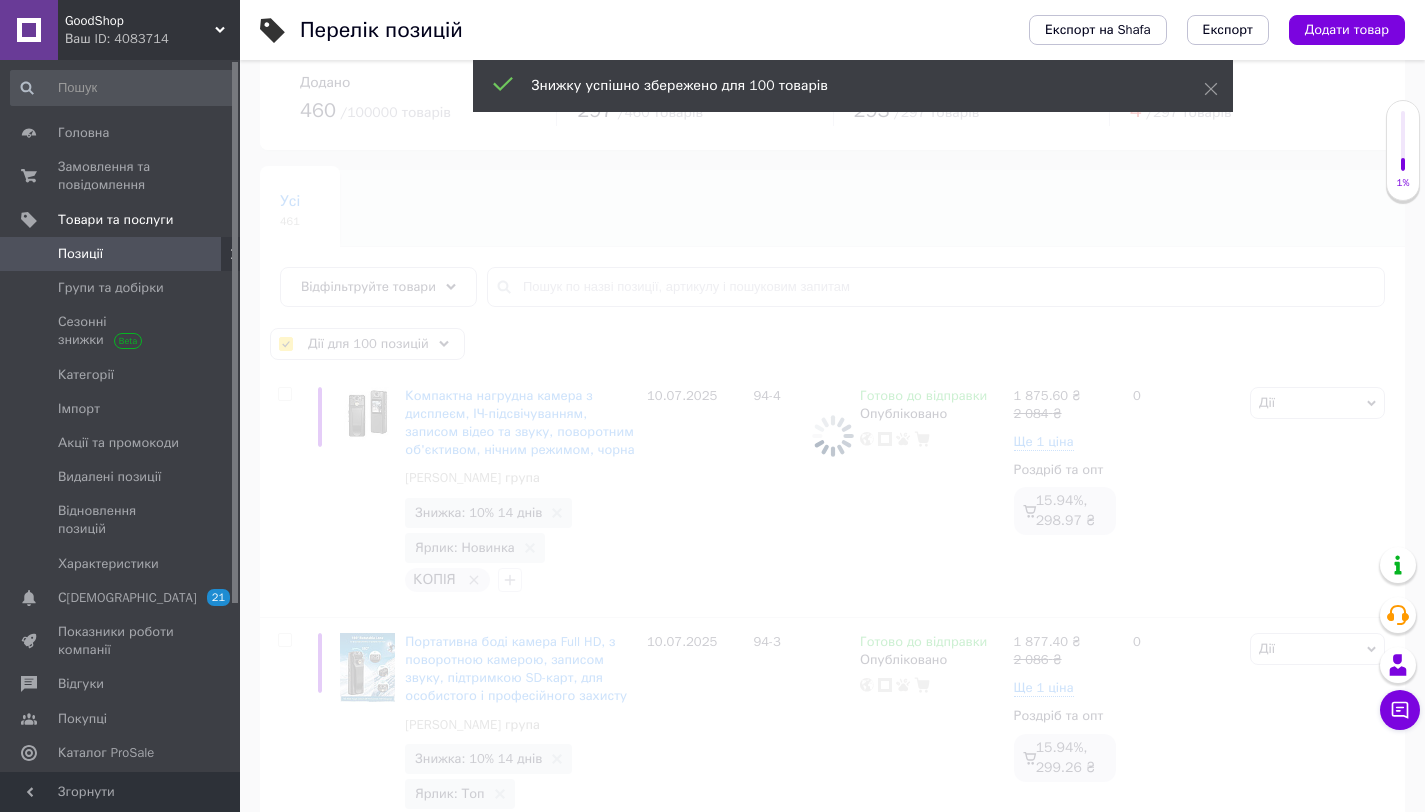 checkbox on "false" 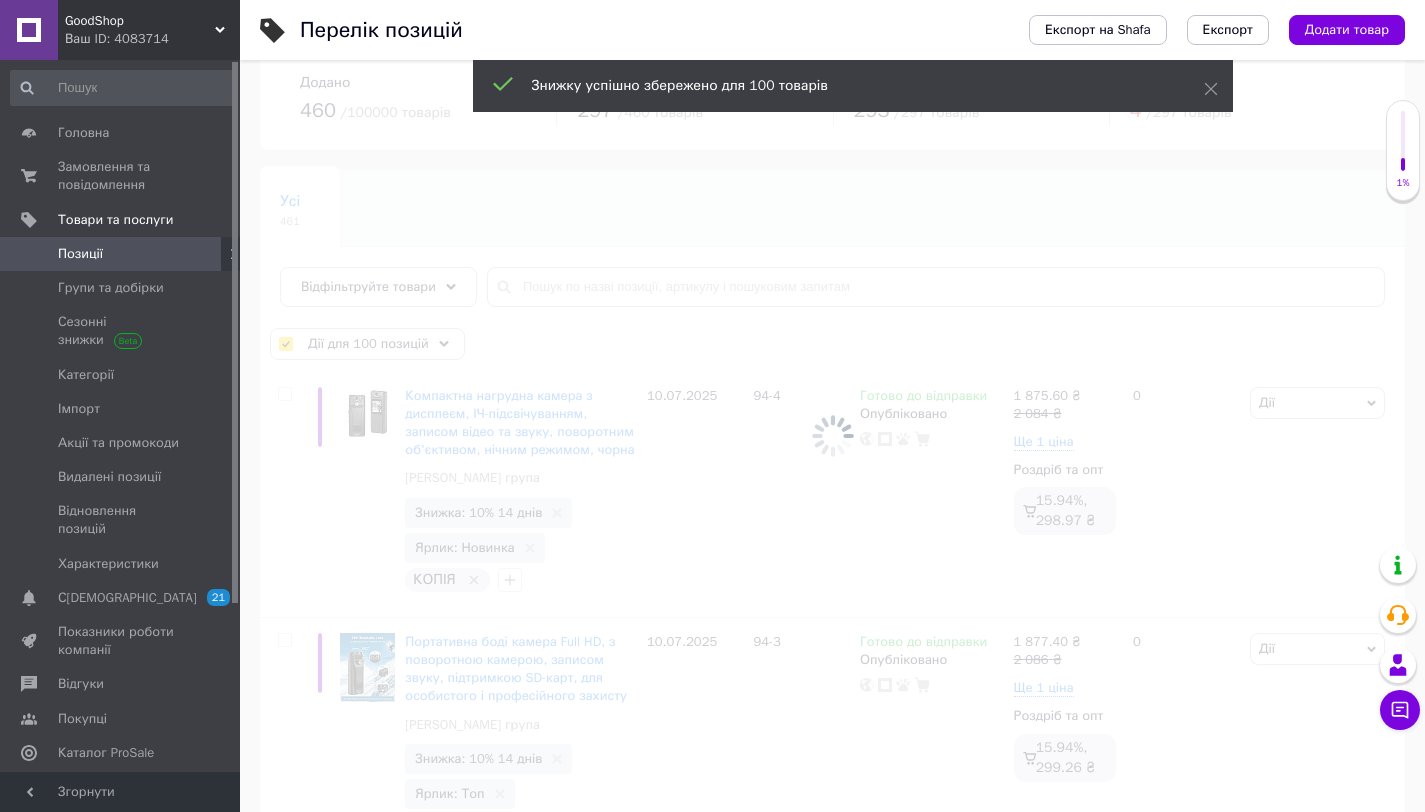 checkbox on "false" 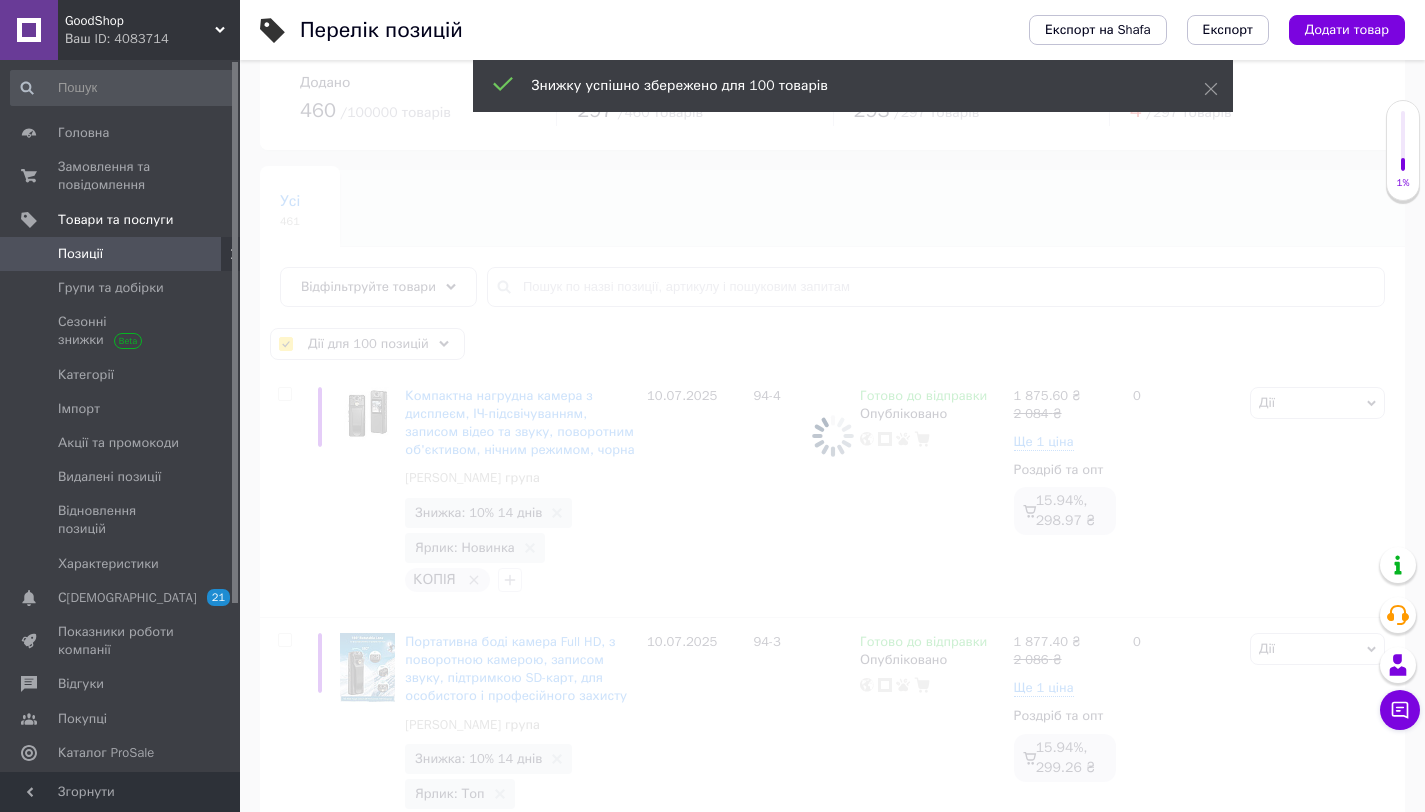 checkbox on "false" 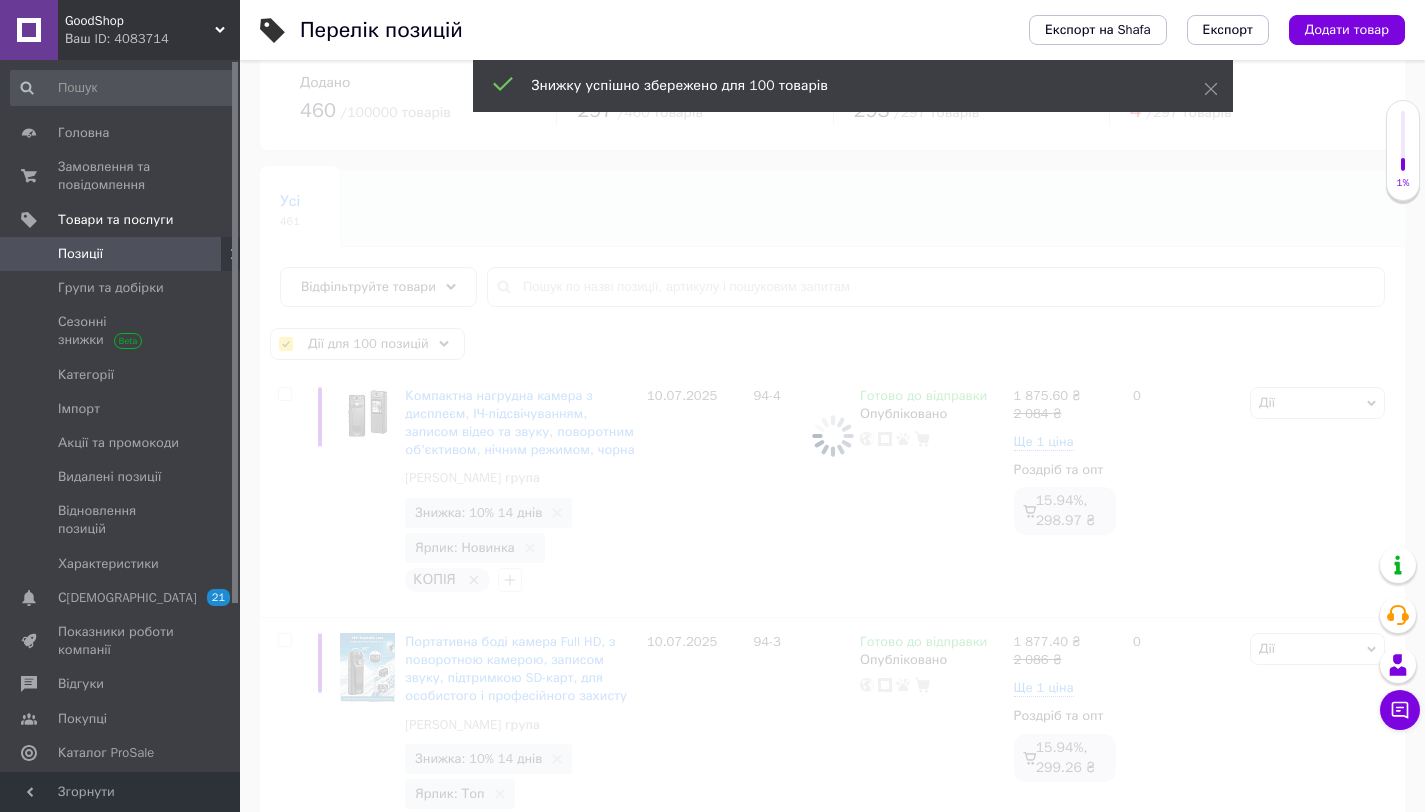 checkbox on "false" 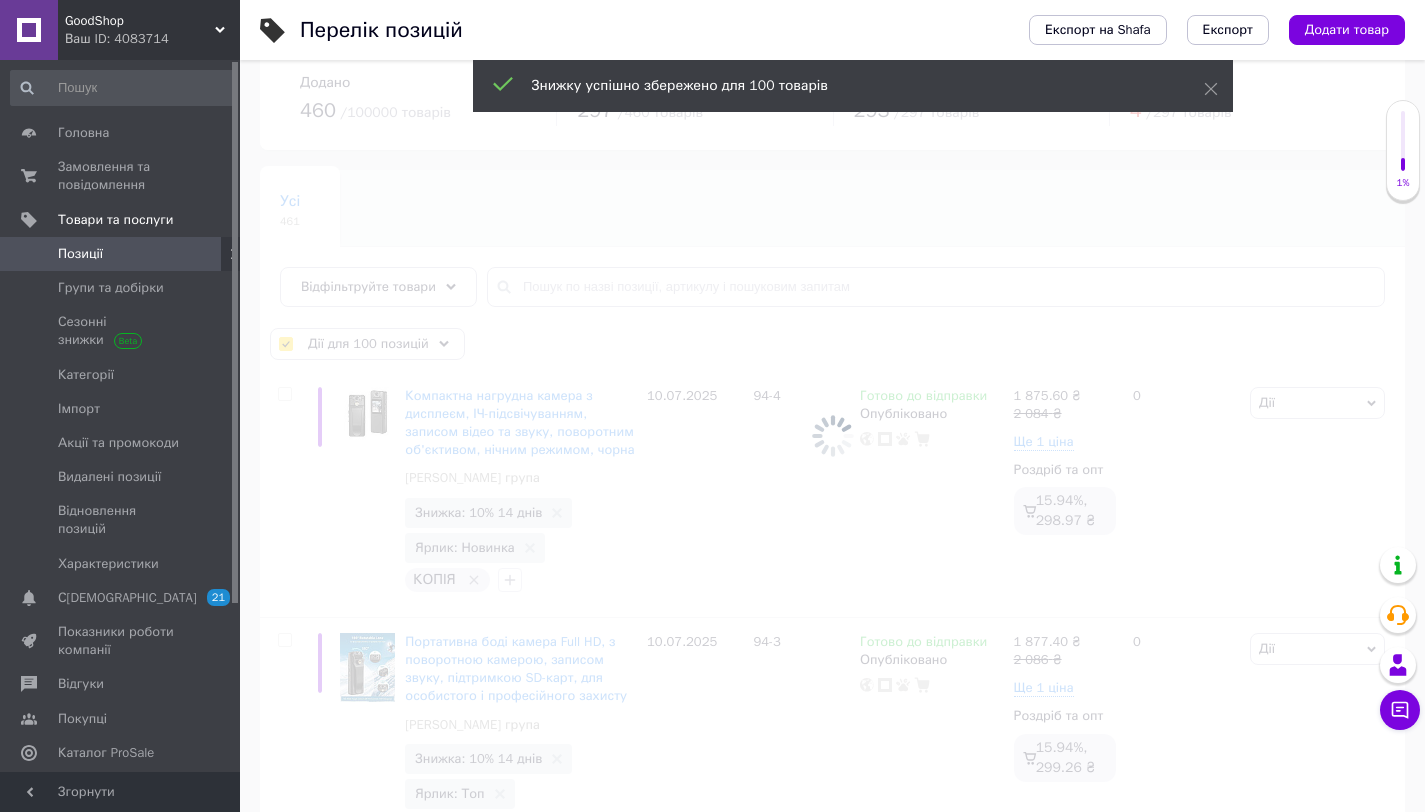 checkbox on "false" 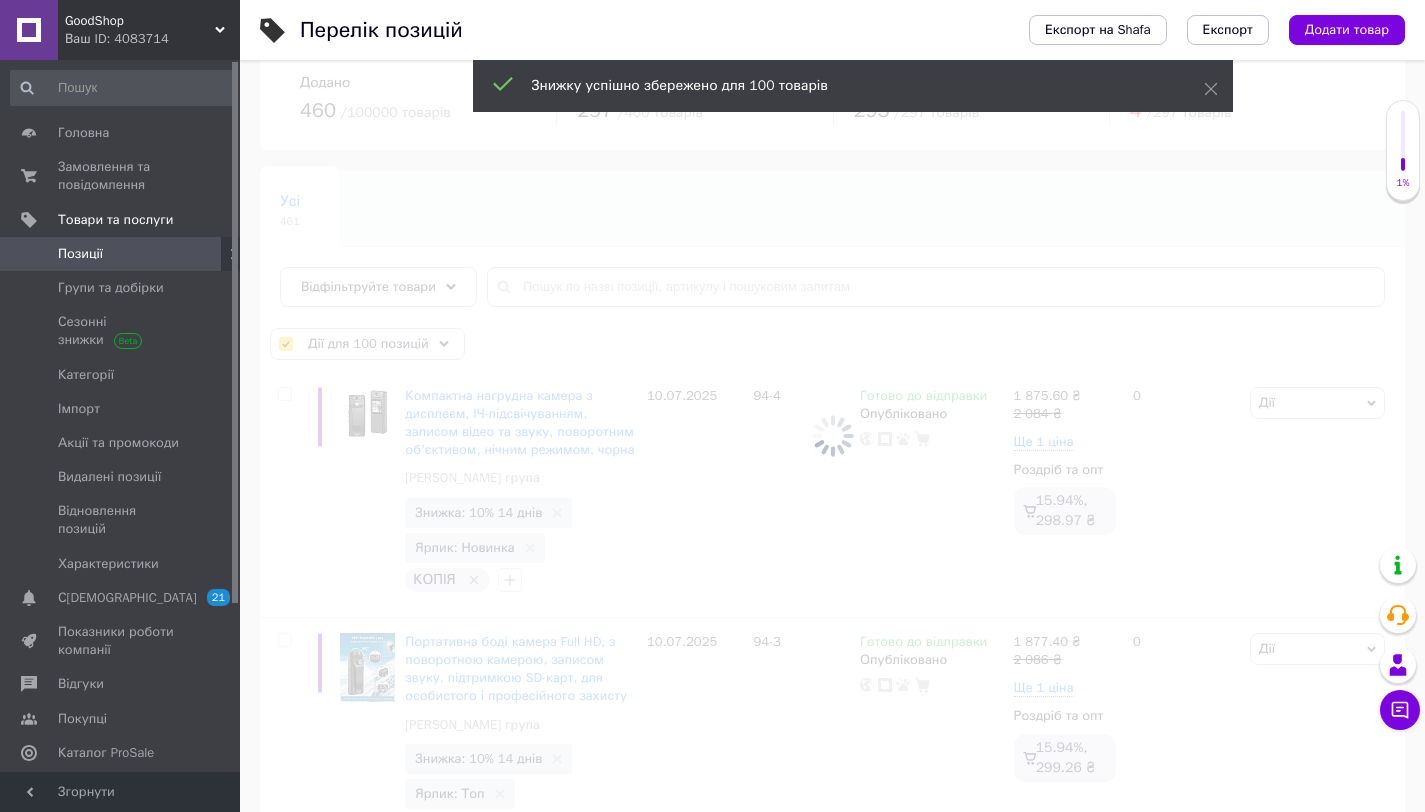 checkbox on "false" 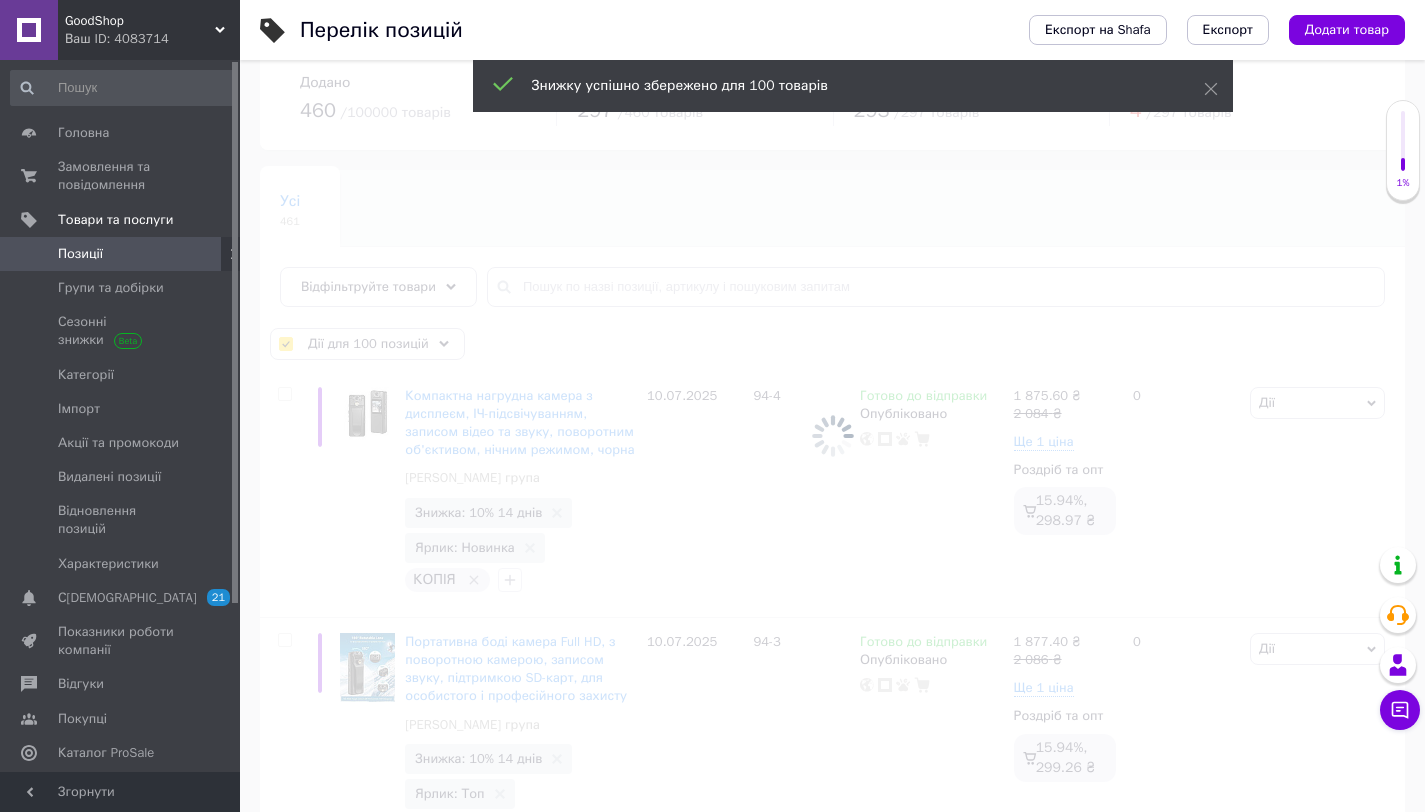 checkbox on "false" 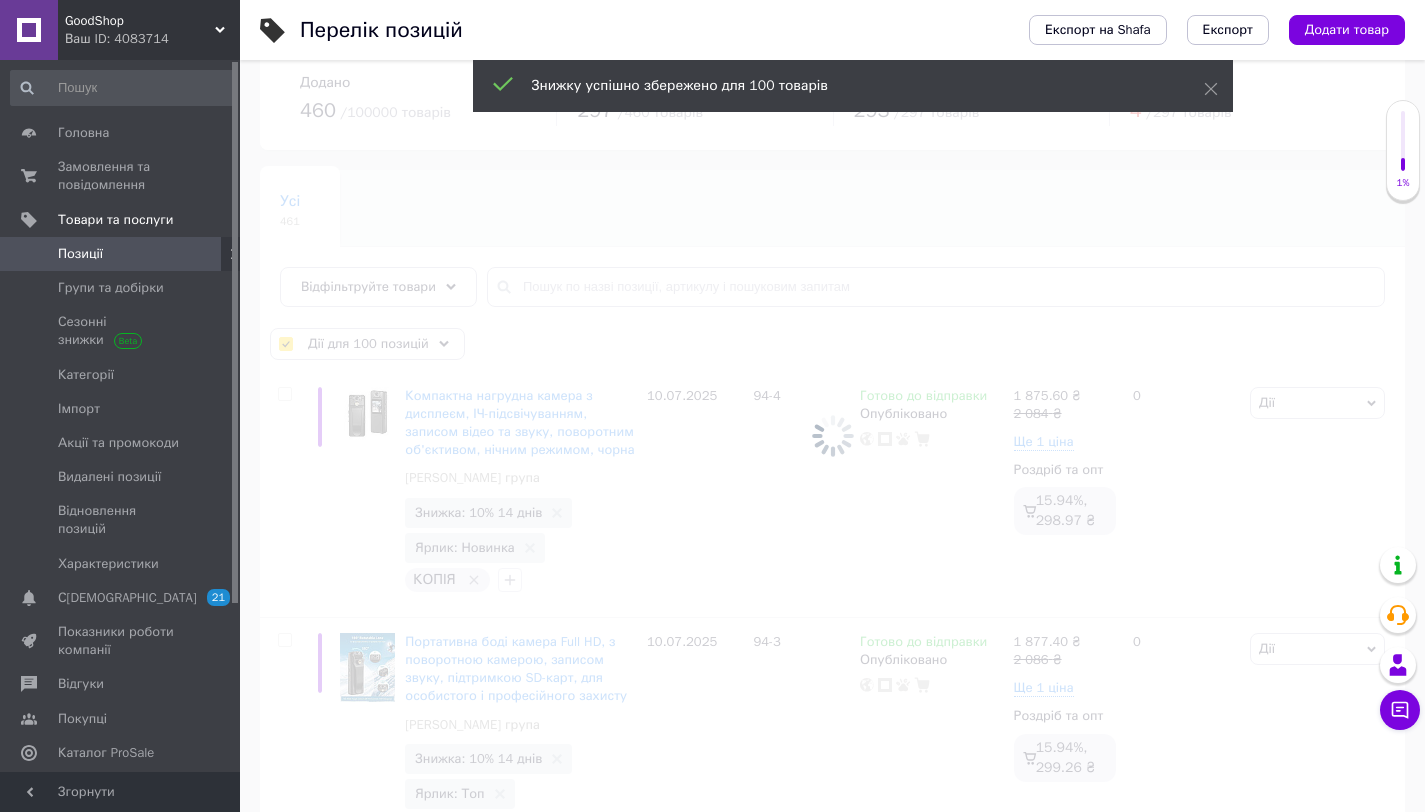 checkbox on "false" 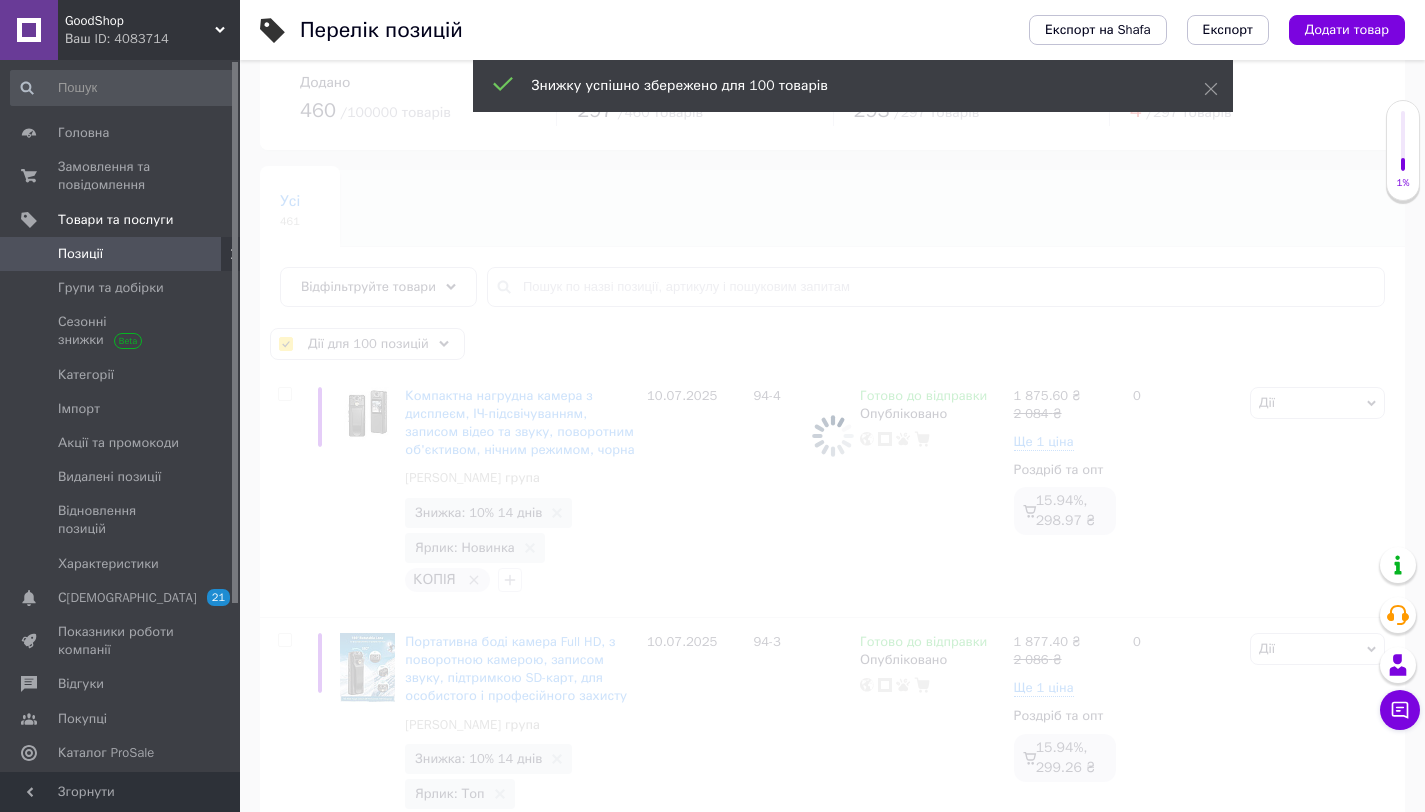 checkbox on "false" 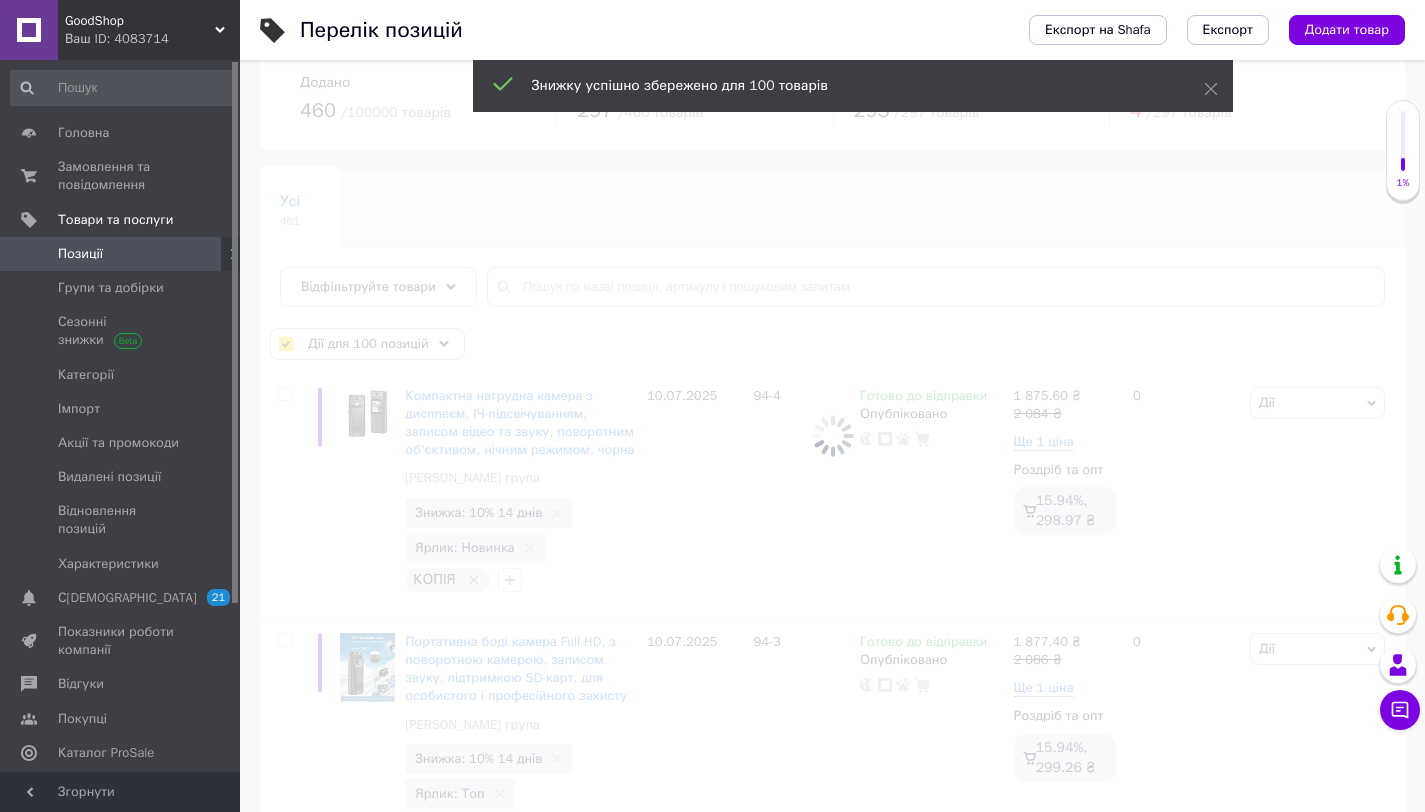 checkbox on "false" 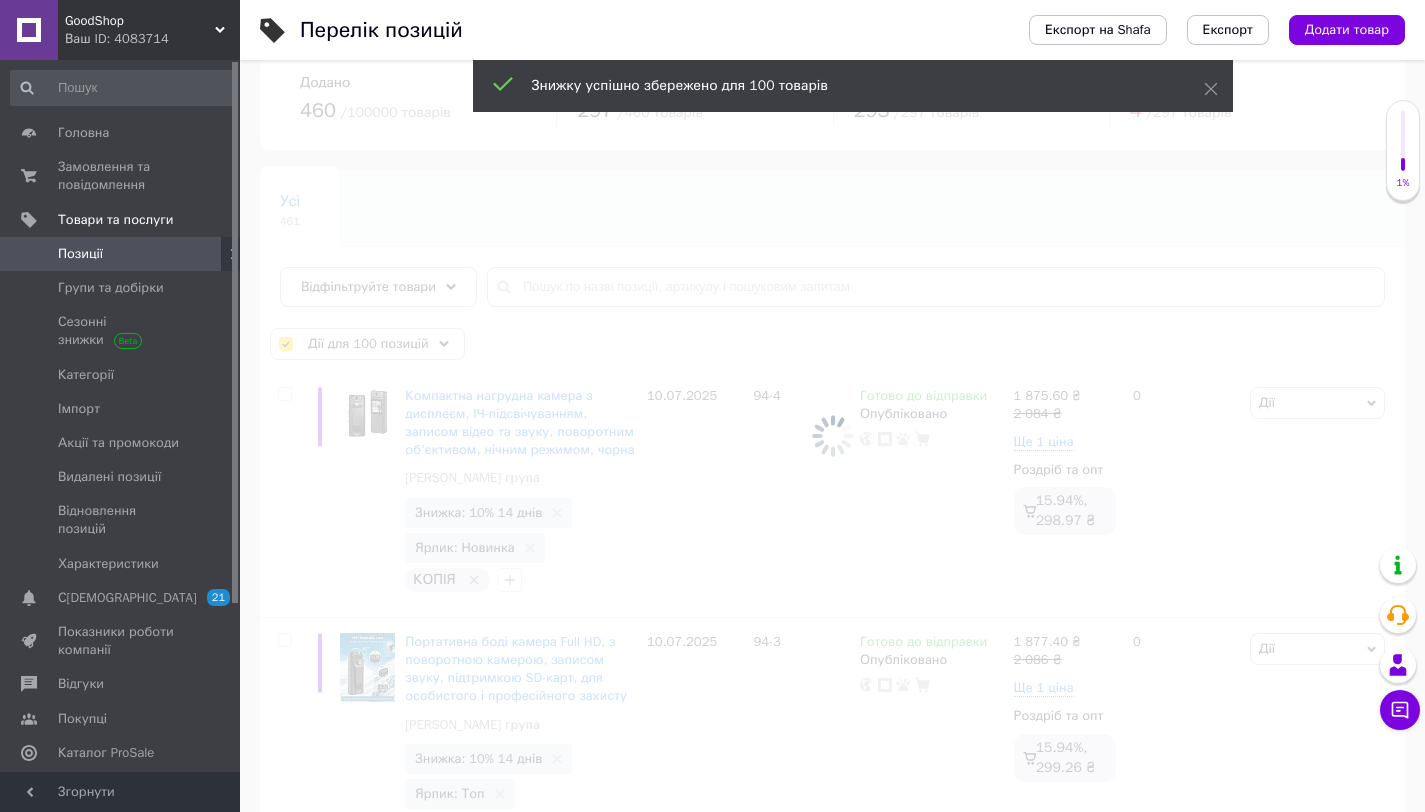 checkbox on "false" 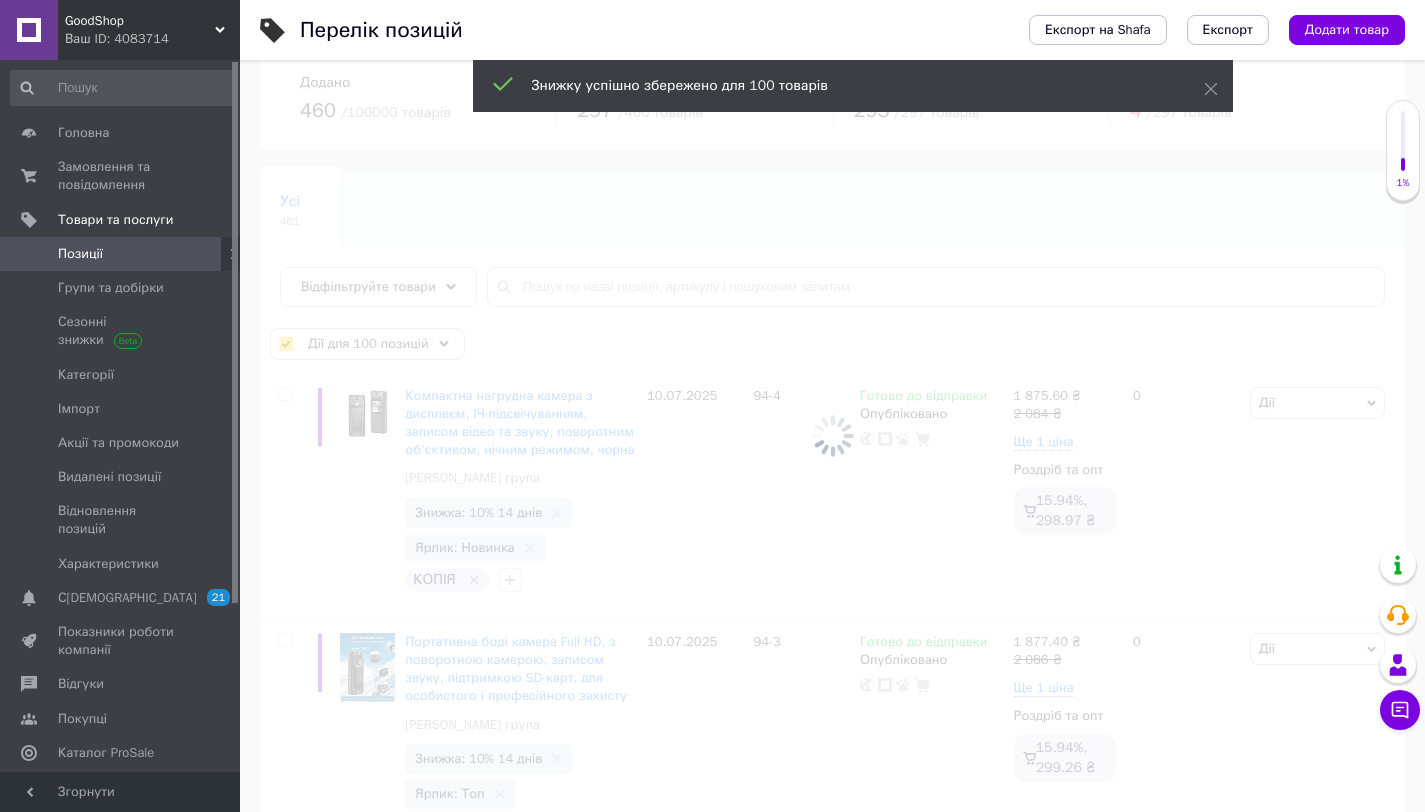 checkbox on "false" 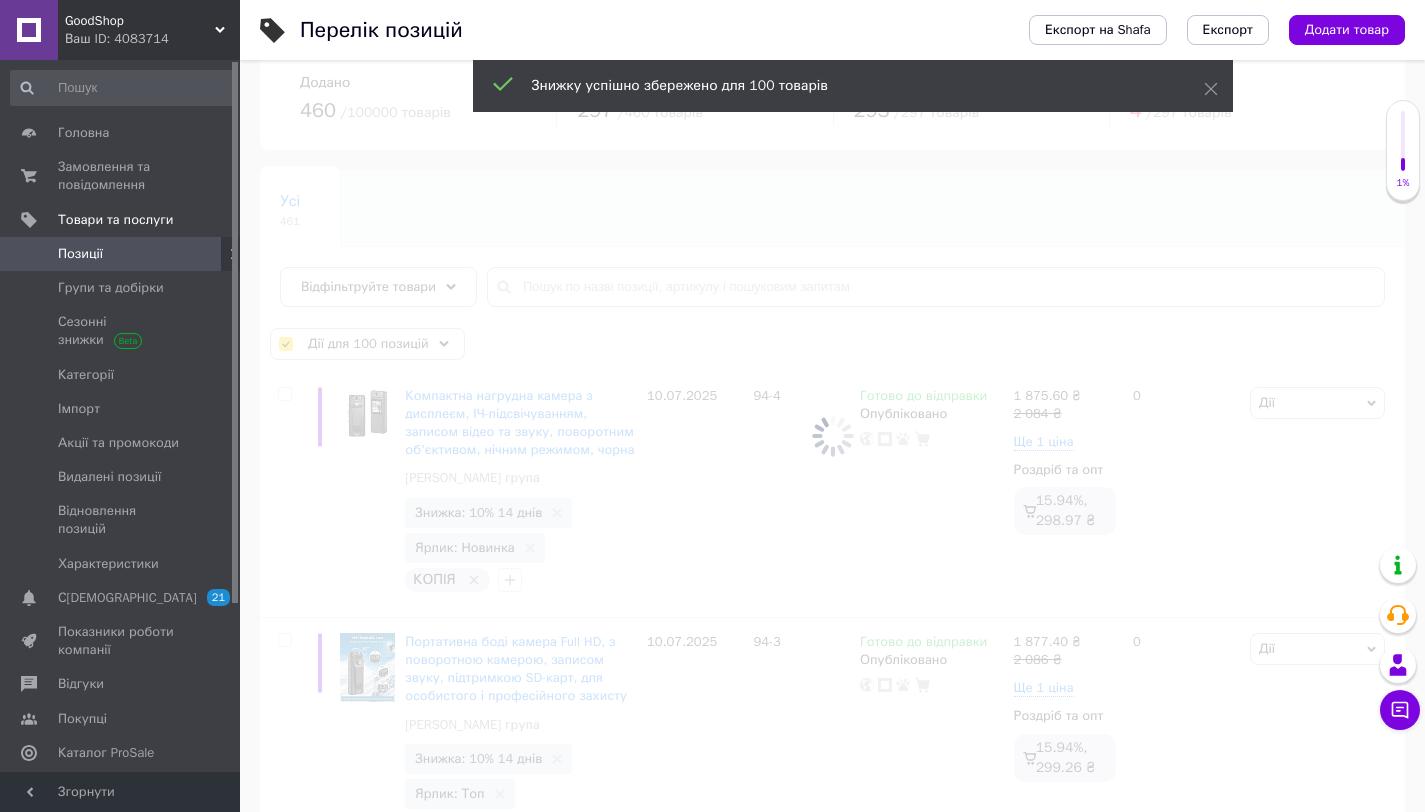 checkbox on "false" 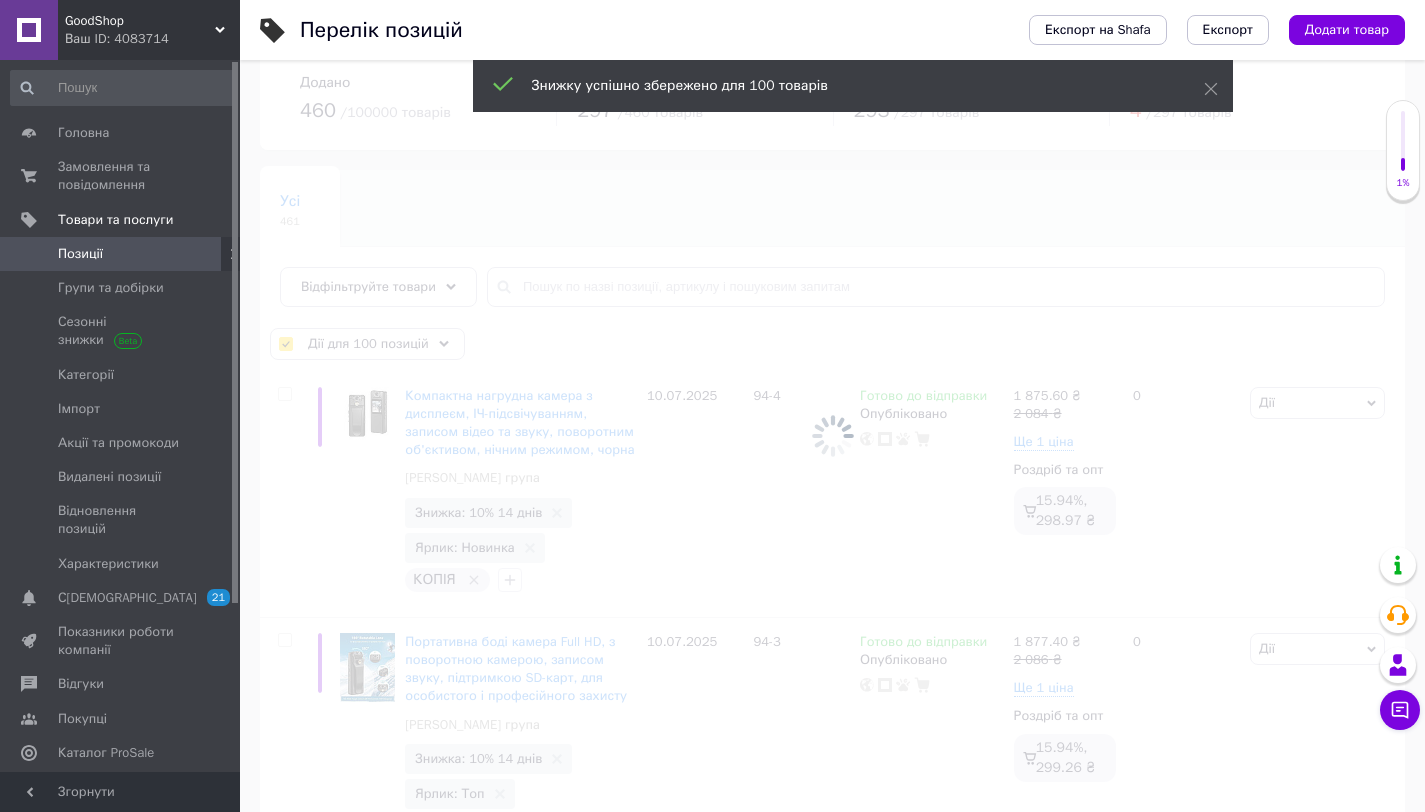 checkbox on "false" 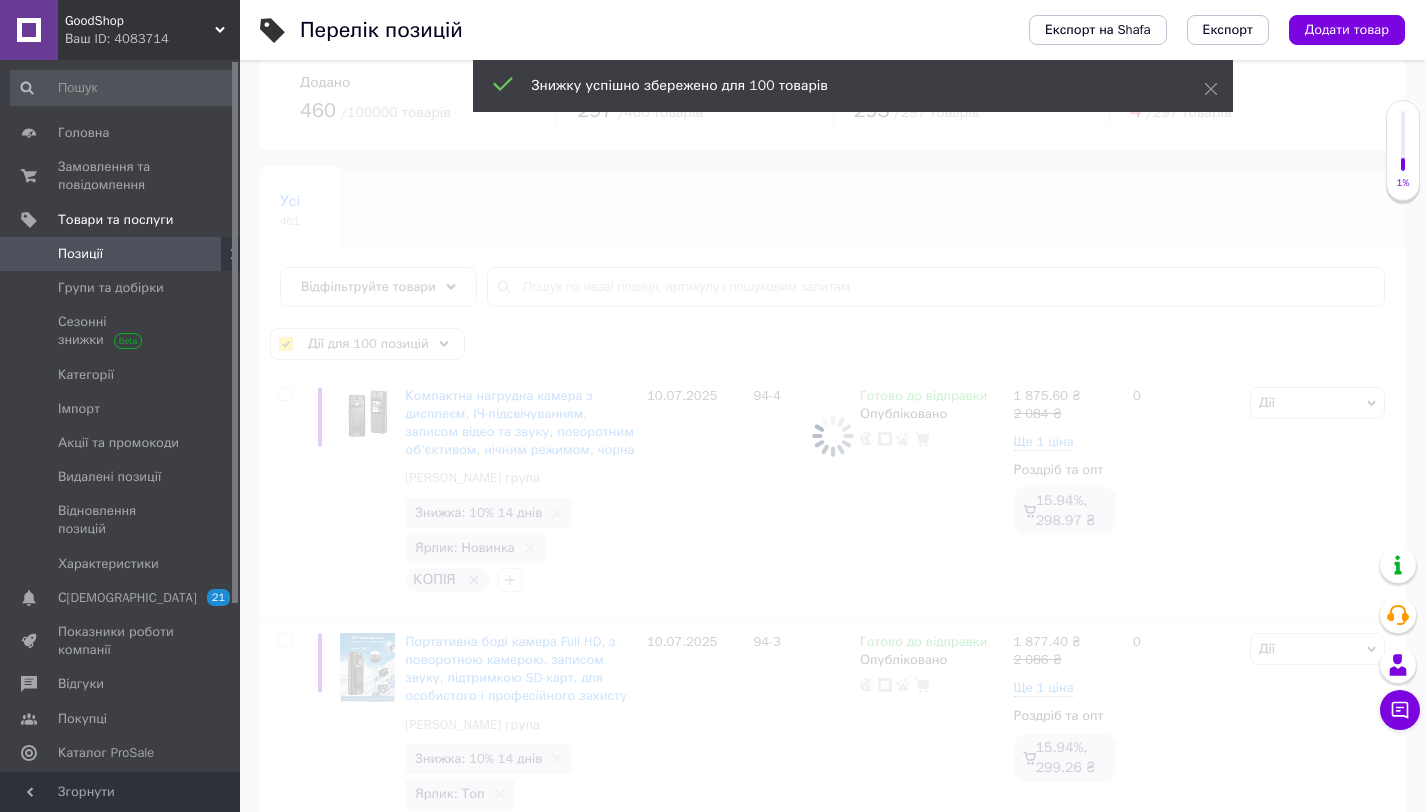 checkbox on "false" 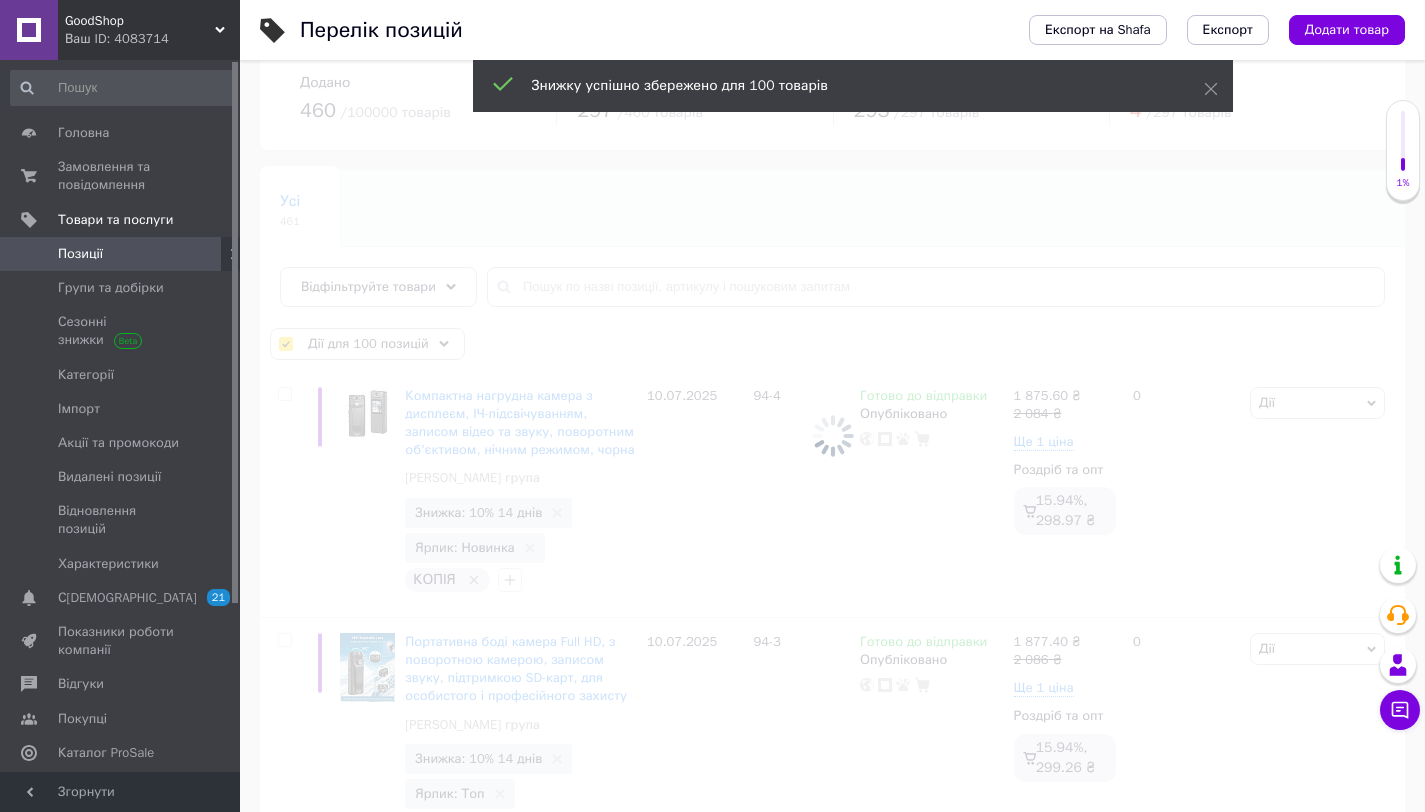 checkbox on "false" 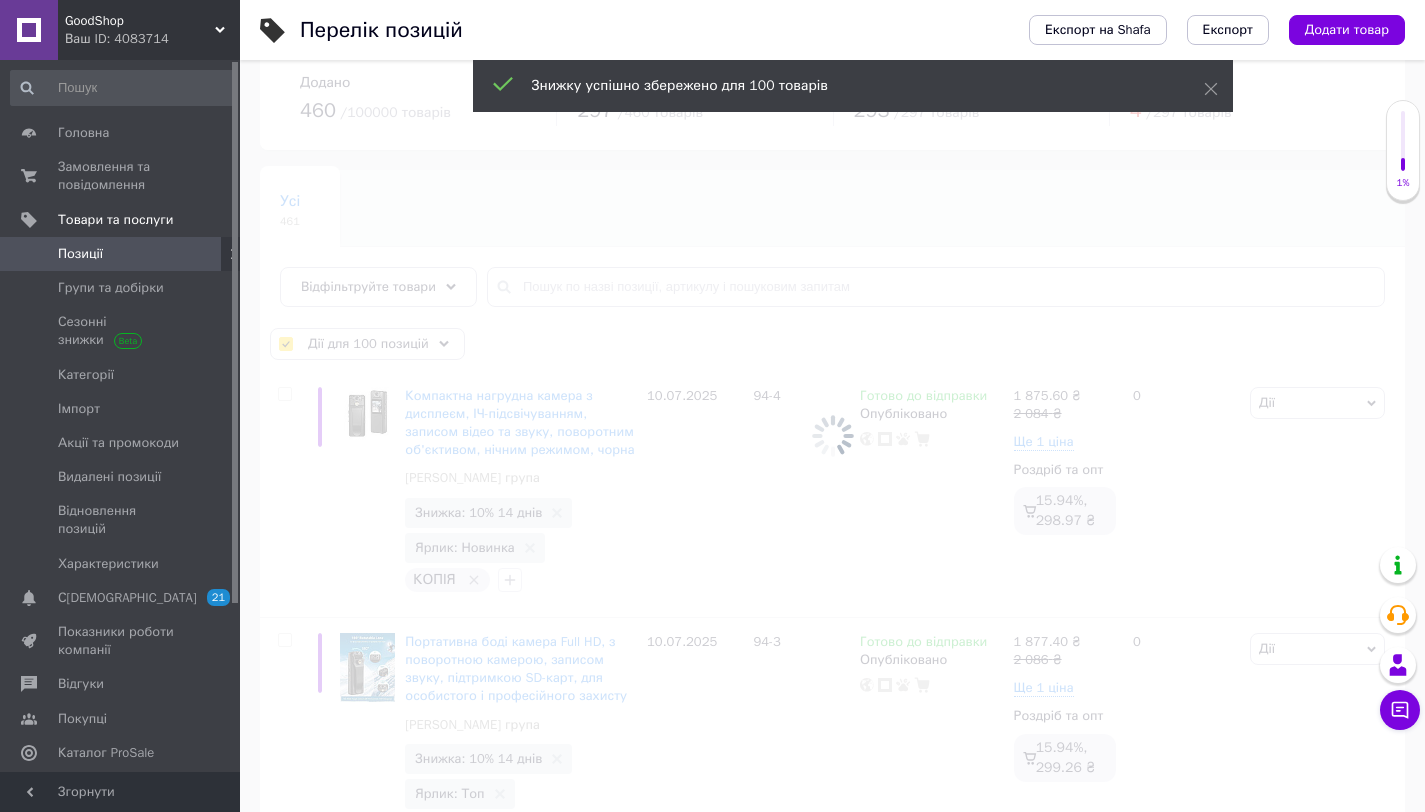 checkbox on "false" 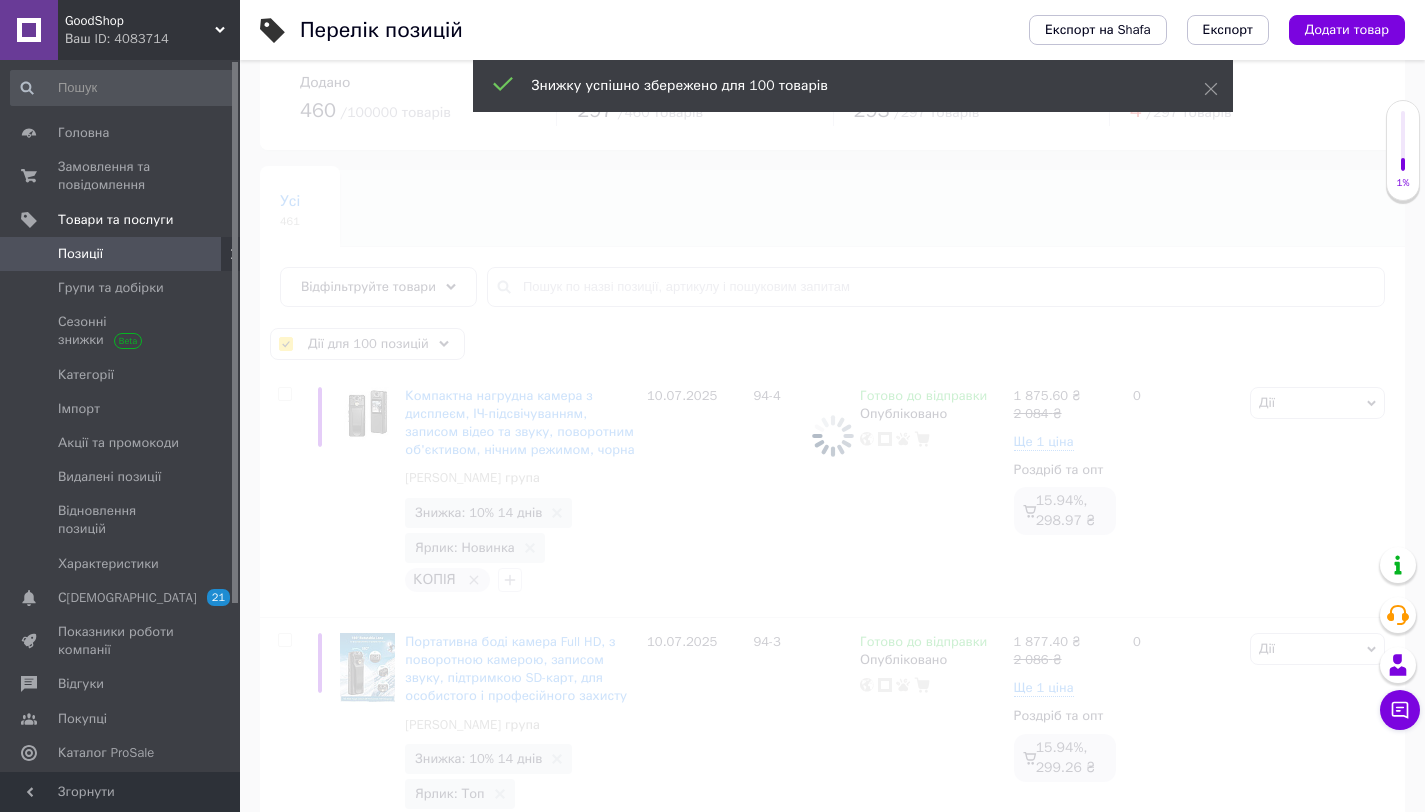 checkbox on "false" 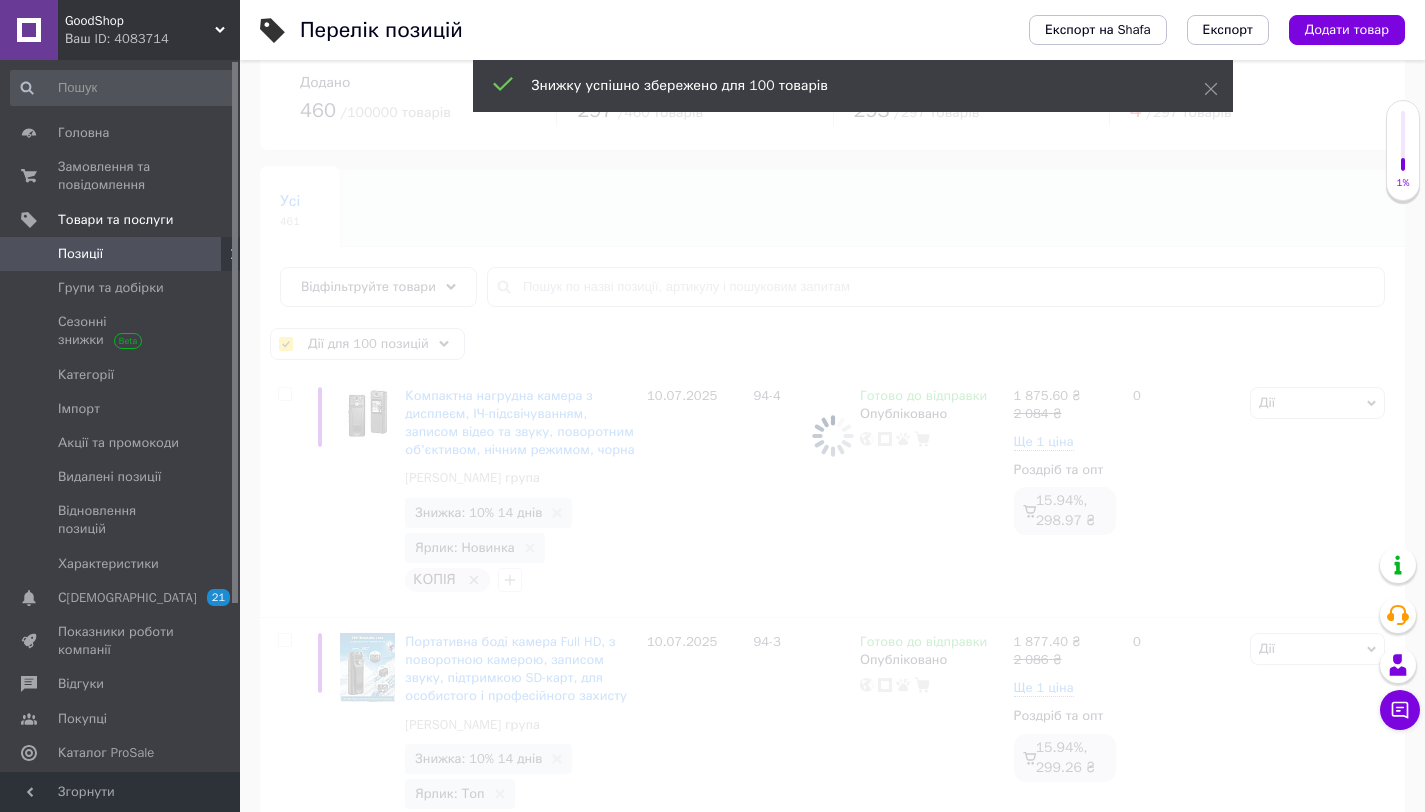 checkbox on "false" 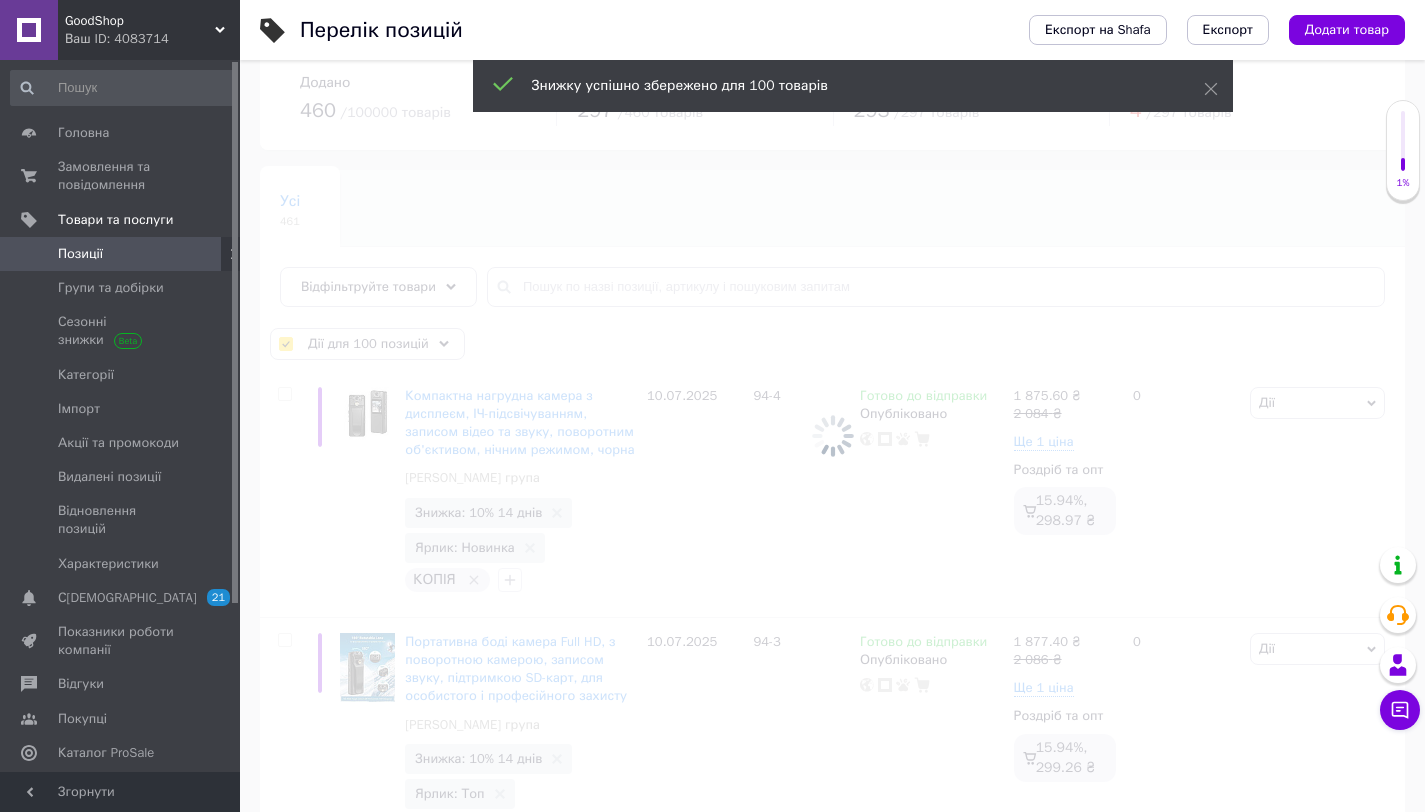 checkbox on "false" 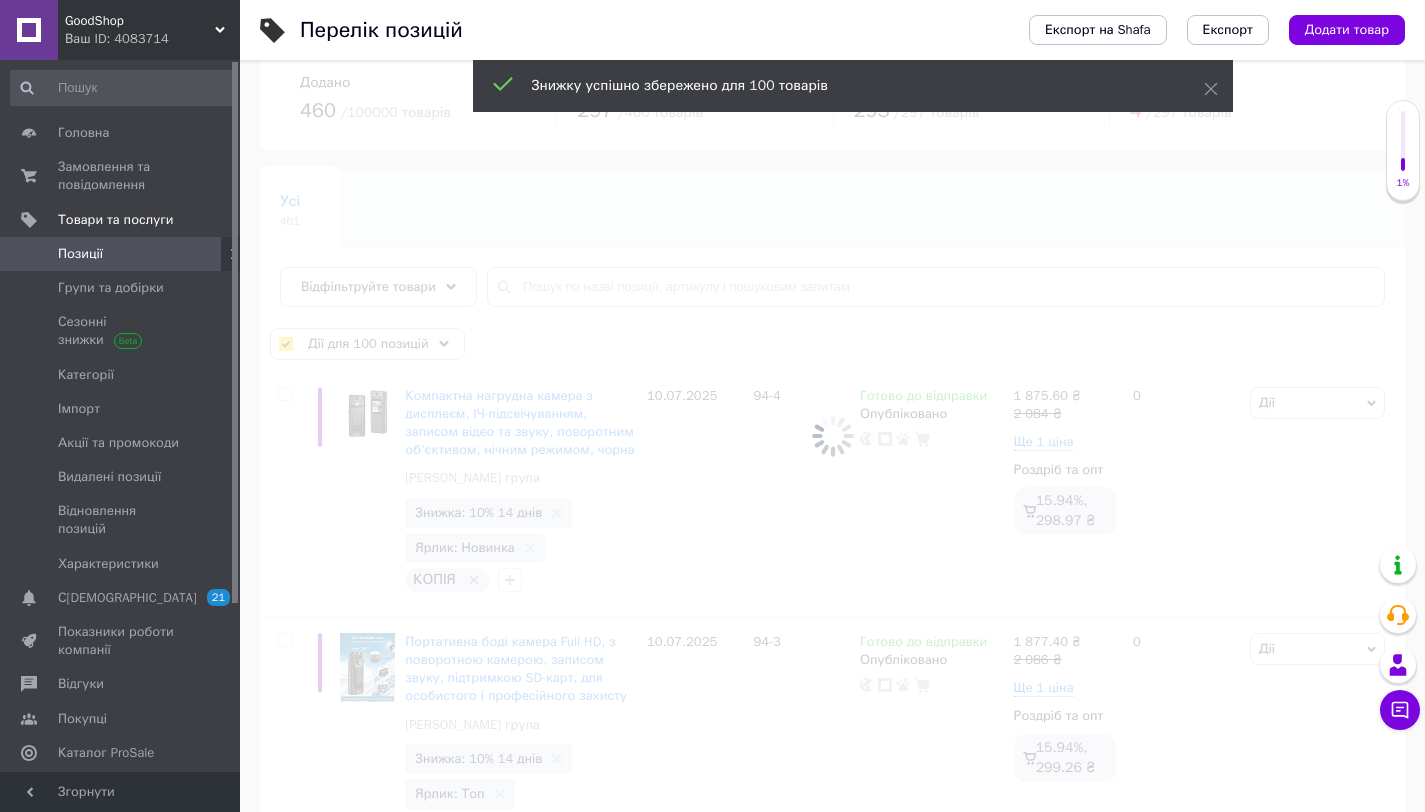 checkbox on "false" 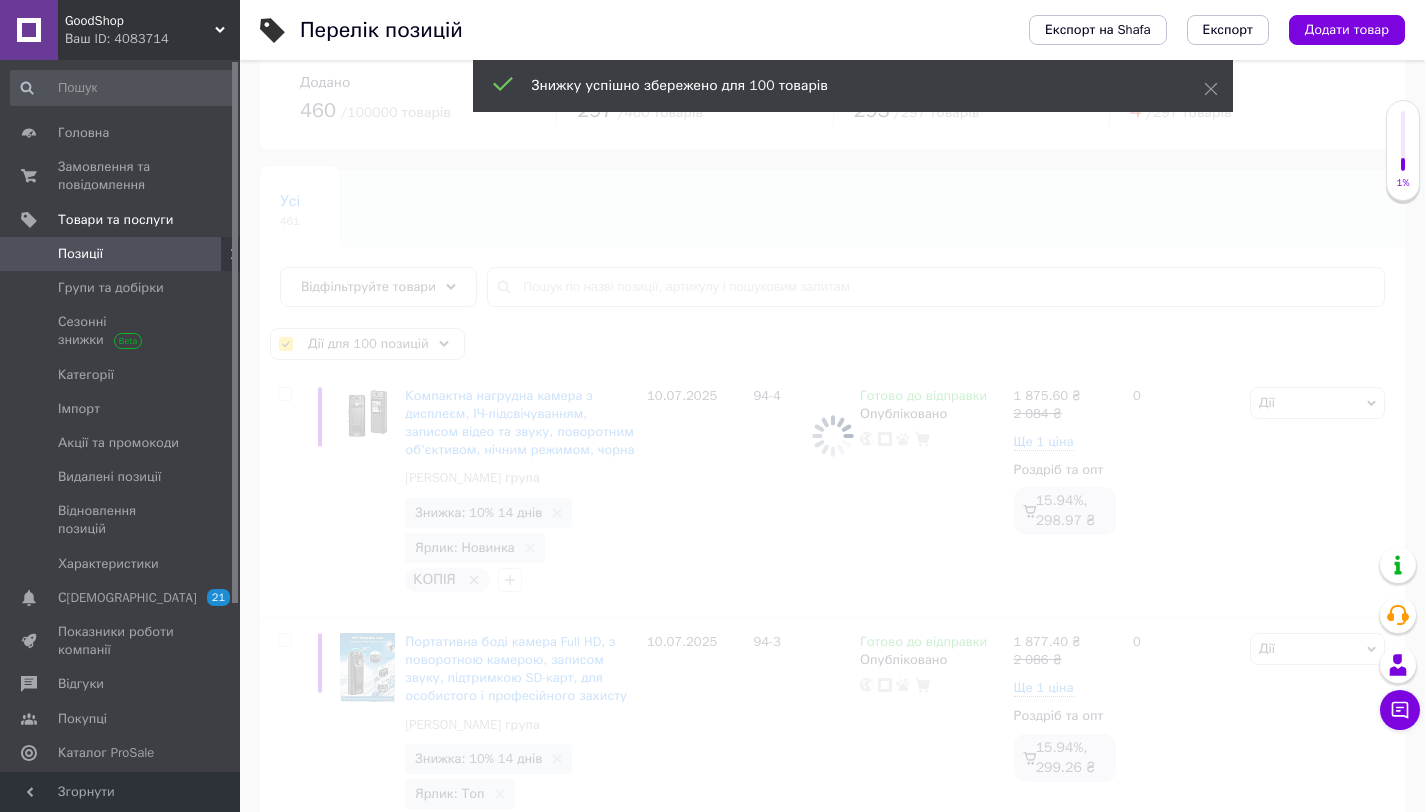 checkbox on "false" 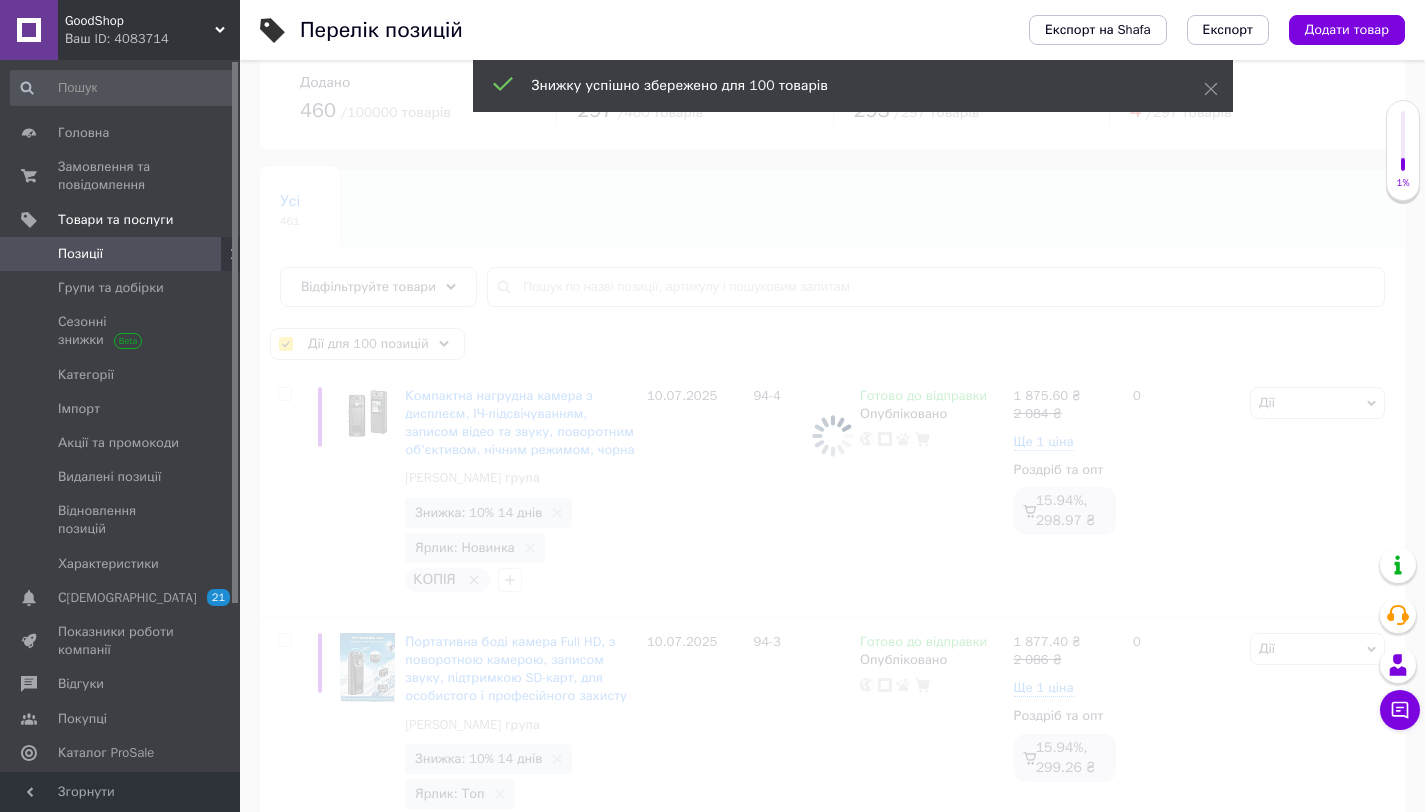 checkbox on "false" 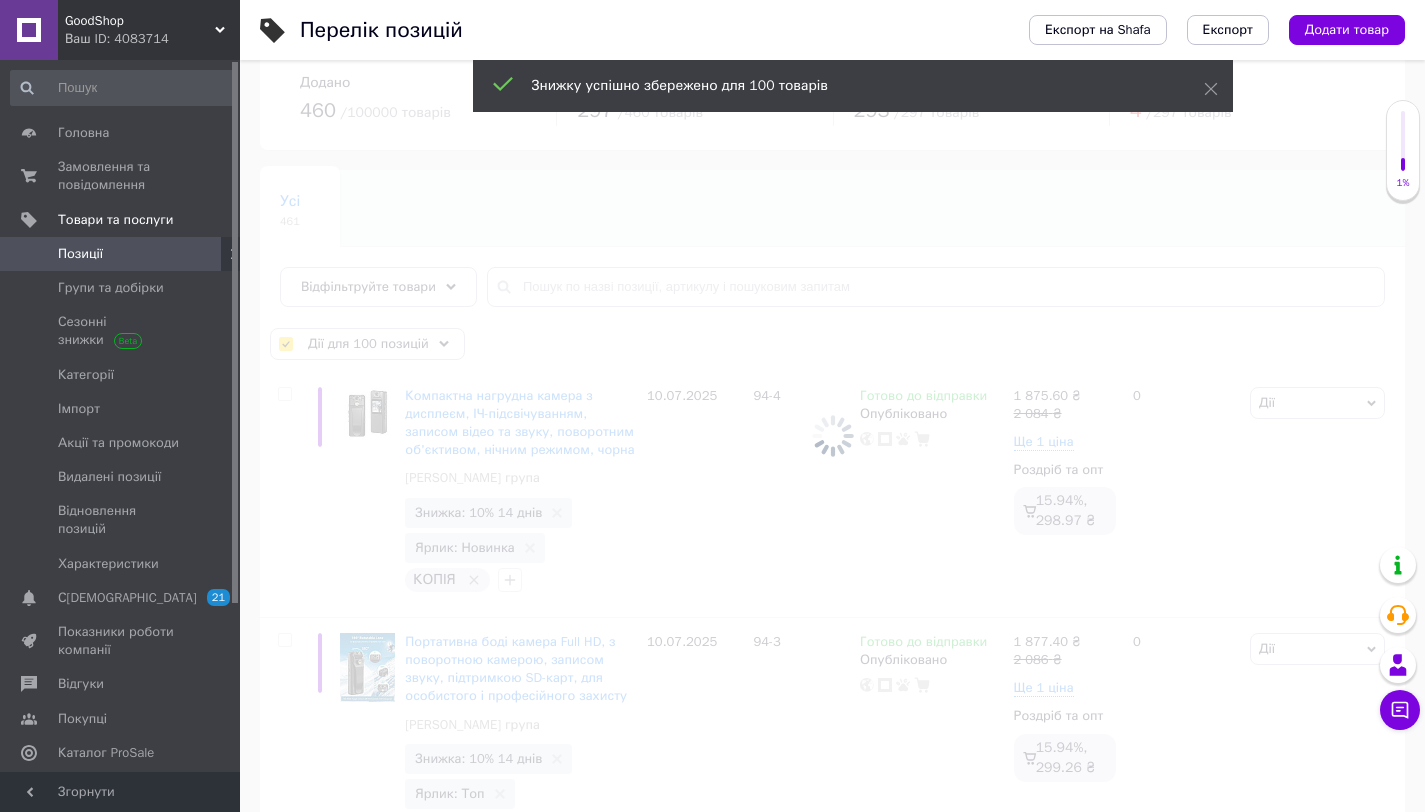 checkbox on "false" 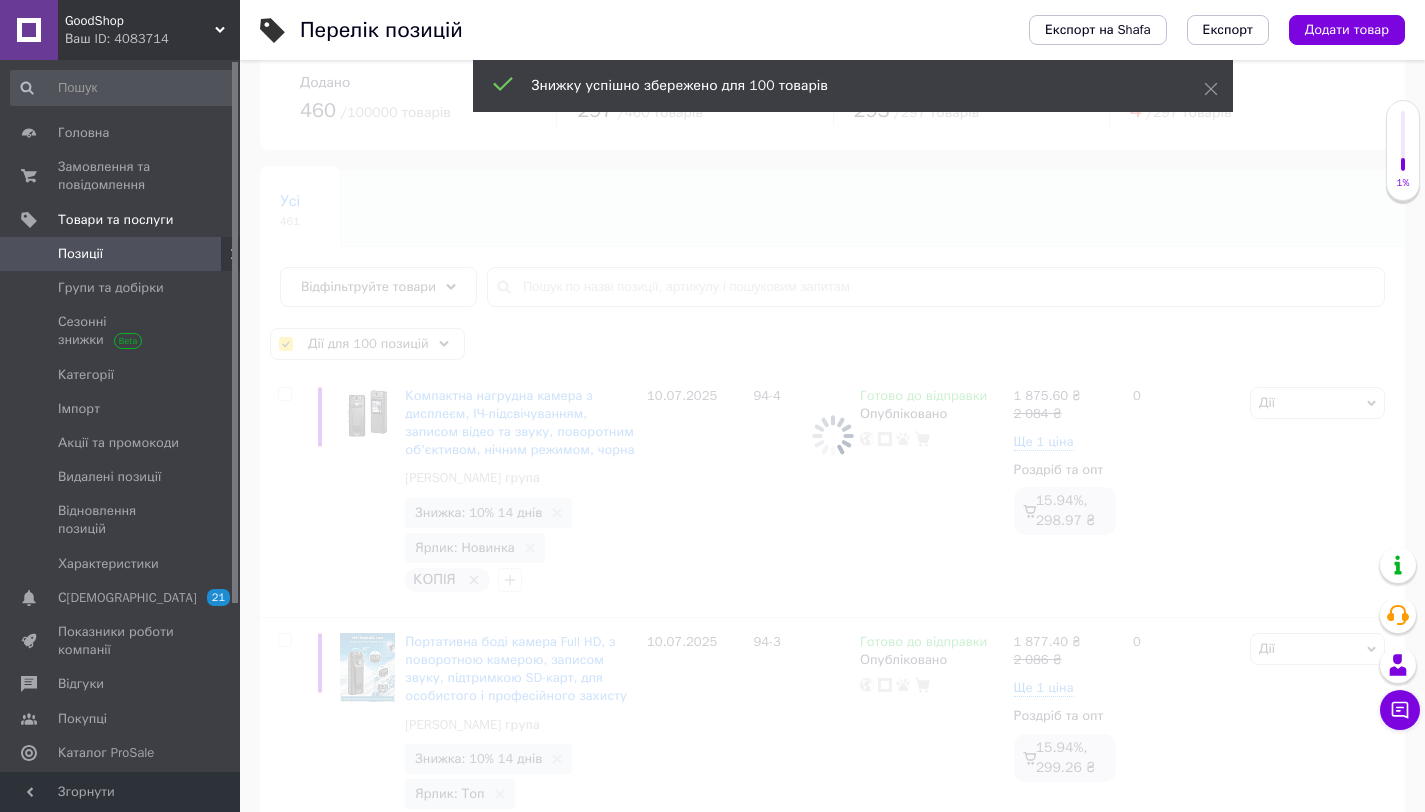checkbox on "false" 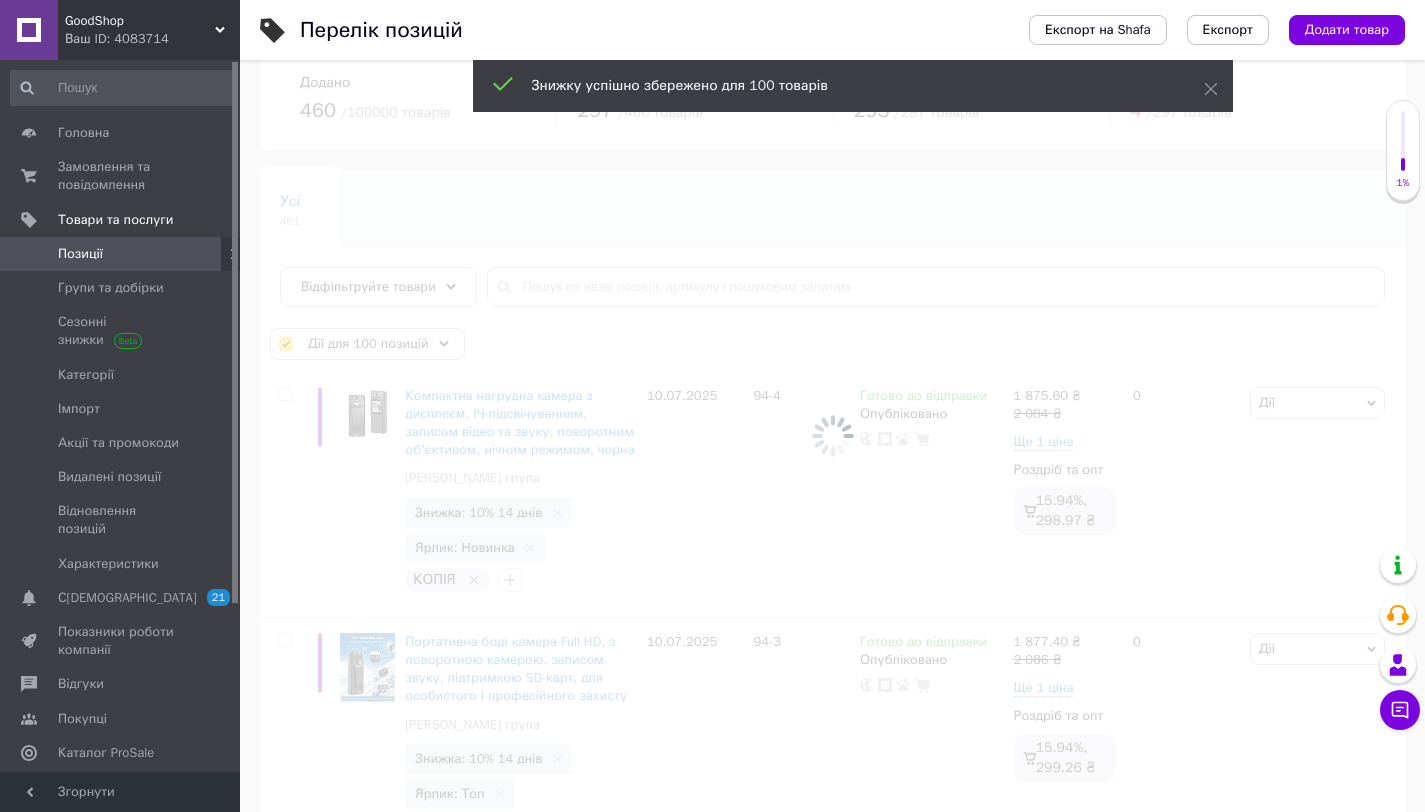 checkbox on "false" 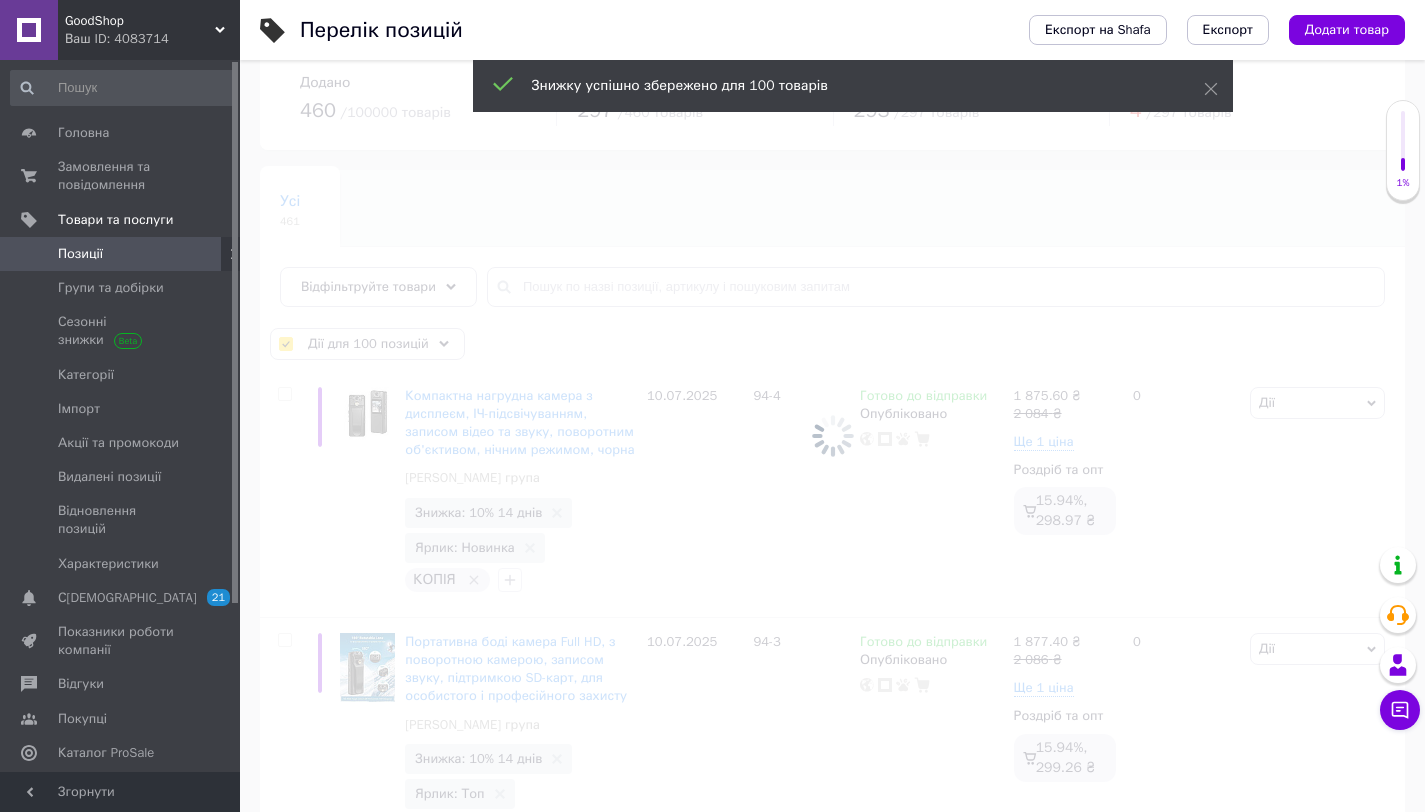 type 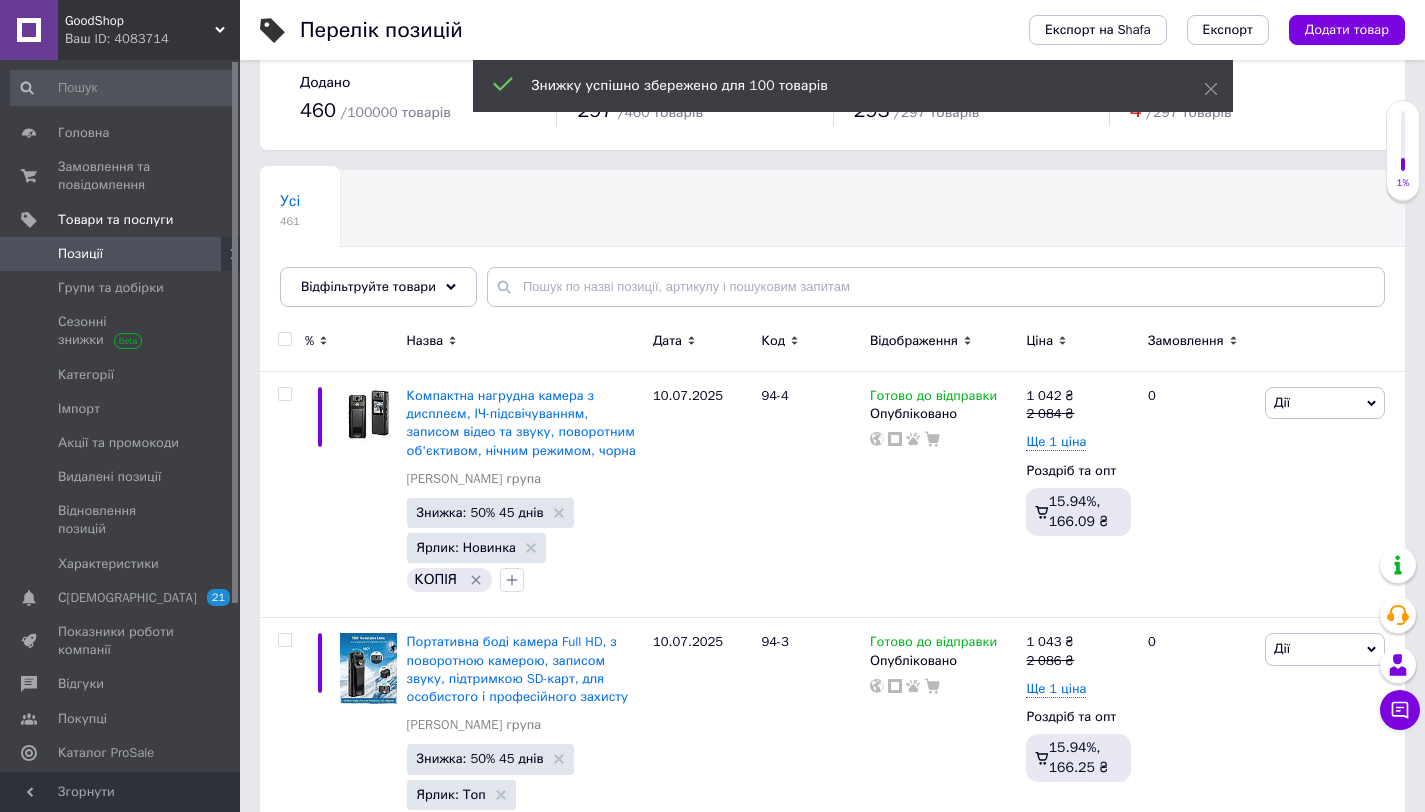 scroll, scrollTop: 24804, scrollLeft: 0, axis: vertical 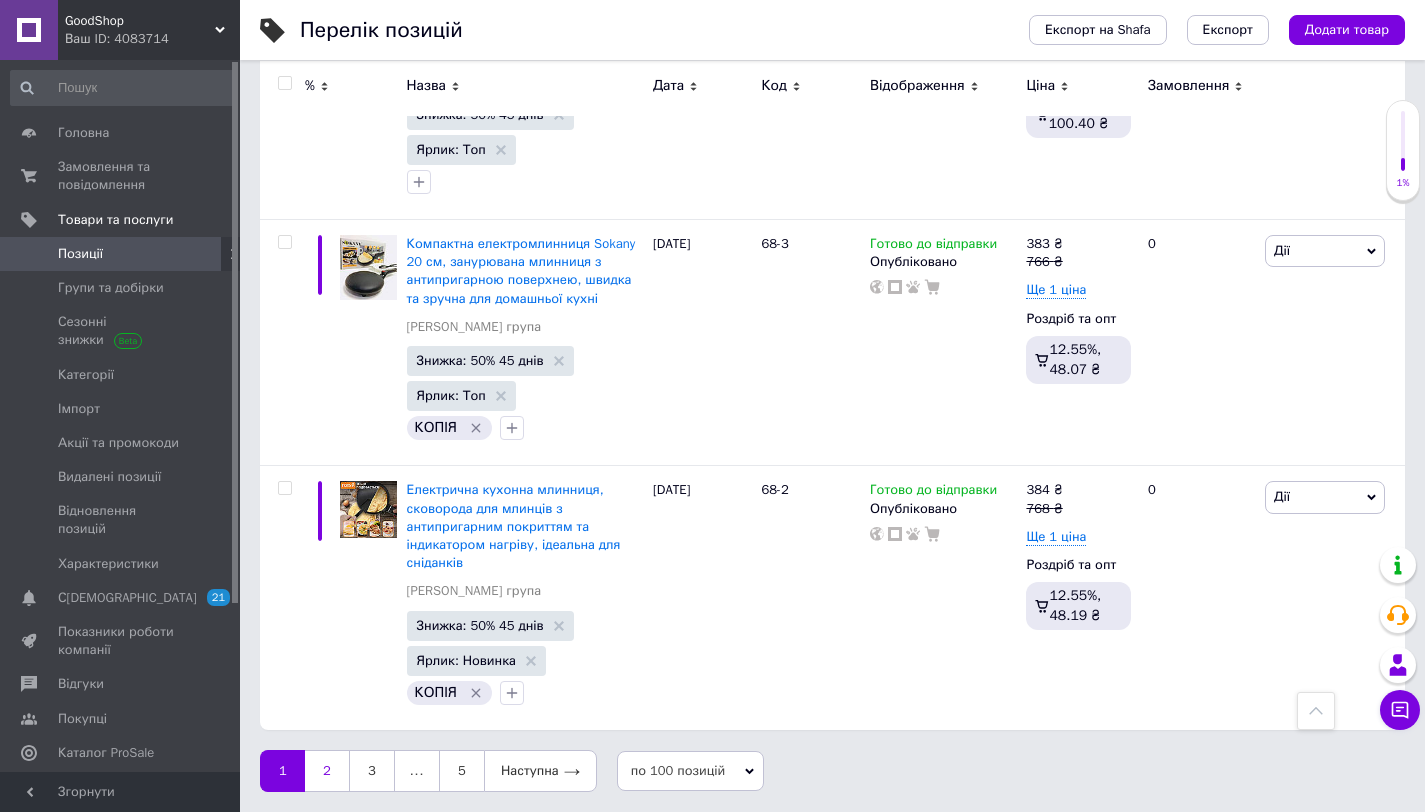 click on "2" at bounding box center (327, 771) 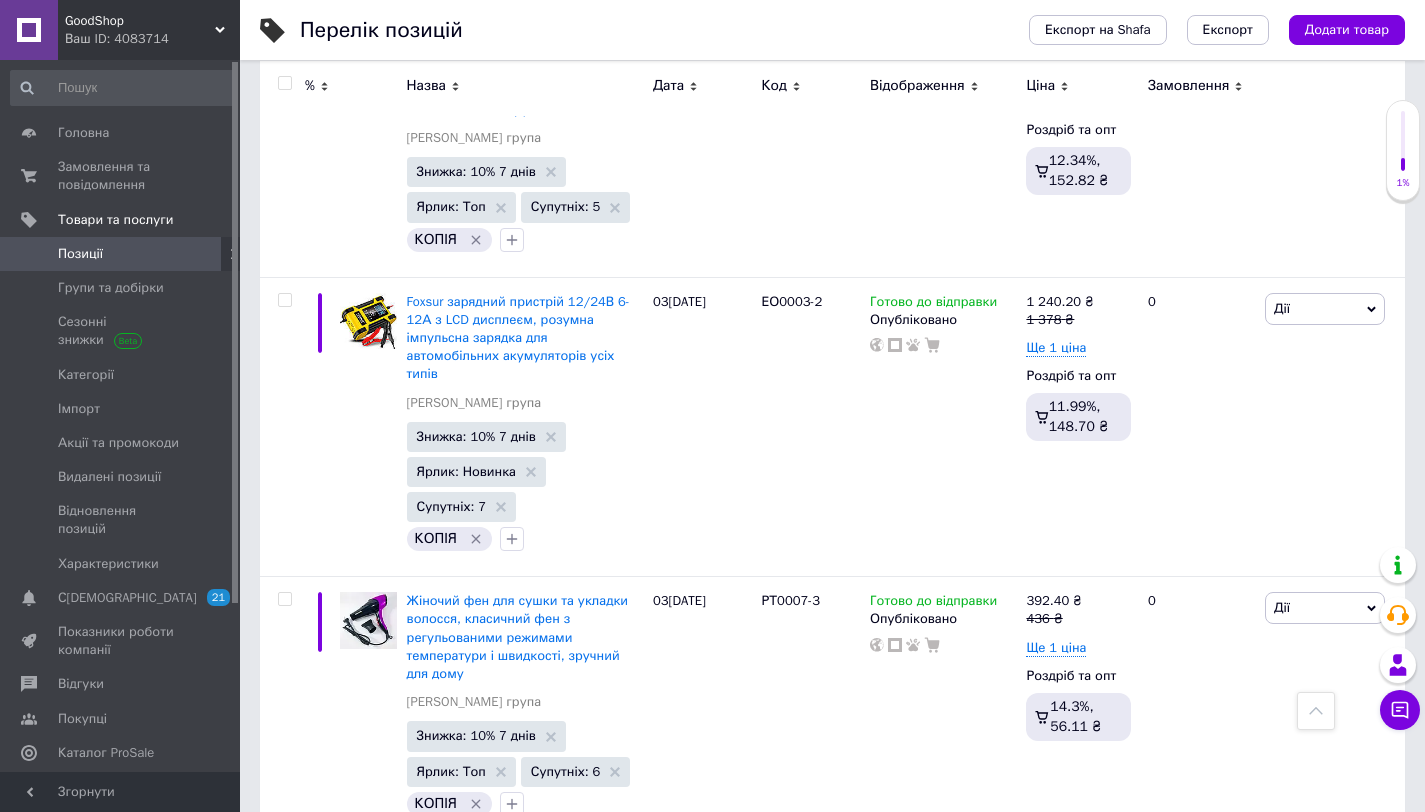 click at bounding box center [1316, 711] 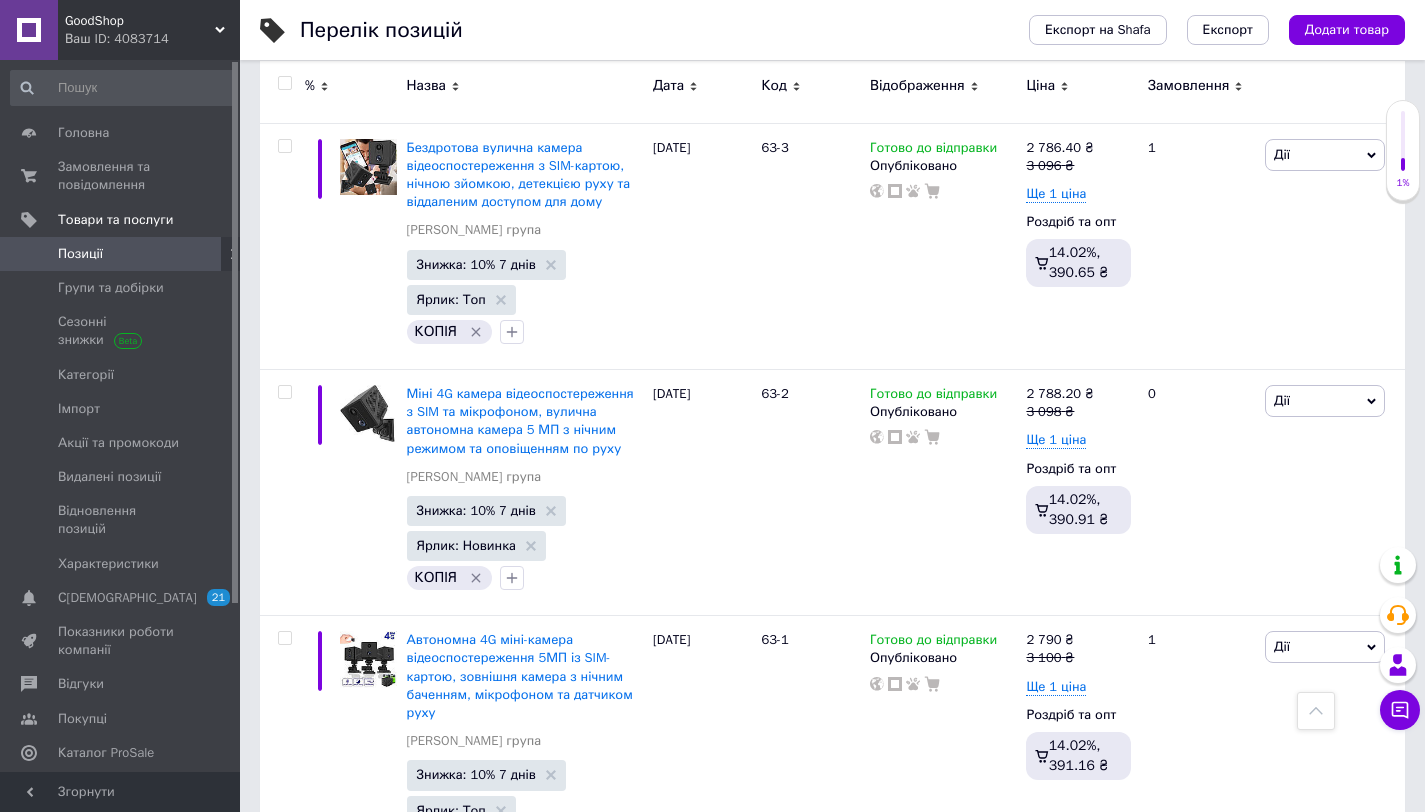 scroll, scrollTop: 0, scrollLeft: 0, axis: both 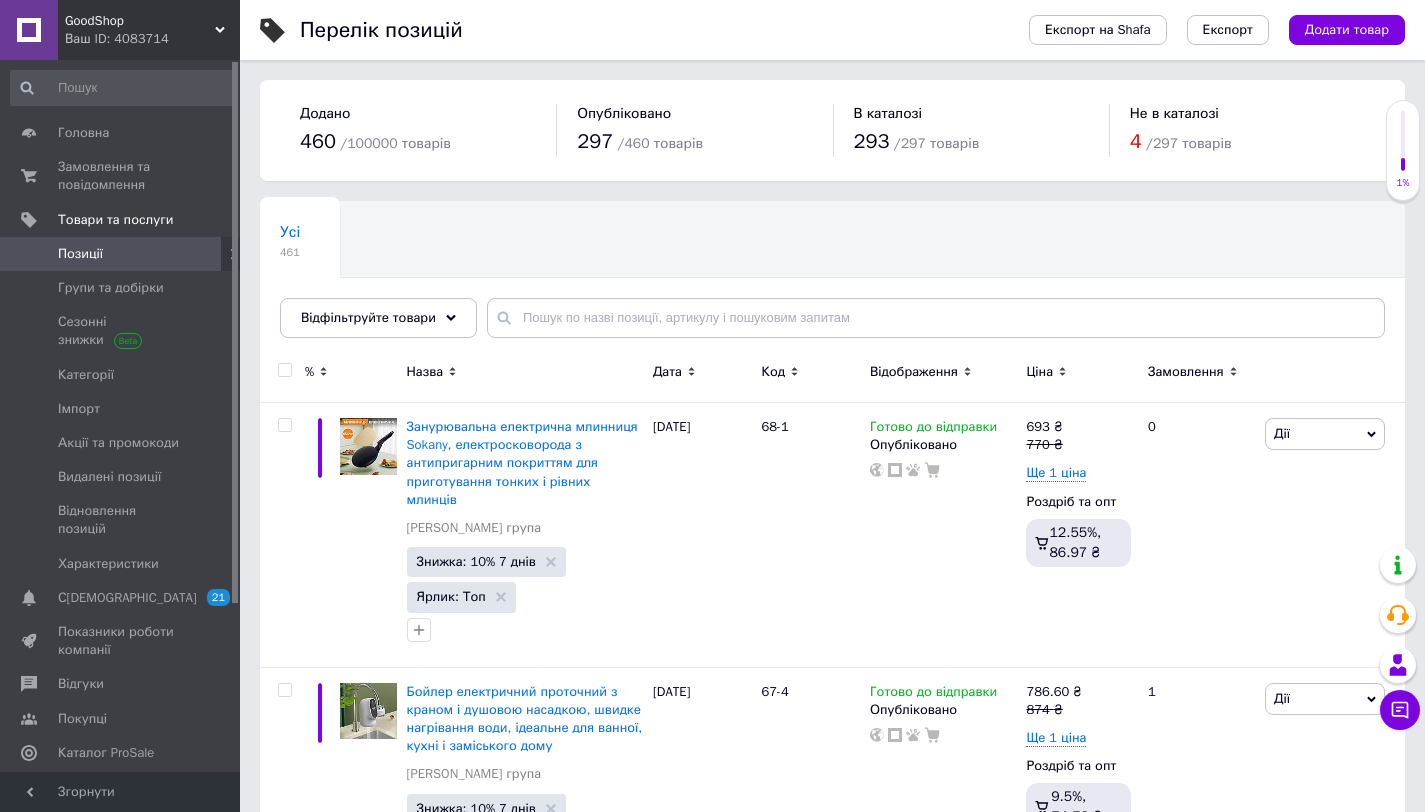 click at bounding box center [284, 370] 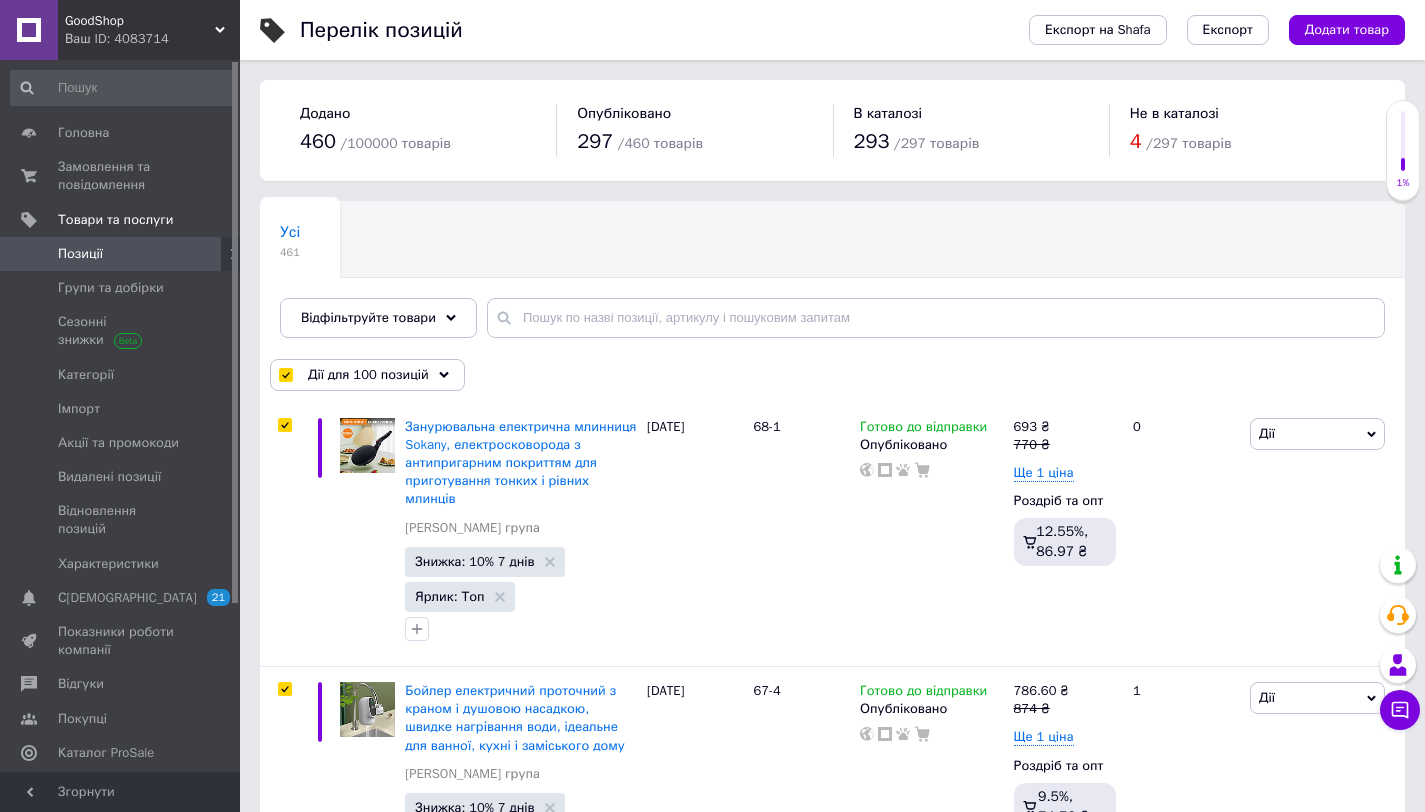 click on "Дії для 100 позицій" at bounding box center [368, 375] 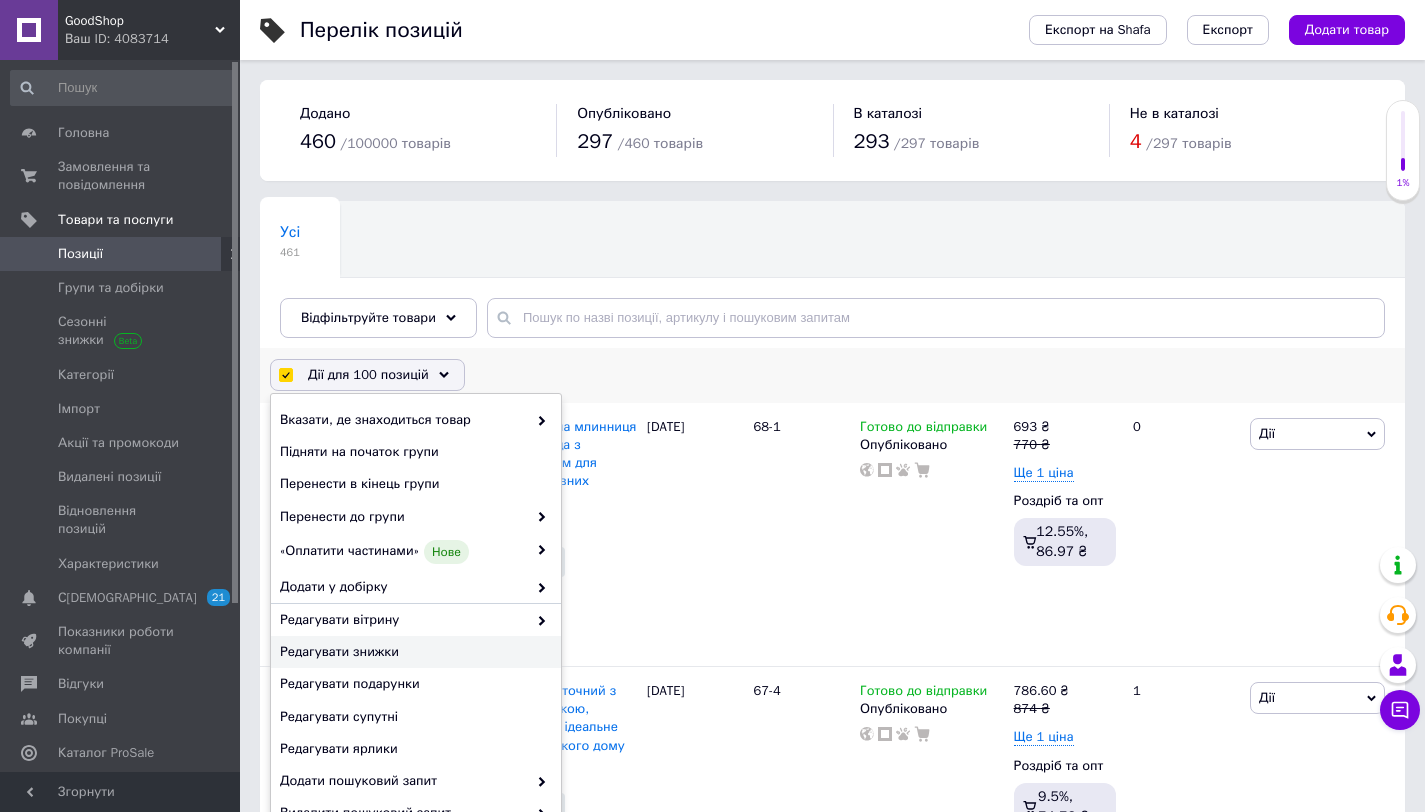 click on "Редагувати знижки" at bounding box center [413, 652] 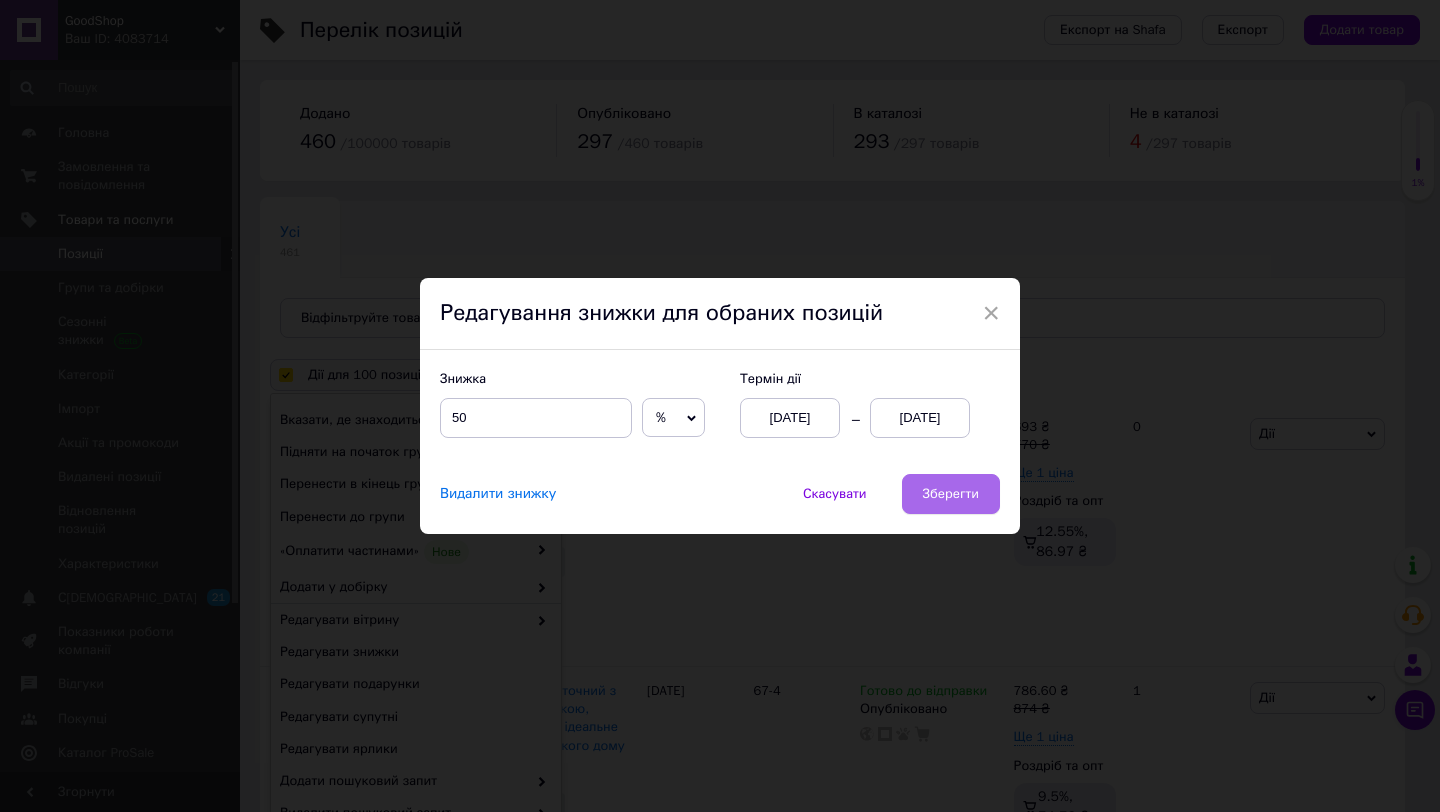 click on "Зберегти" at bounding box center [951, 494] 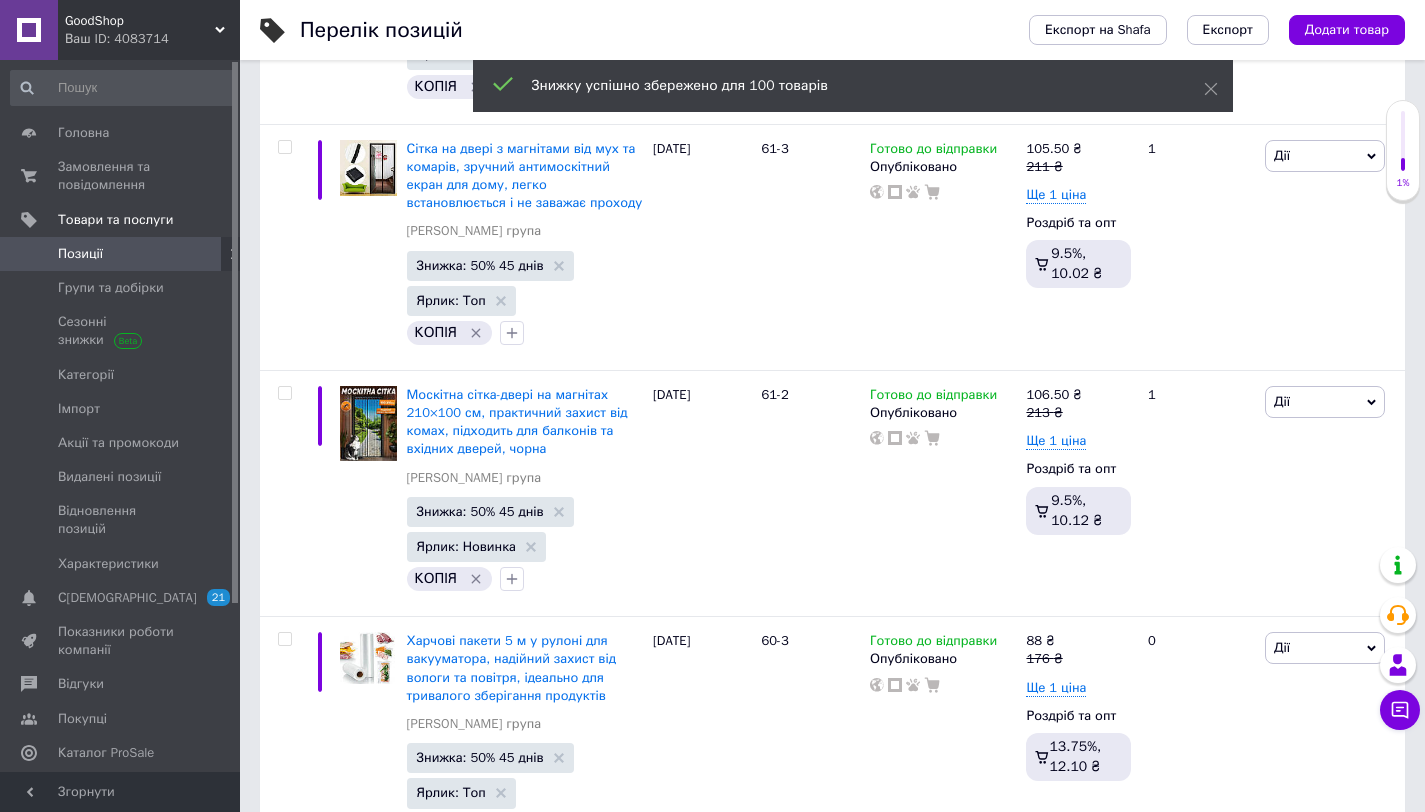 scroll, scrollTop: 25022, scrollLeft: 0, axis: vertical 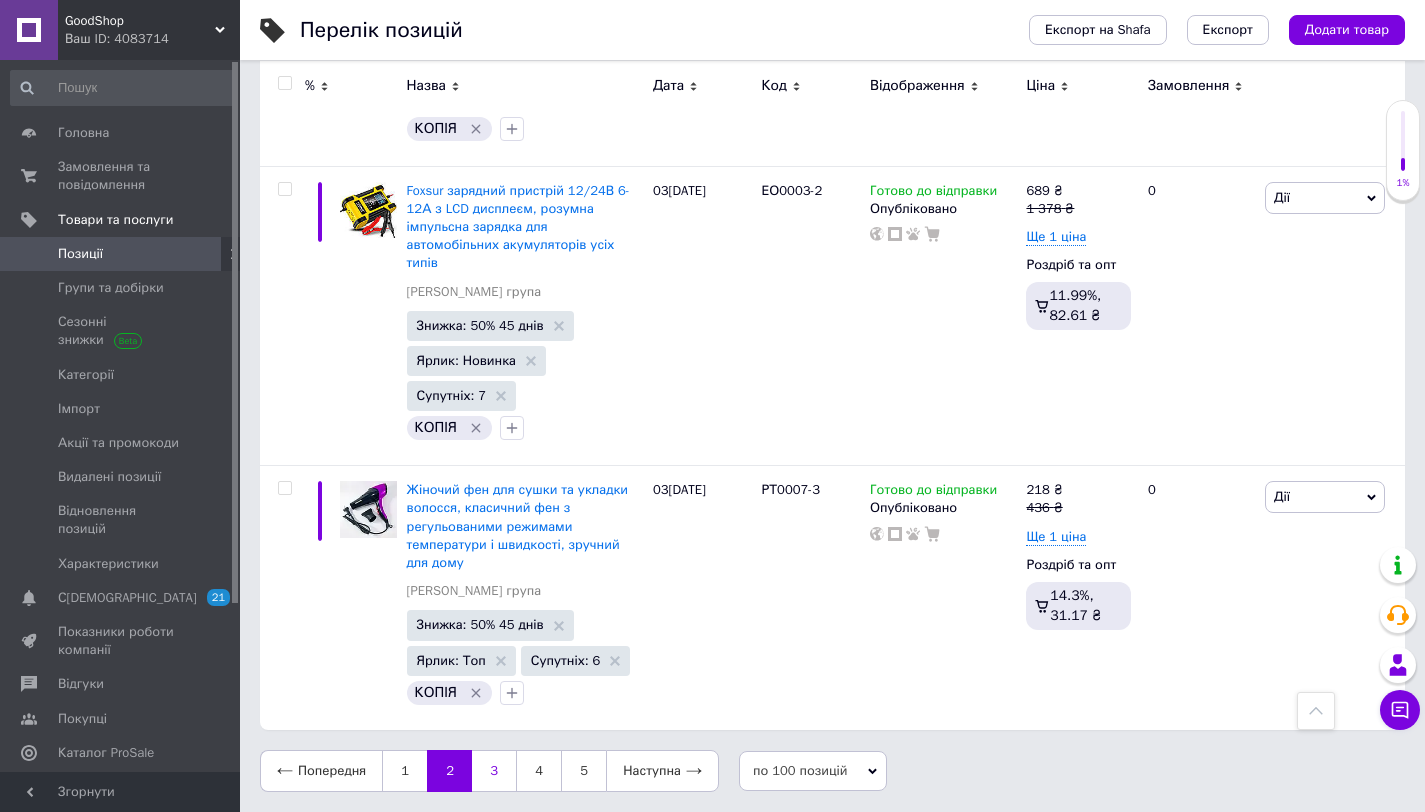 click on "3" at bounding box center [494, 771] 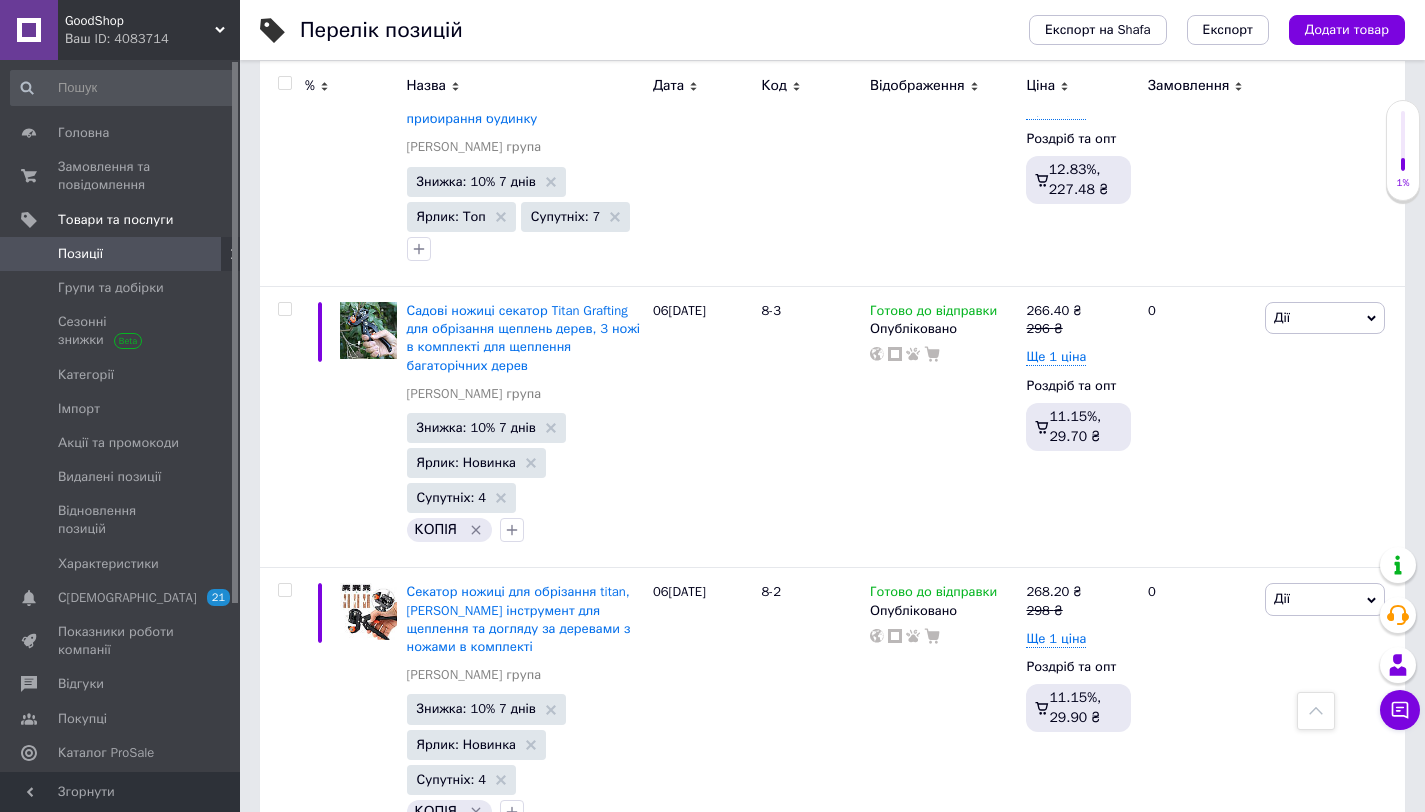 click at bounding box center [1316, 711] 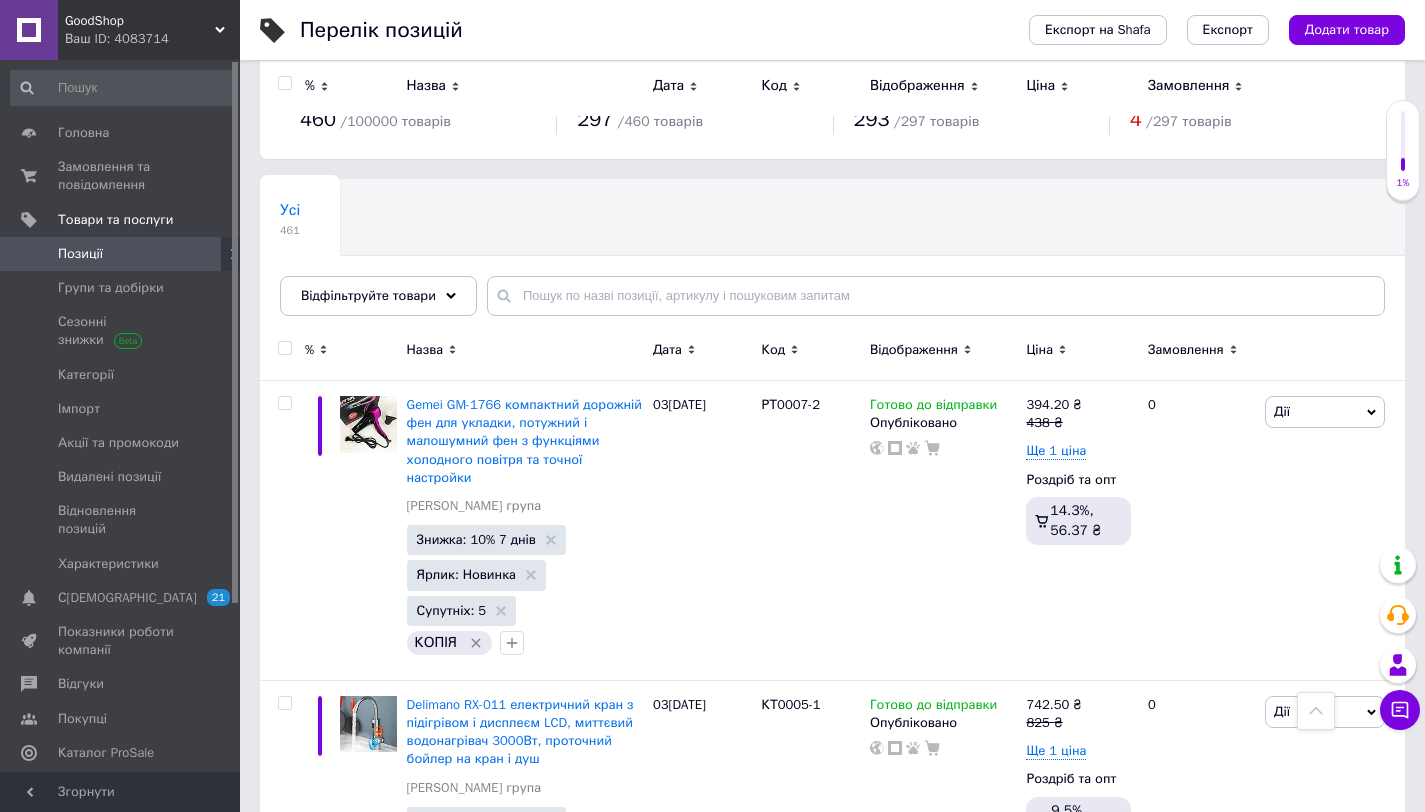 scroll, scrollTop: 0, scrollLeft: 0, axis: both 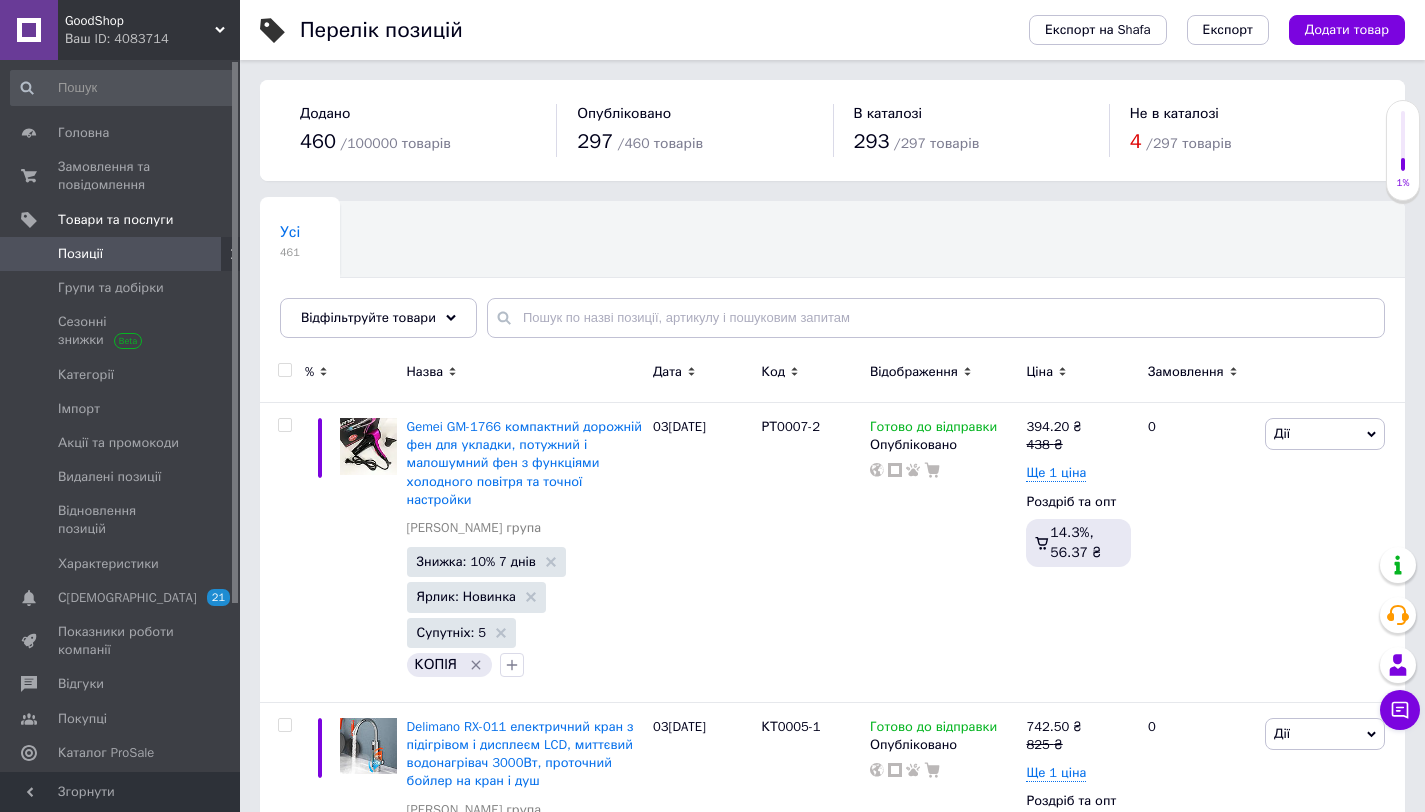click at bounding box center [285, 370] 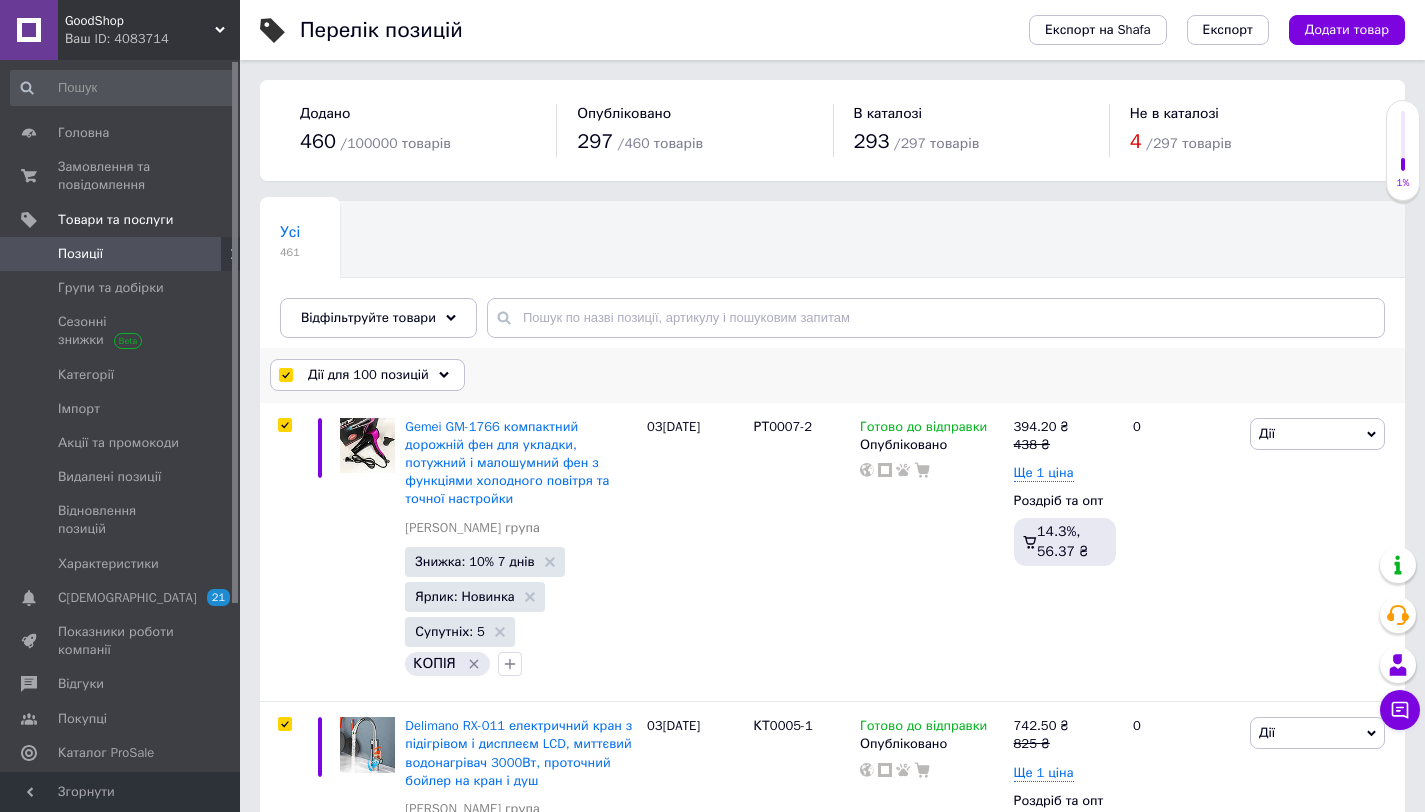 click on "Дії для 100 позицій" at bounding box center [368, 375] 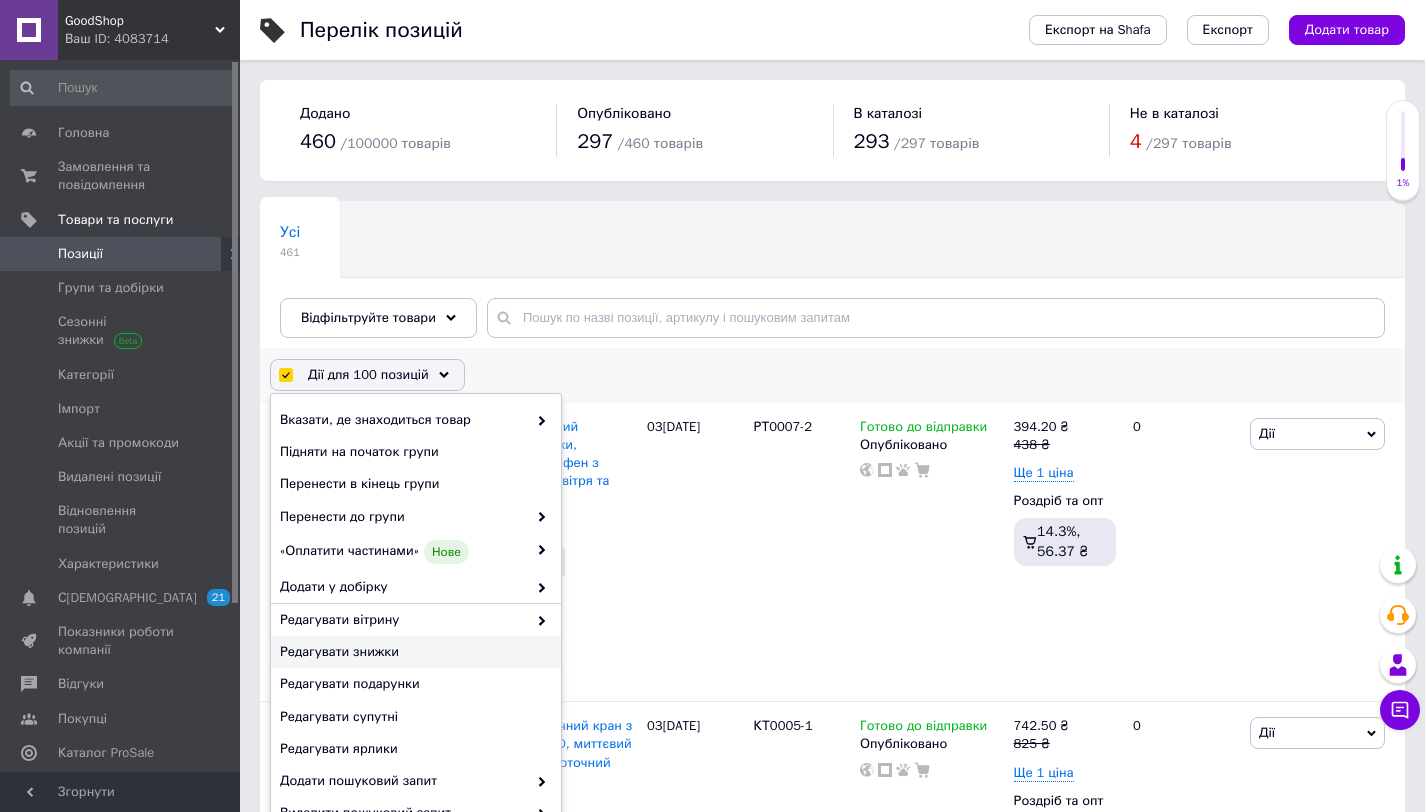 click on "Редагувати знижки" at bounding box center (413, 652) 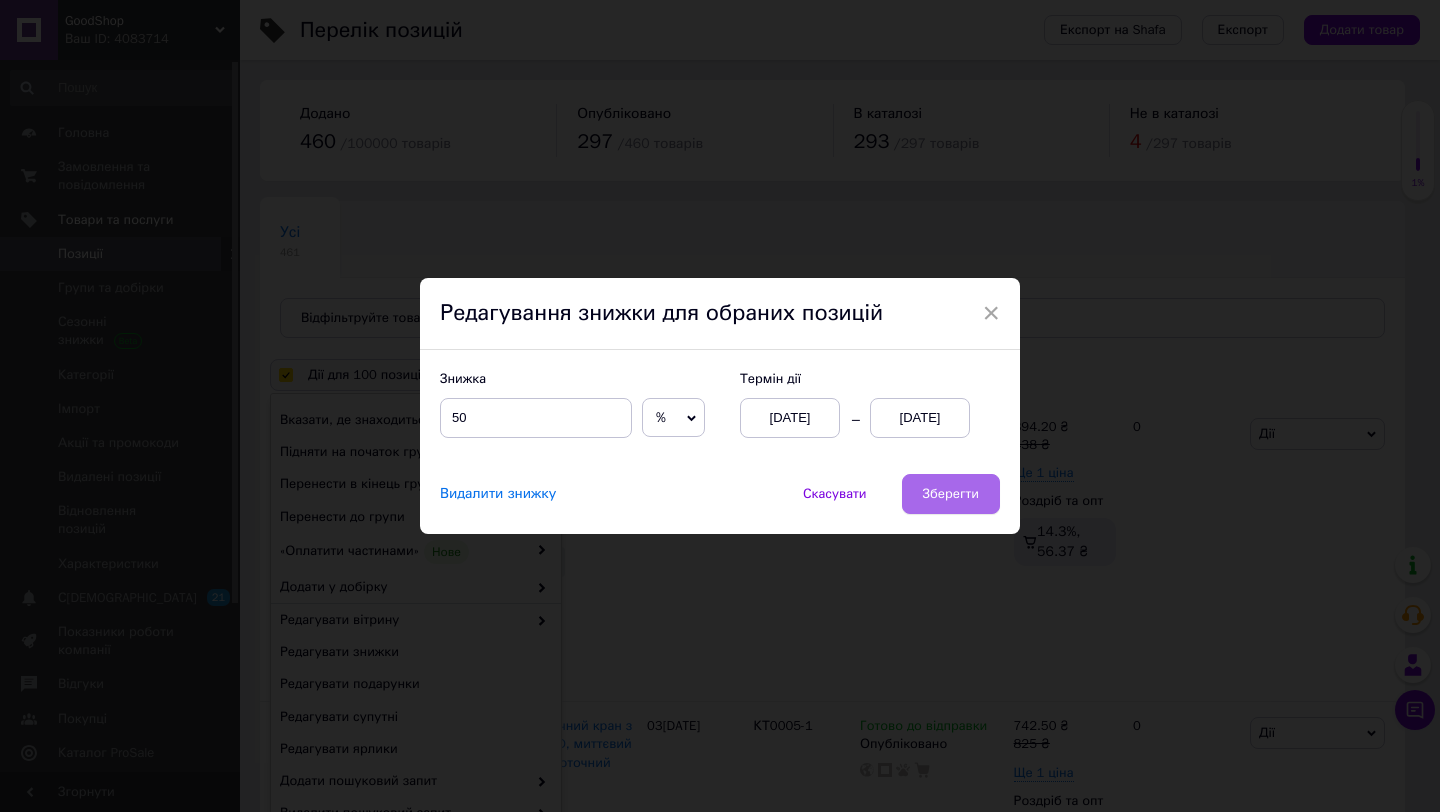 click on "Зберегти" at bounding box center [951, 494] 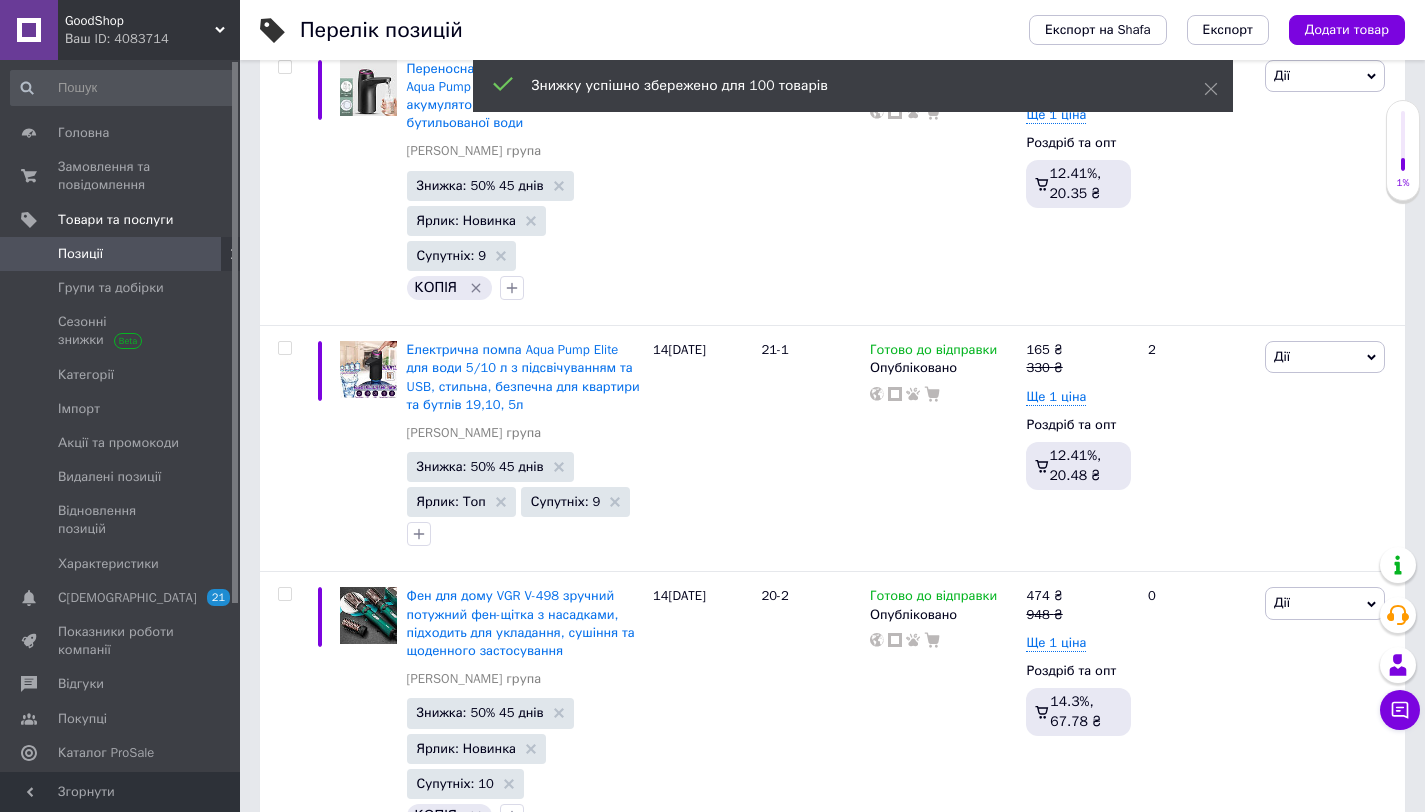 scroll, scrollTop: 26081, scrollLeft: 0, axis: vertical 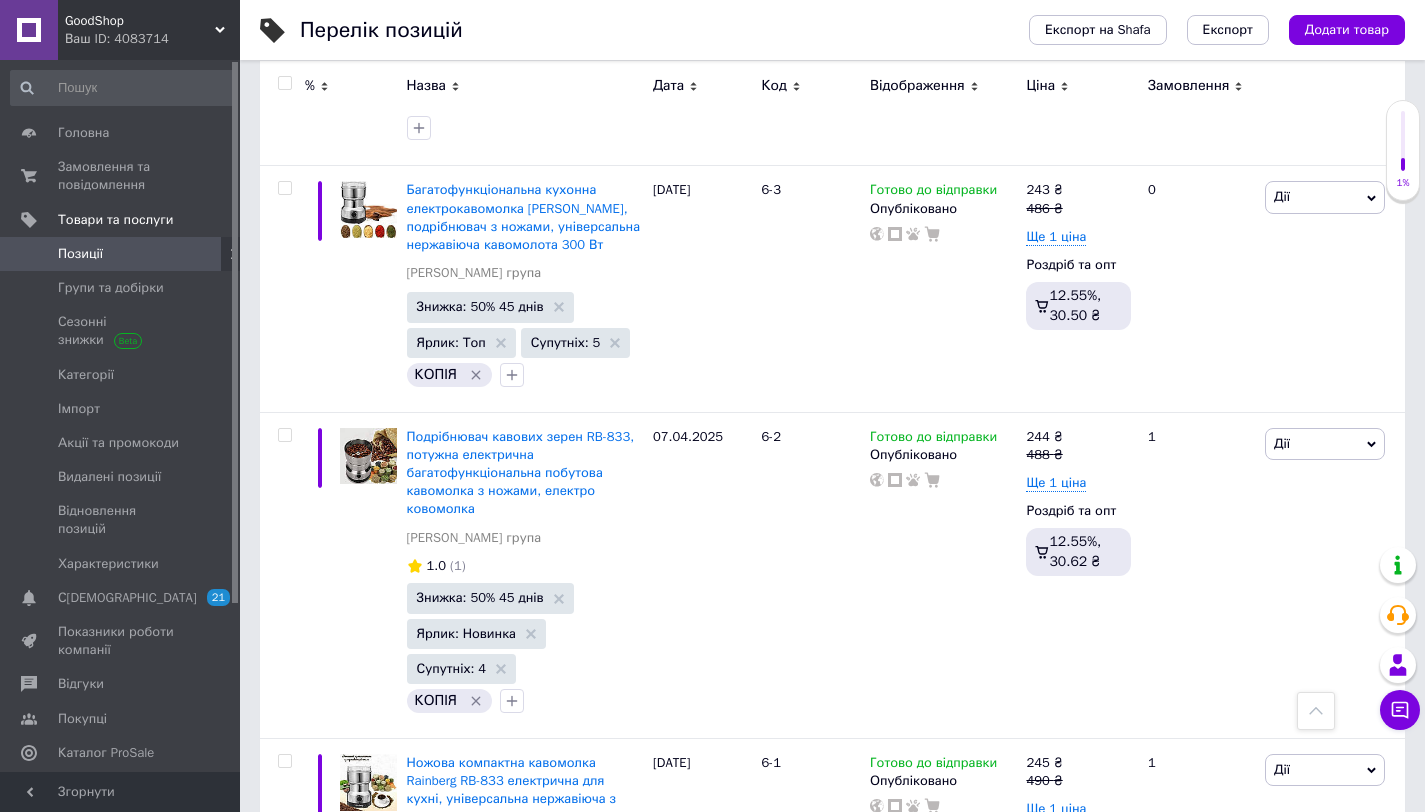 click on "4" at bounding box center (539, 1025) 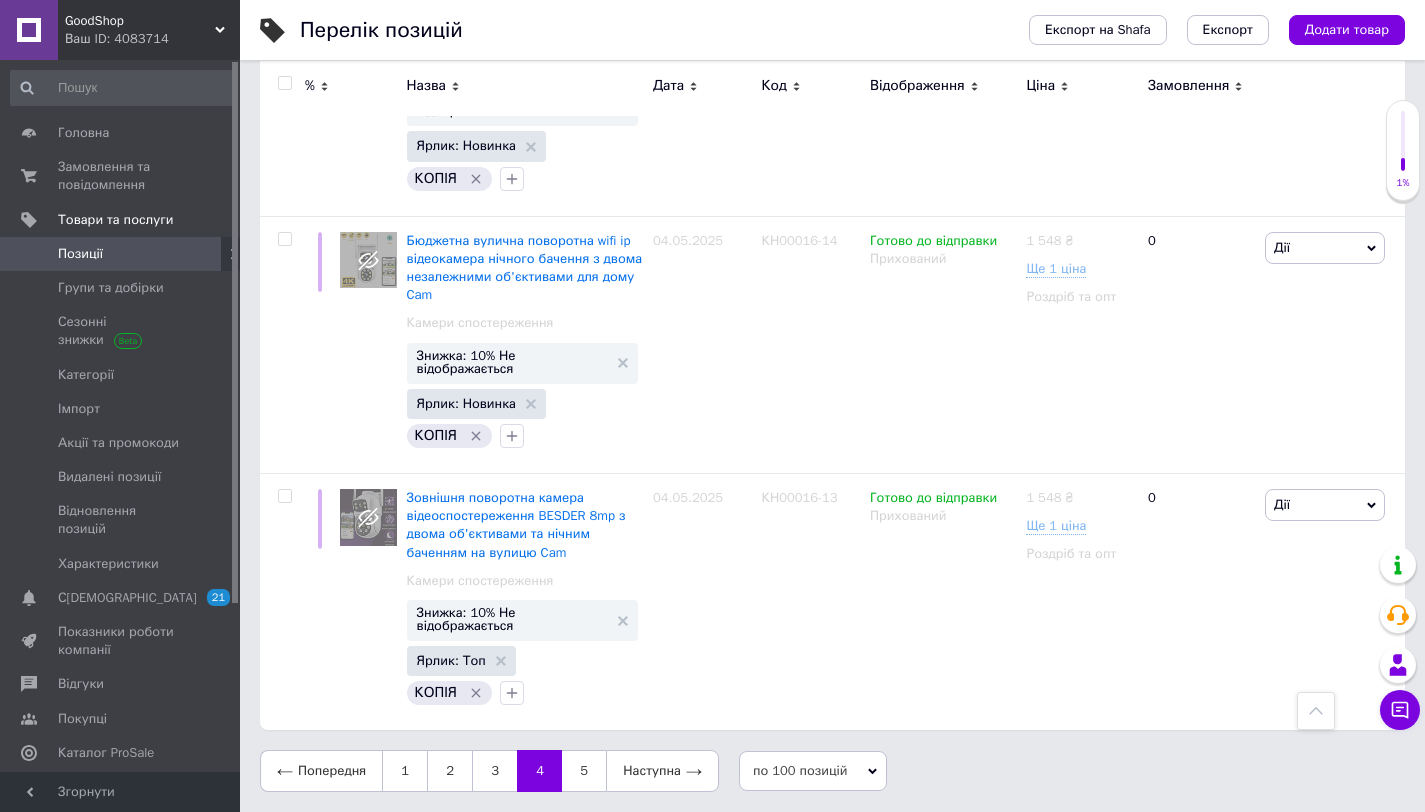 click at bounding box center (1316, 711) 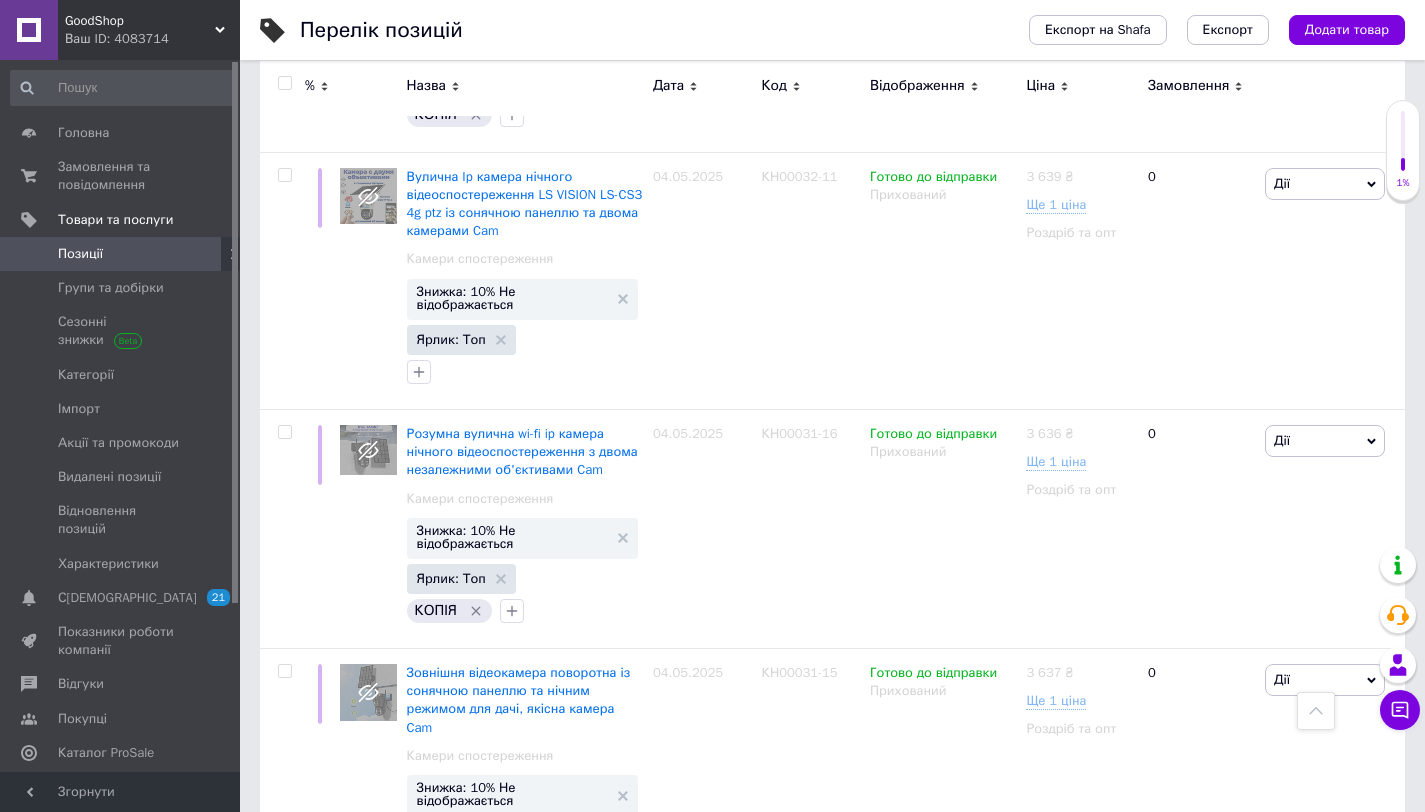 scroll, scrollTop: 0, scrollLeft: 0, axis: both 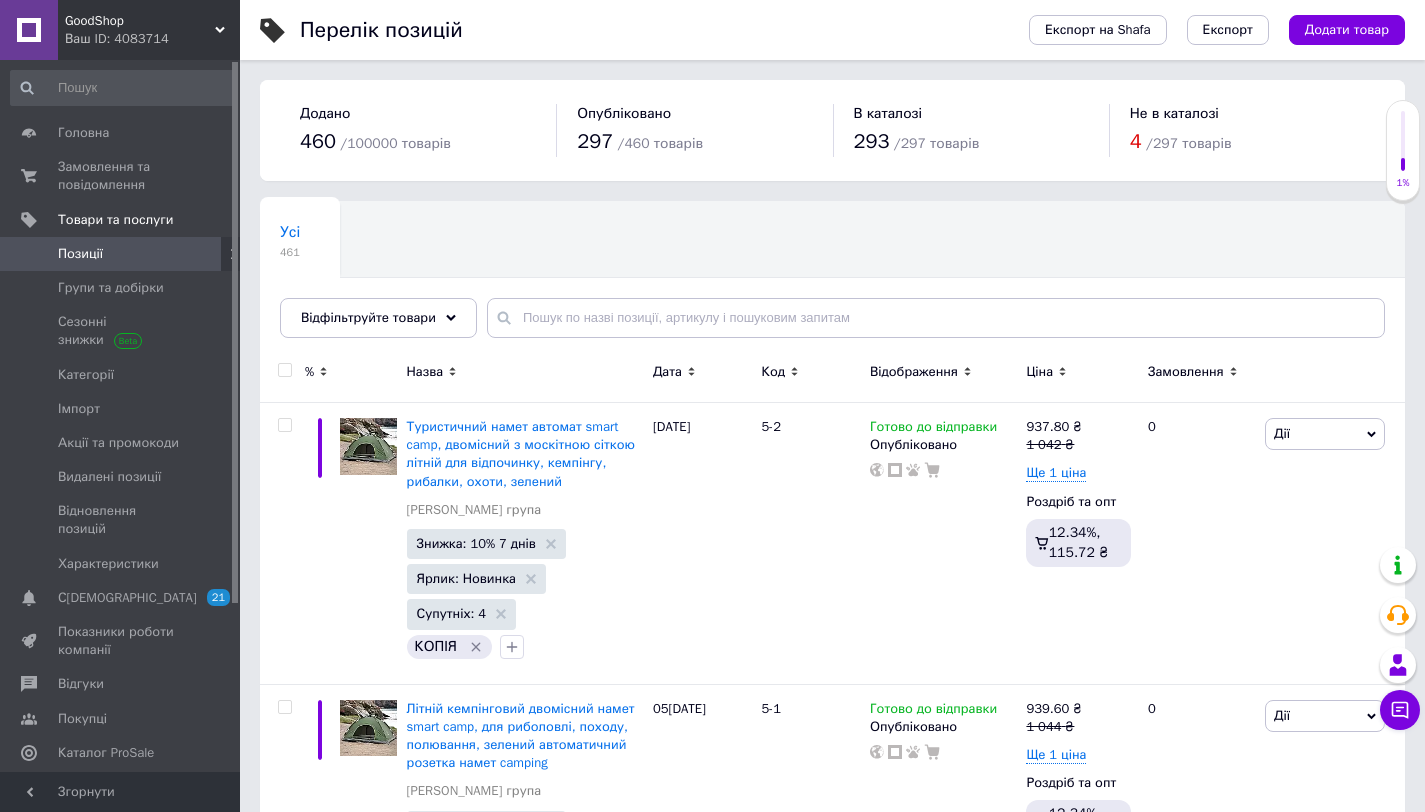 click at bounding box center [284, 370] 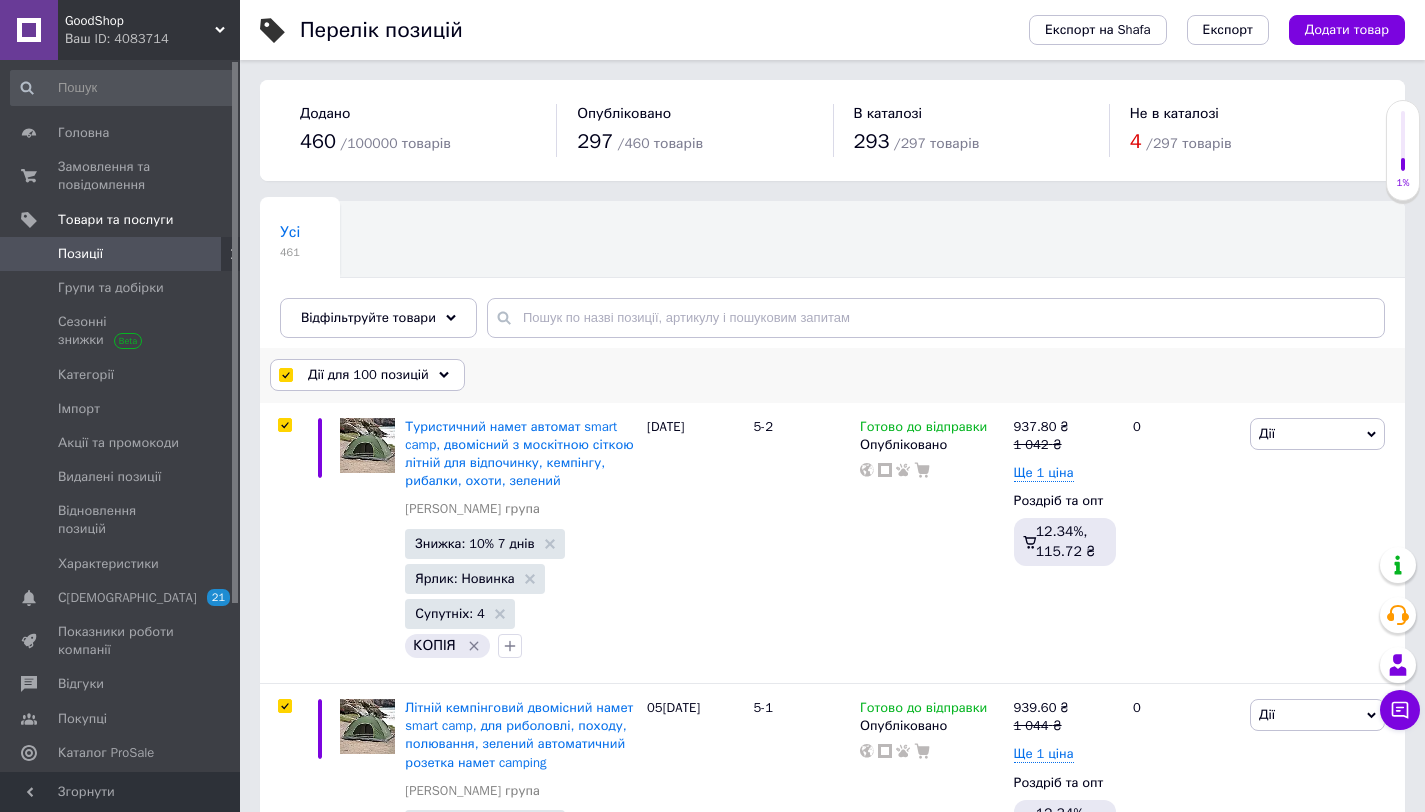 click on "Дії для 100 позицій" at bounding box center [368, 375] 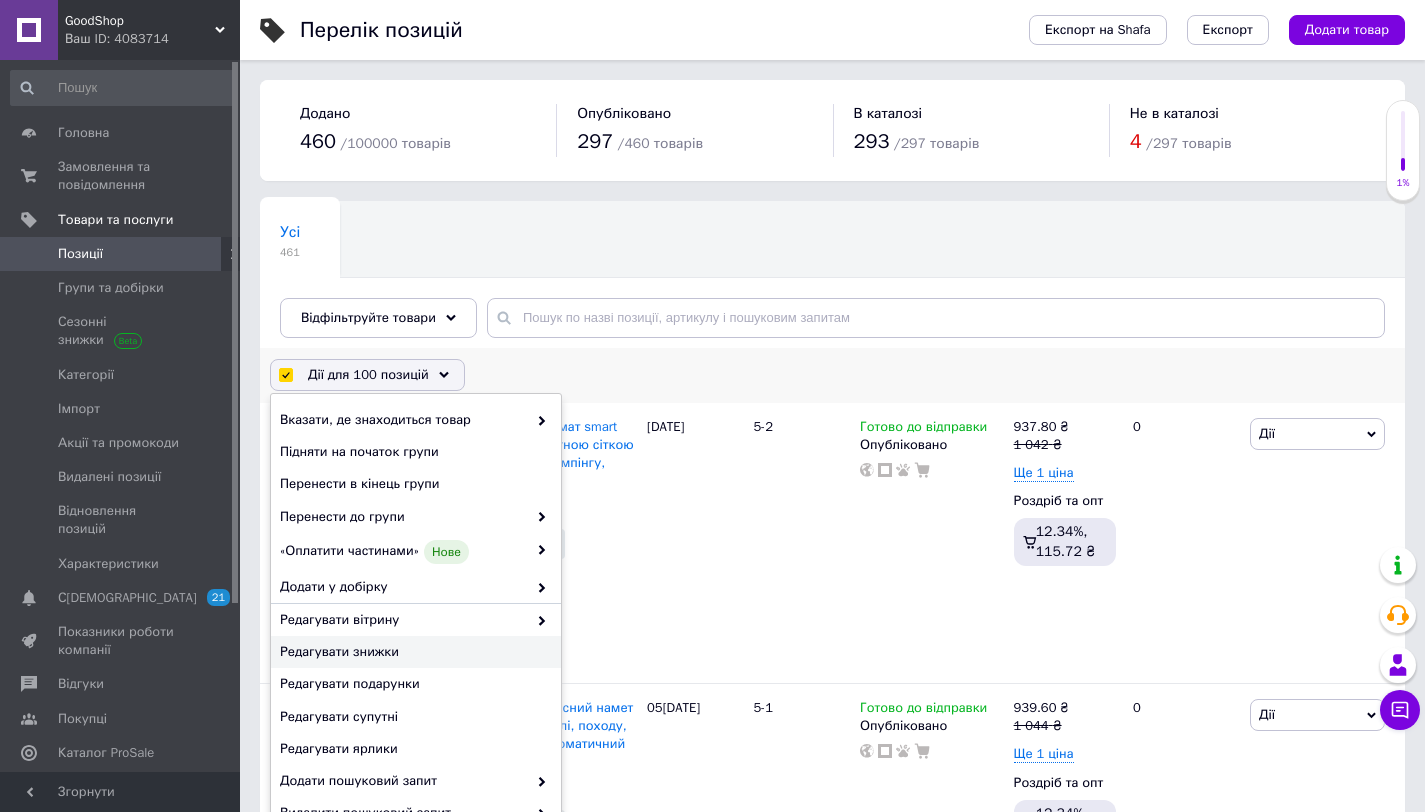 click on "Редагувати знижки" at bounding box center [413, 652] 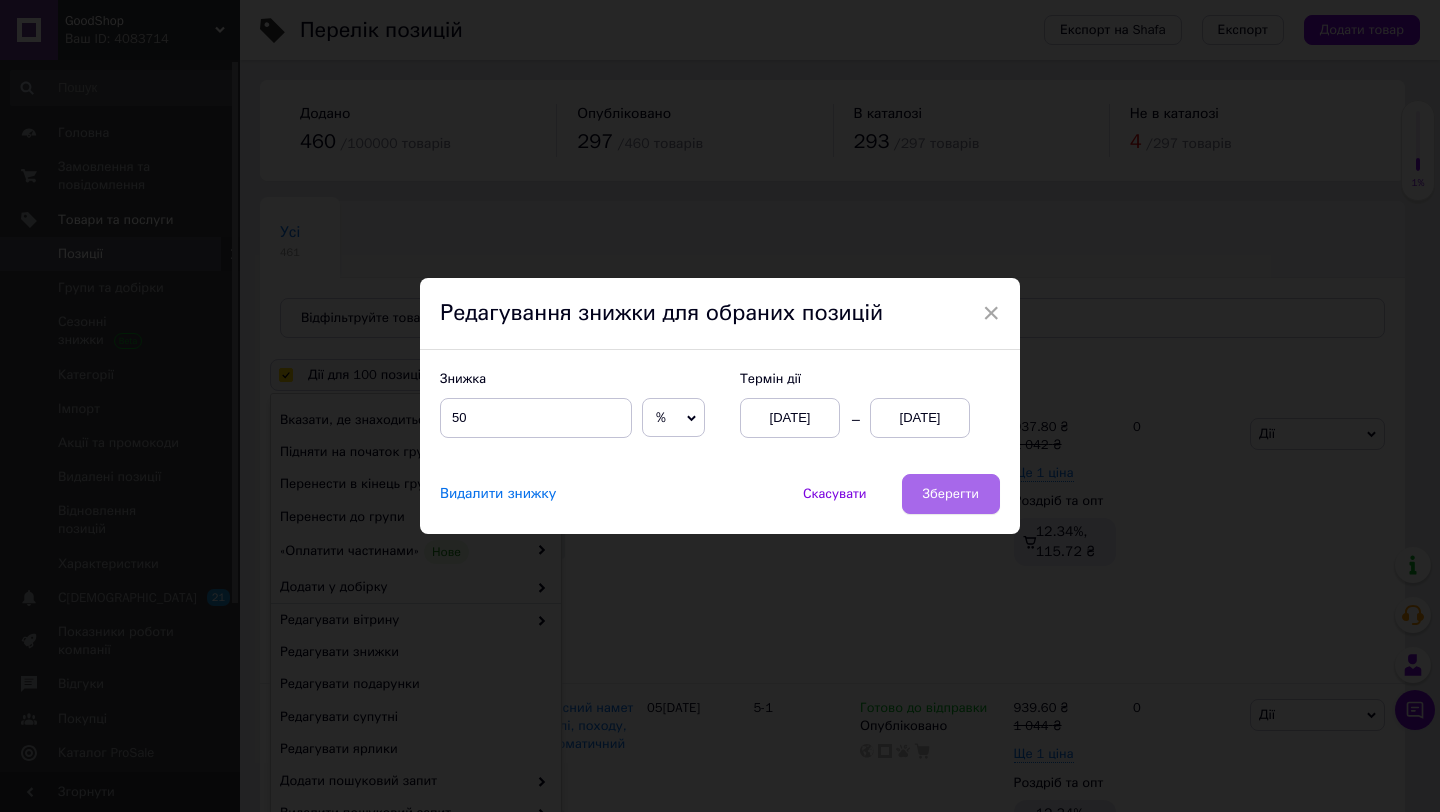 click on "Зберегти" at bounding box center (951, 494) 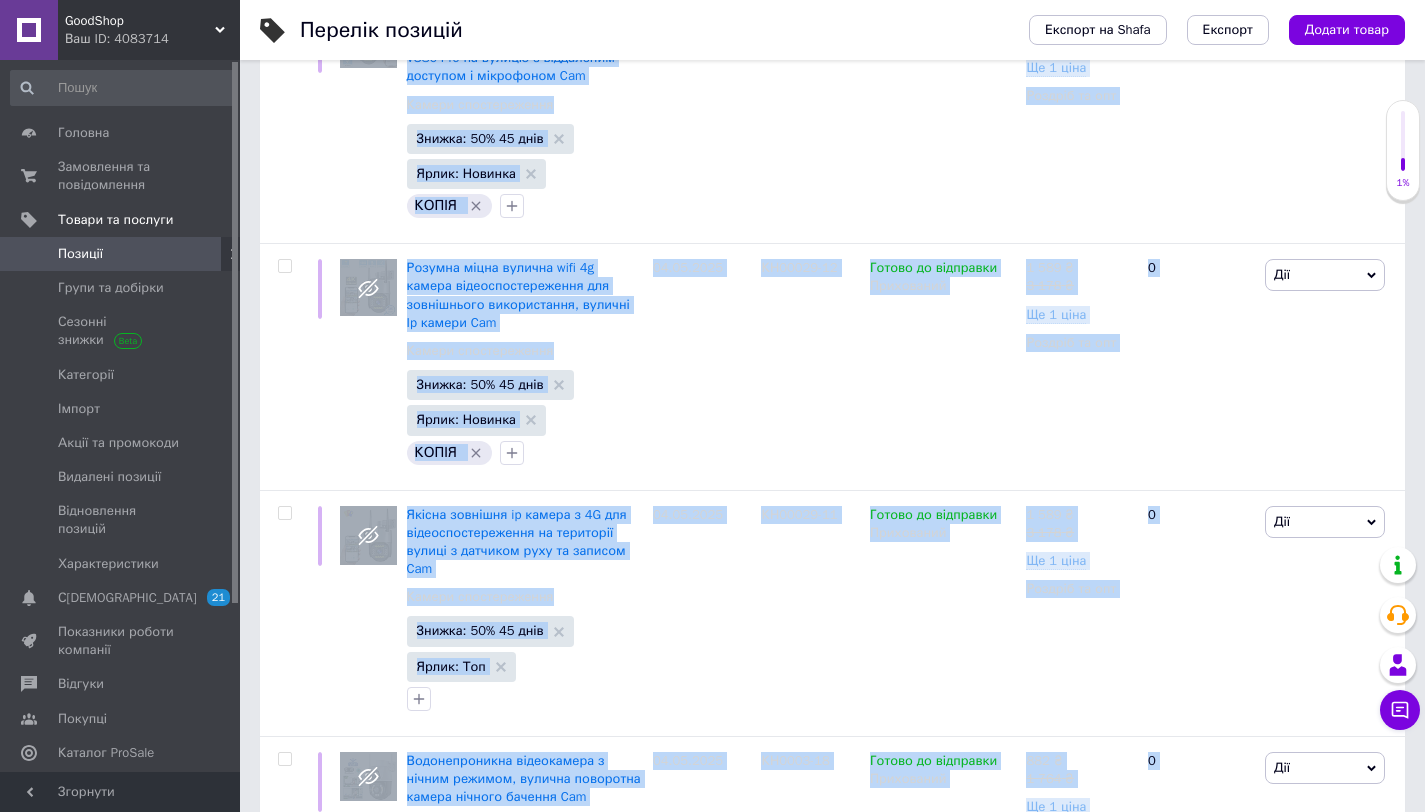 scroll, scrollTop: 24518, scrollLeft: 0, axis: vertical 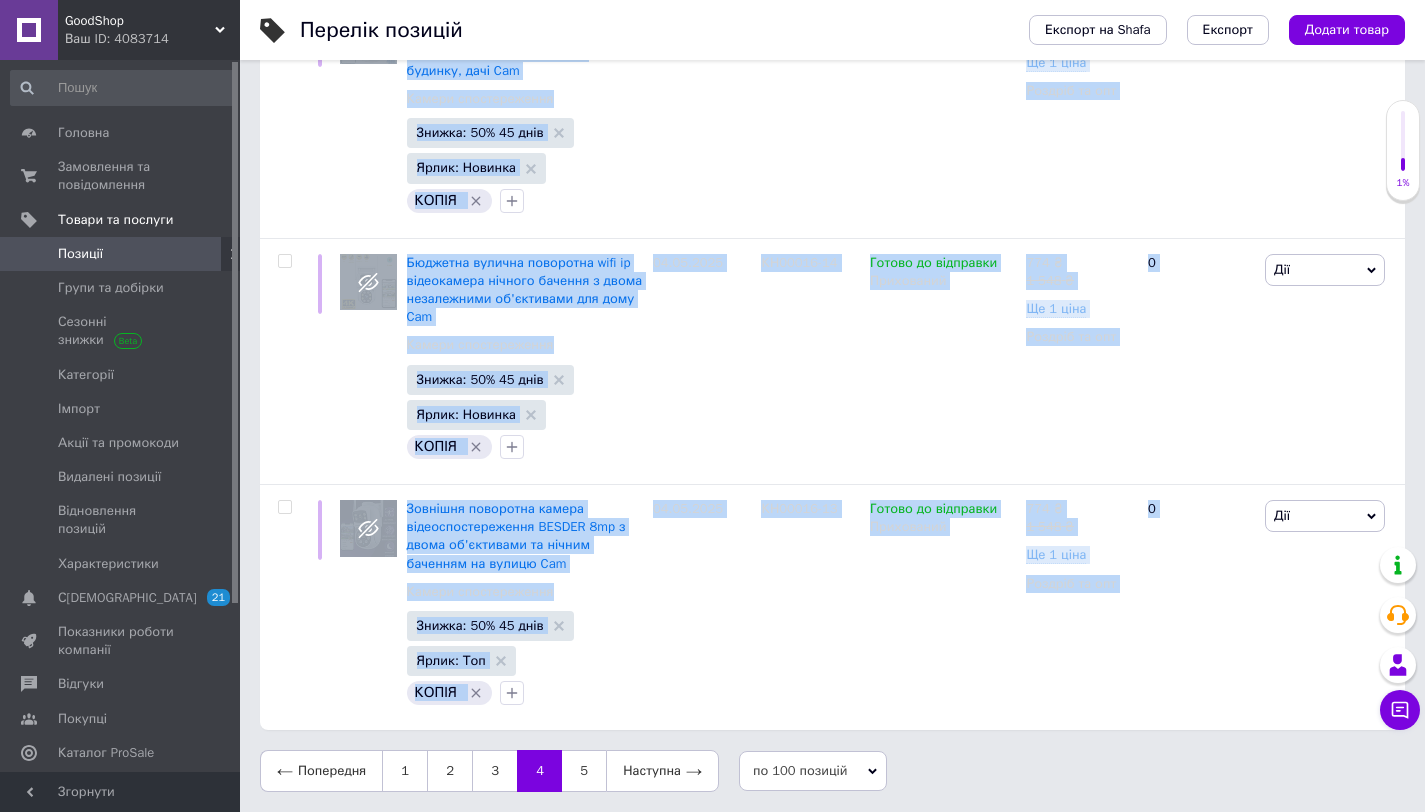drag, startPoint x: 1439, startPoint y: 2, endPoint x: 1433, endPoint y: 811, distance: 809.0223 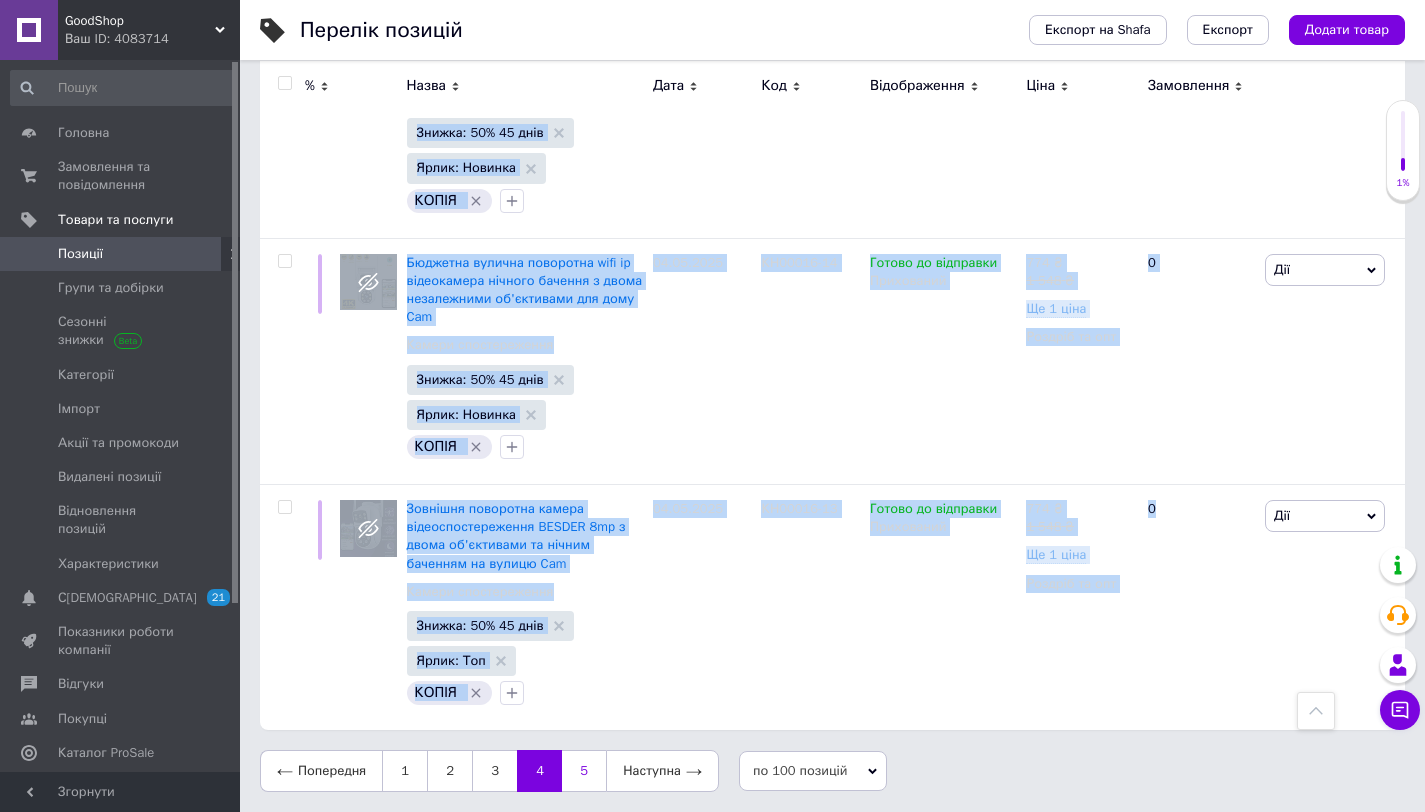 click on "5" at bounding box center [584, 771] 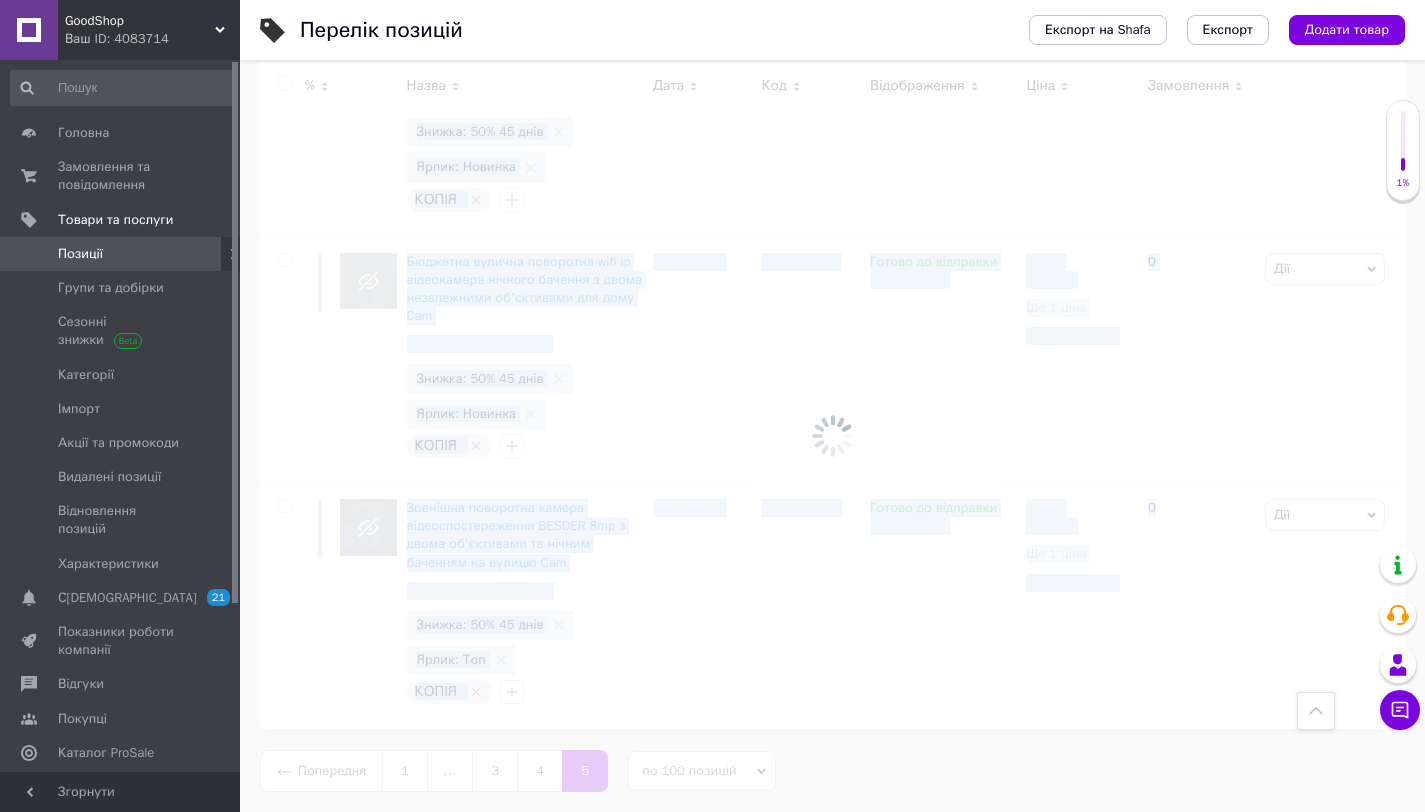 scroll, scrollTop: 15007, scrollLeft: 0, axis: vertical 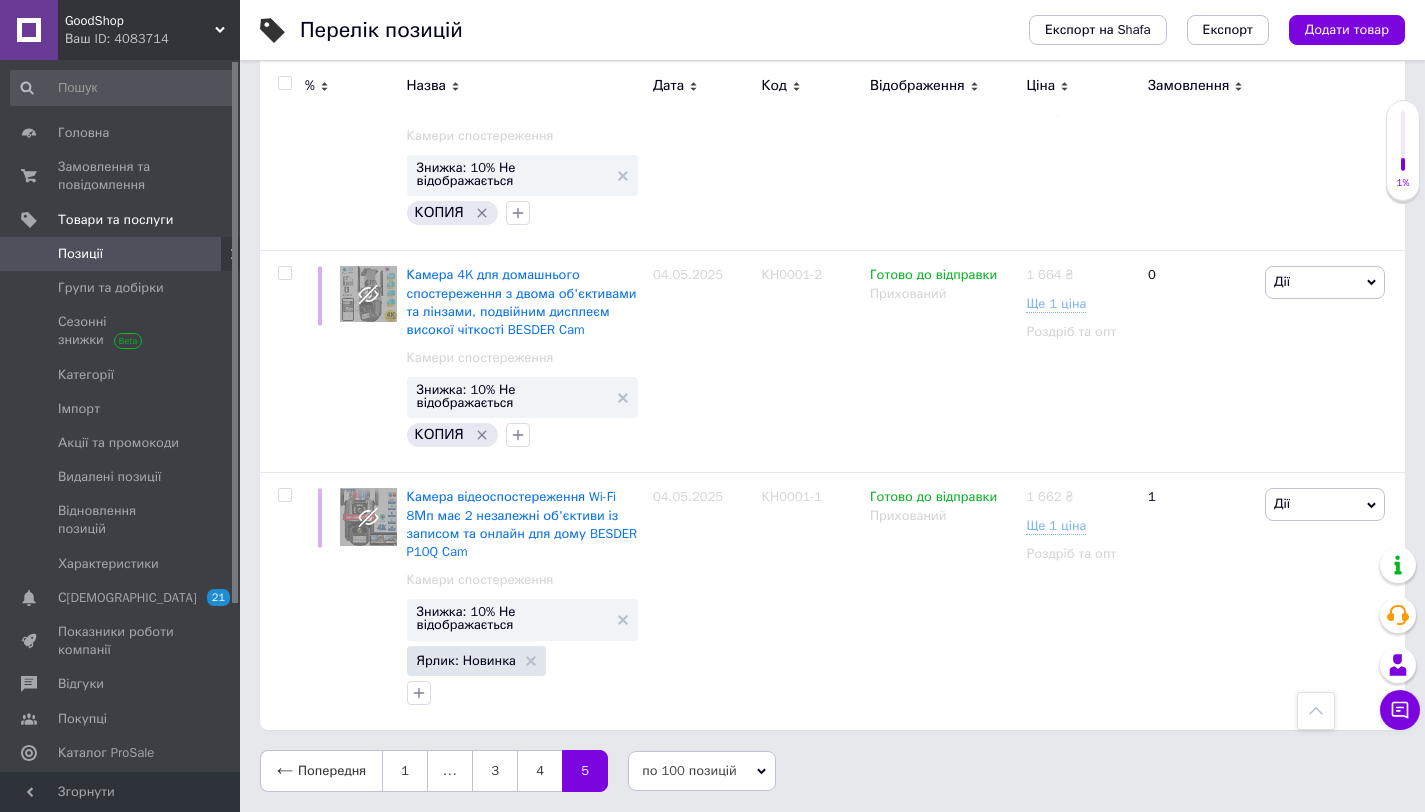 click 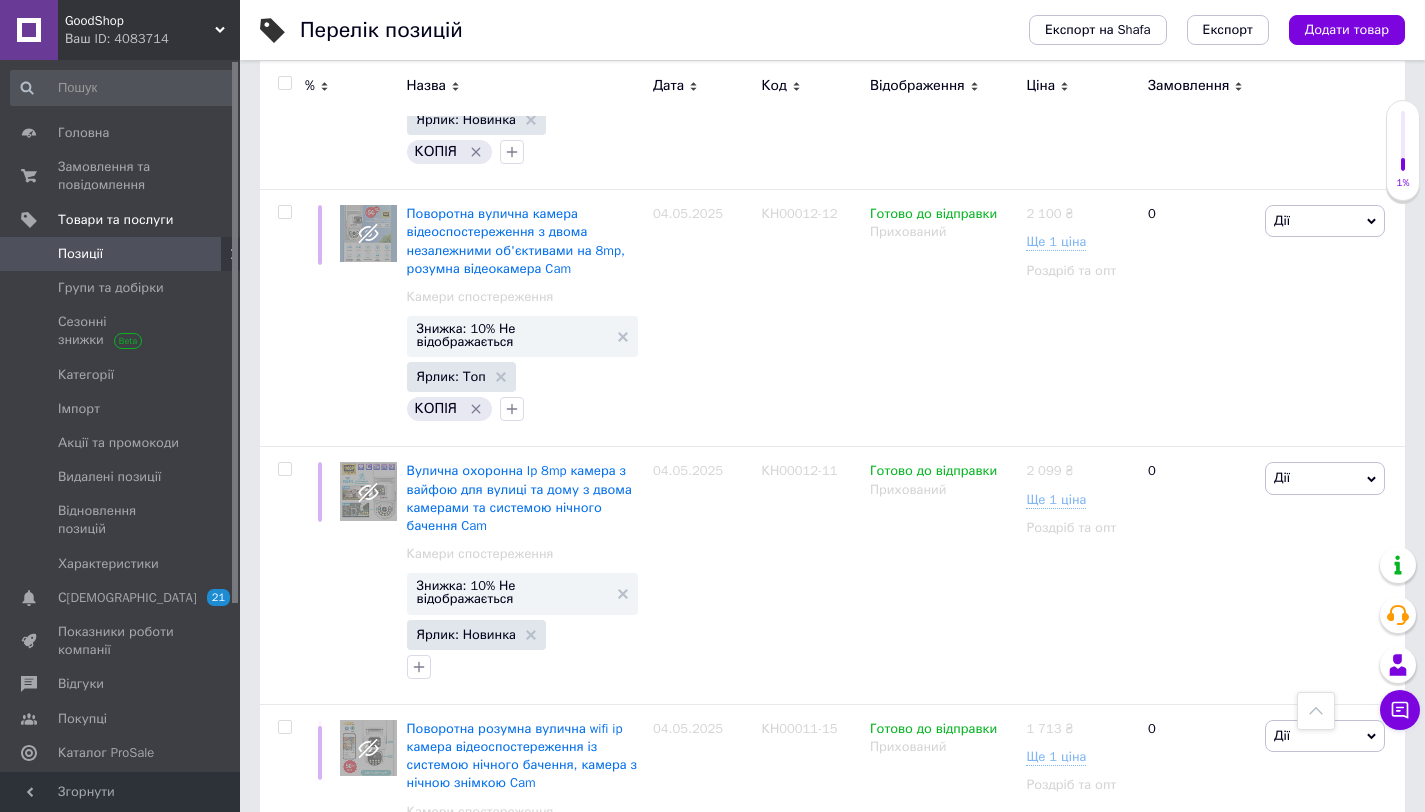 scroll, scrollTop: 0, scrollLeft: 0, axis: both 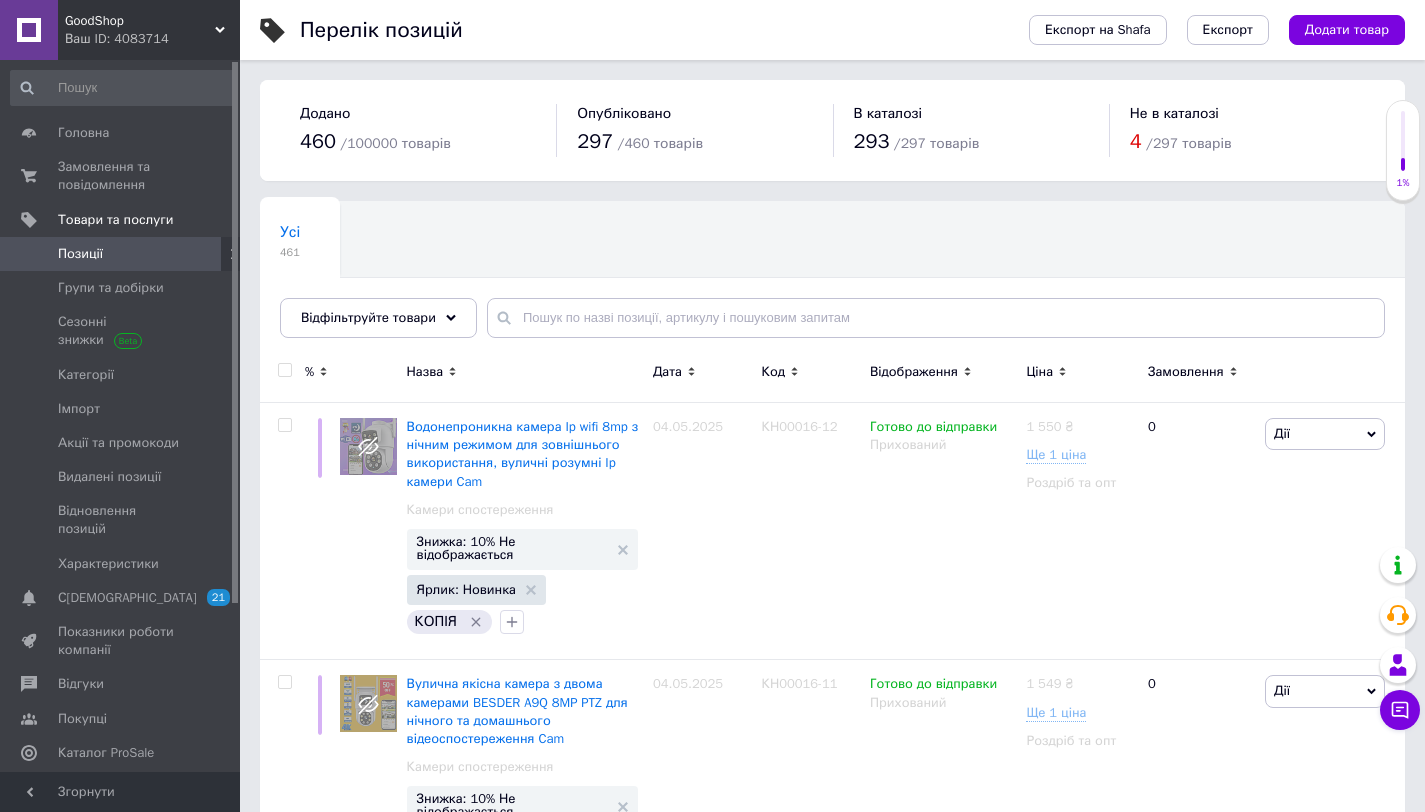click at bounding box center (284, 370) 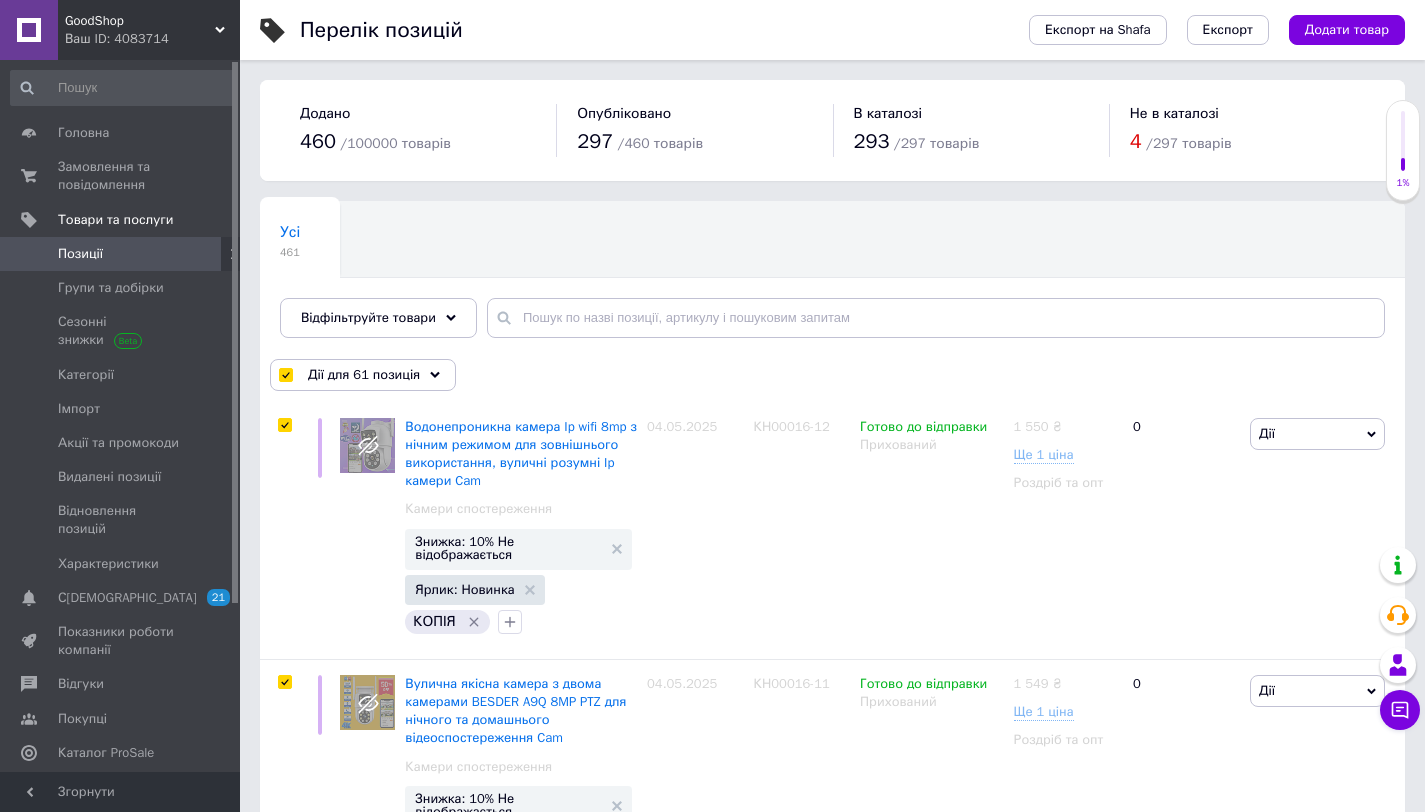 click on "Дії для 61 позиція" at bounding box center [364, 375] 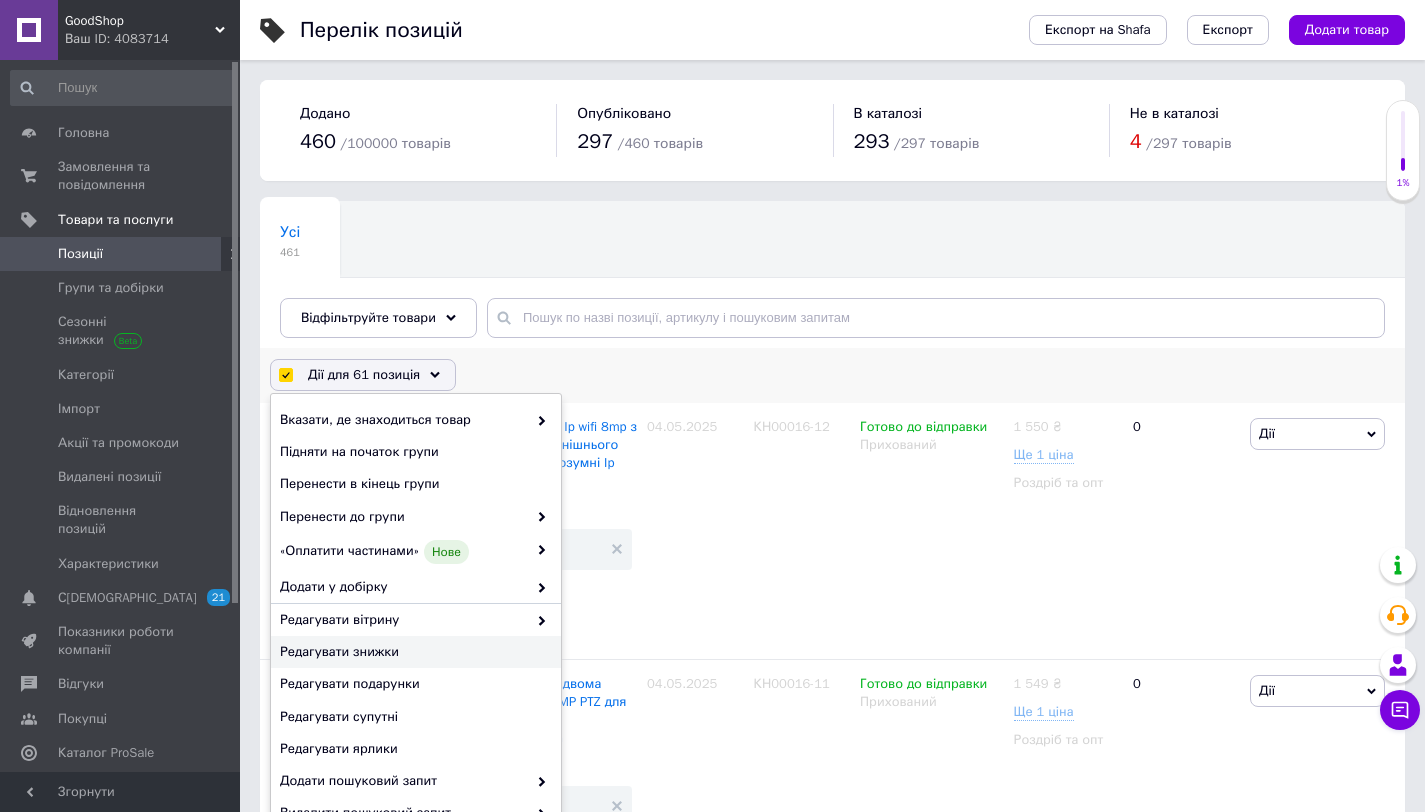 click on "Редагувати знижки" at bounding box center [413, 652] 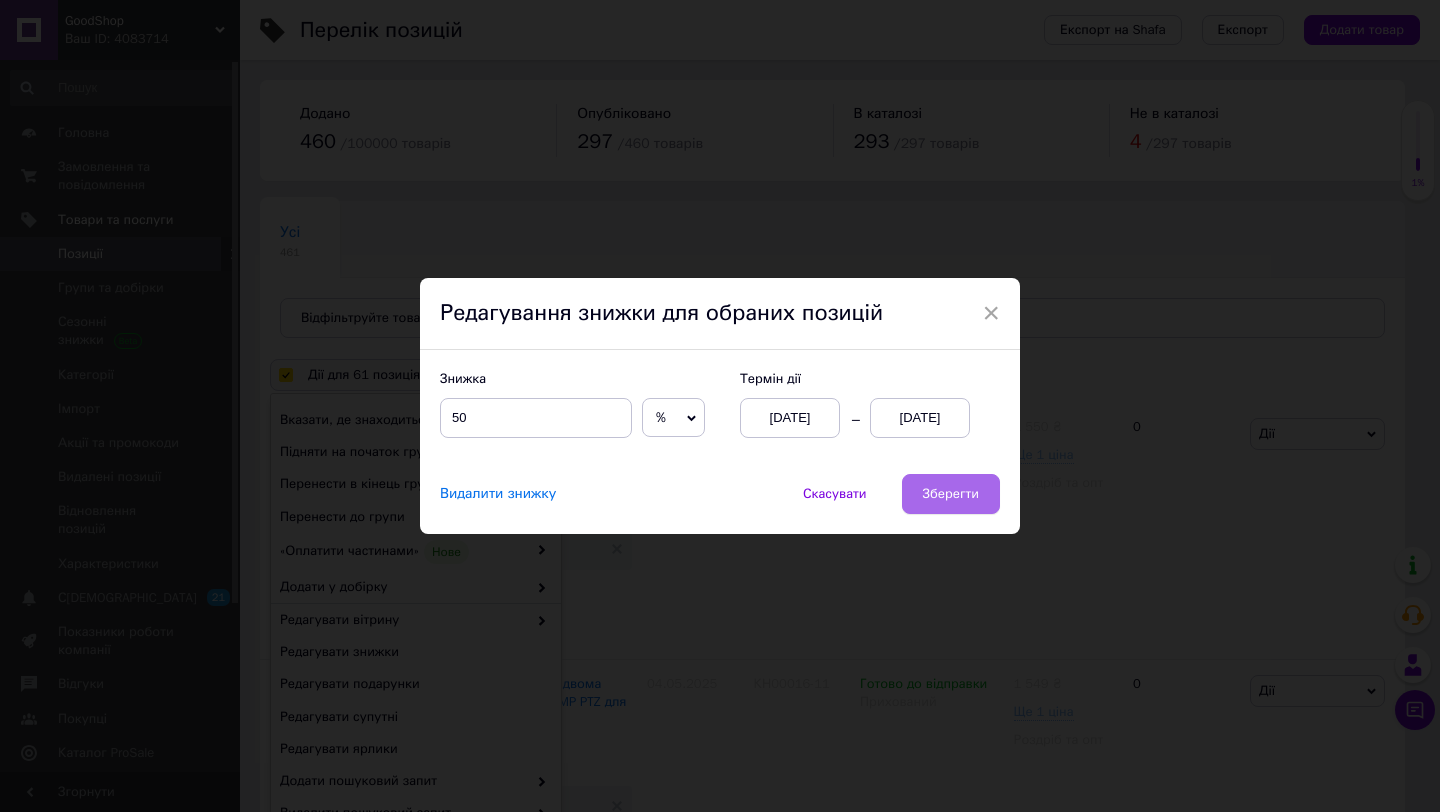 click on "Зберегти" at bounding box center (951, 494) 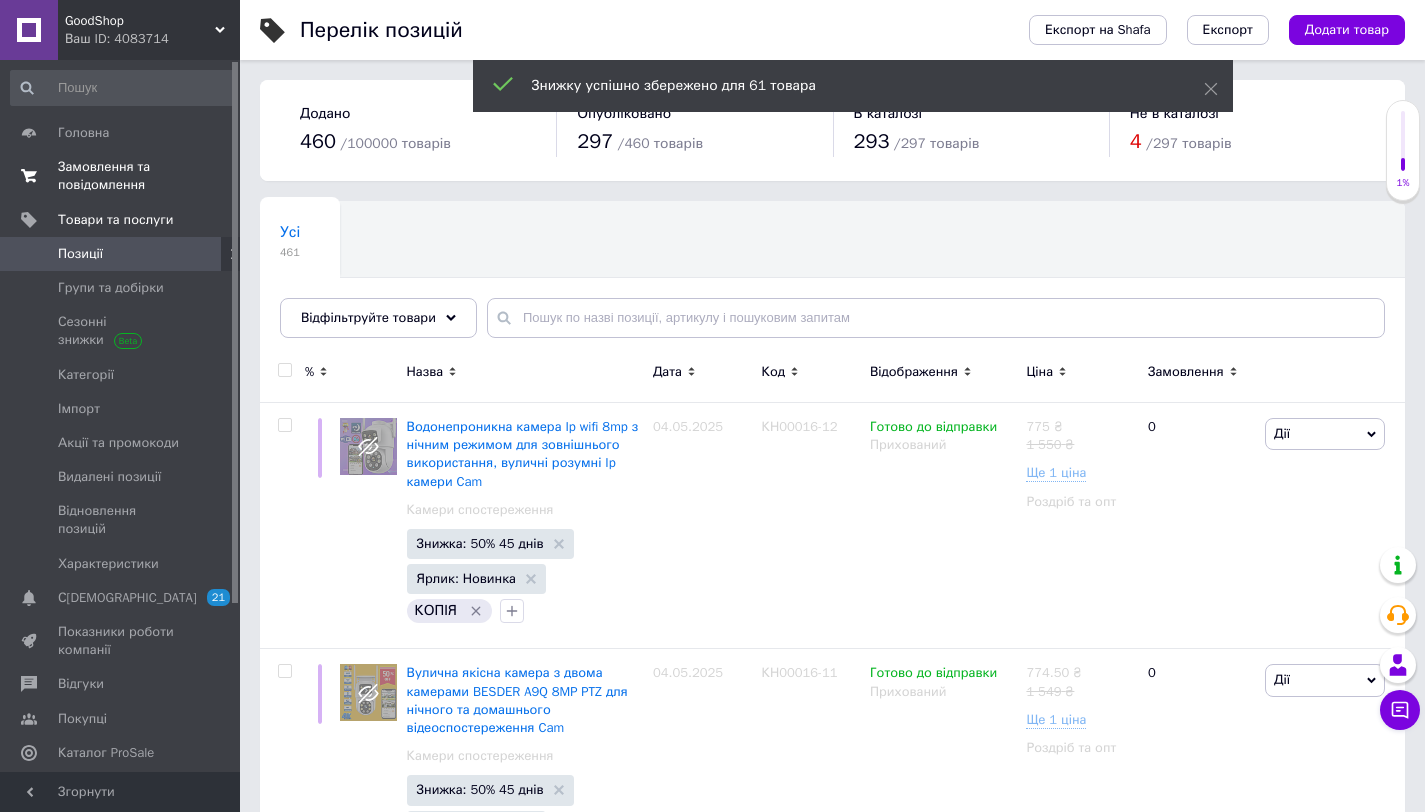 click on "Замовлення та повідомлення" at bounding box center [121, 176] 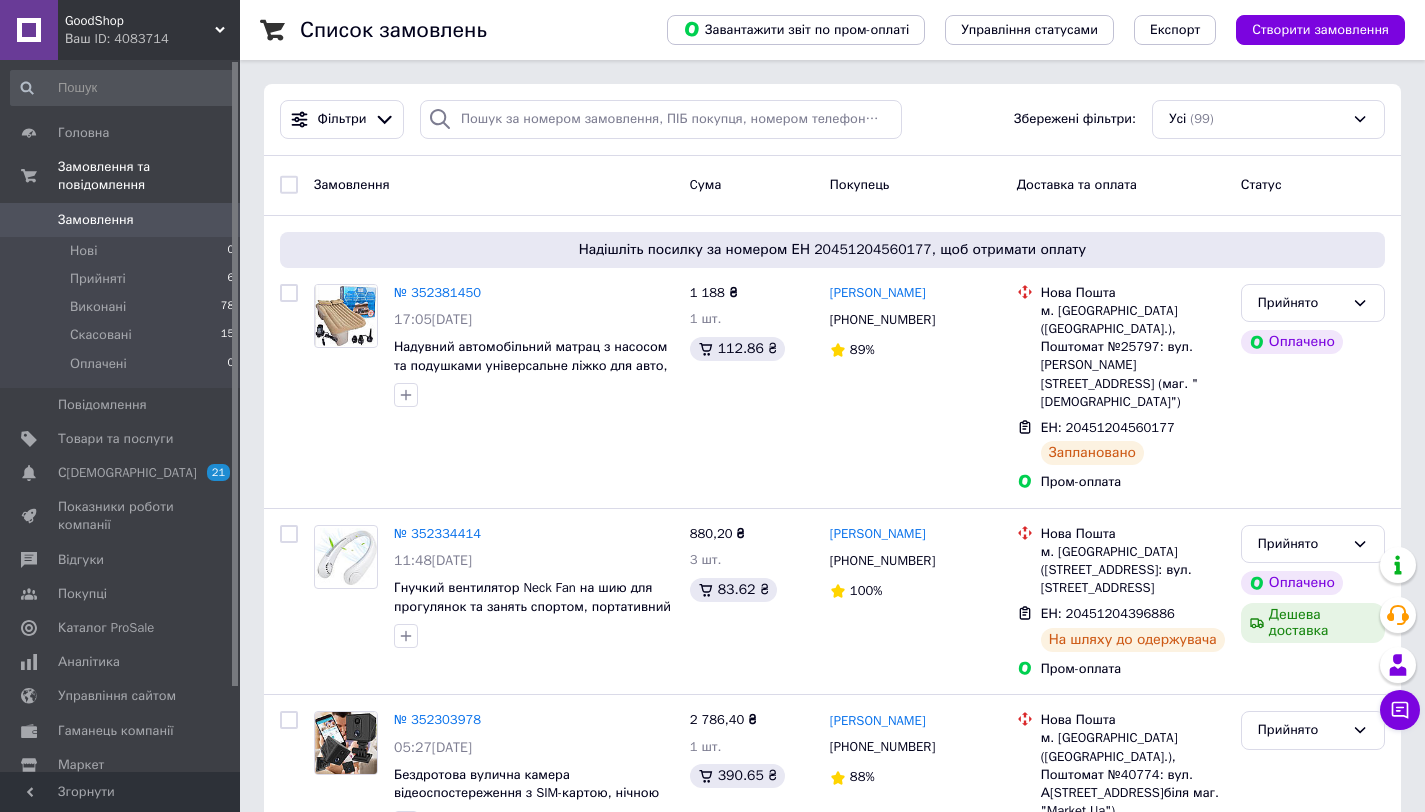 click at bounding box center (289, 185) 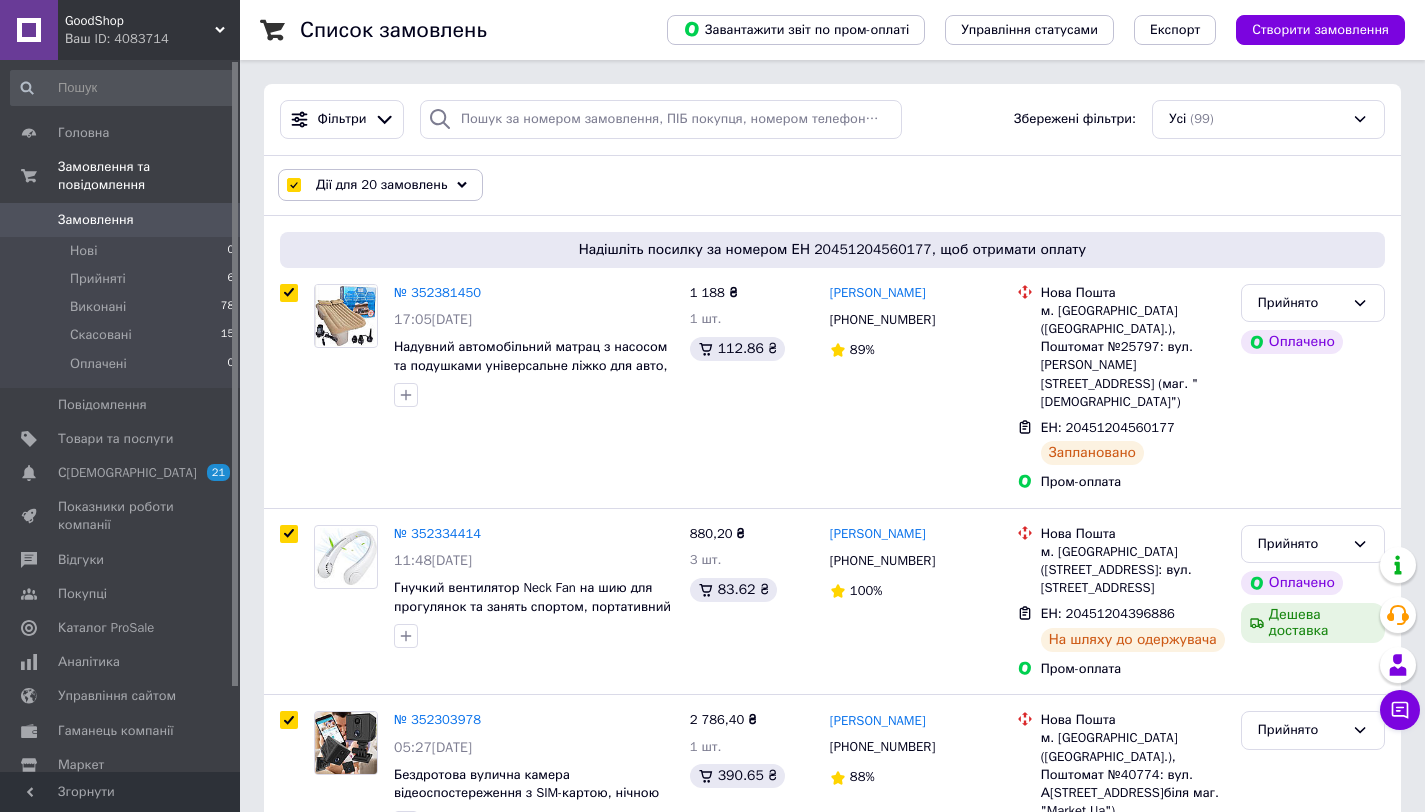 click on "Дії для 20 замовлень" at bounding box center (380, 185) 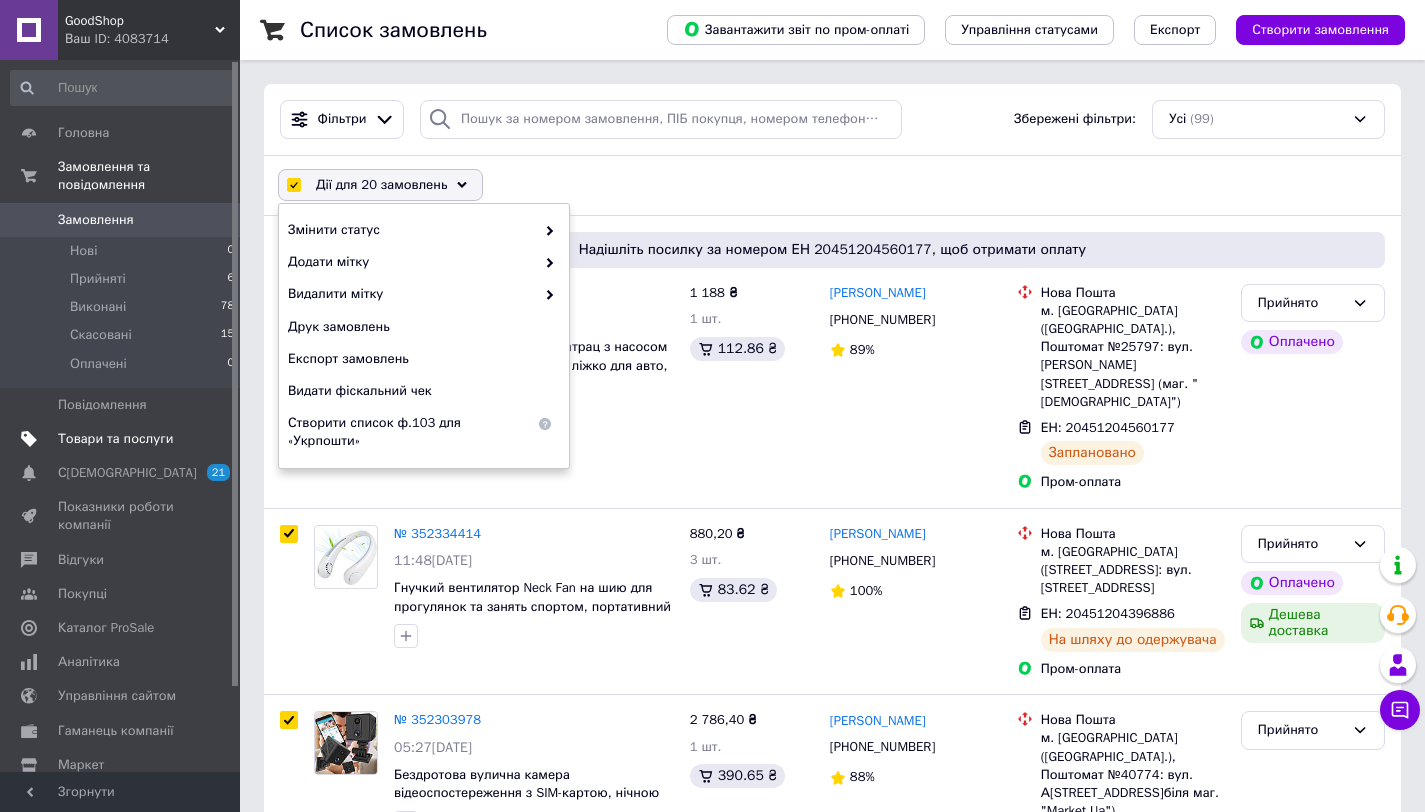 click on "Товари та послуги" at bounding box center (115, 439) 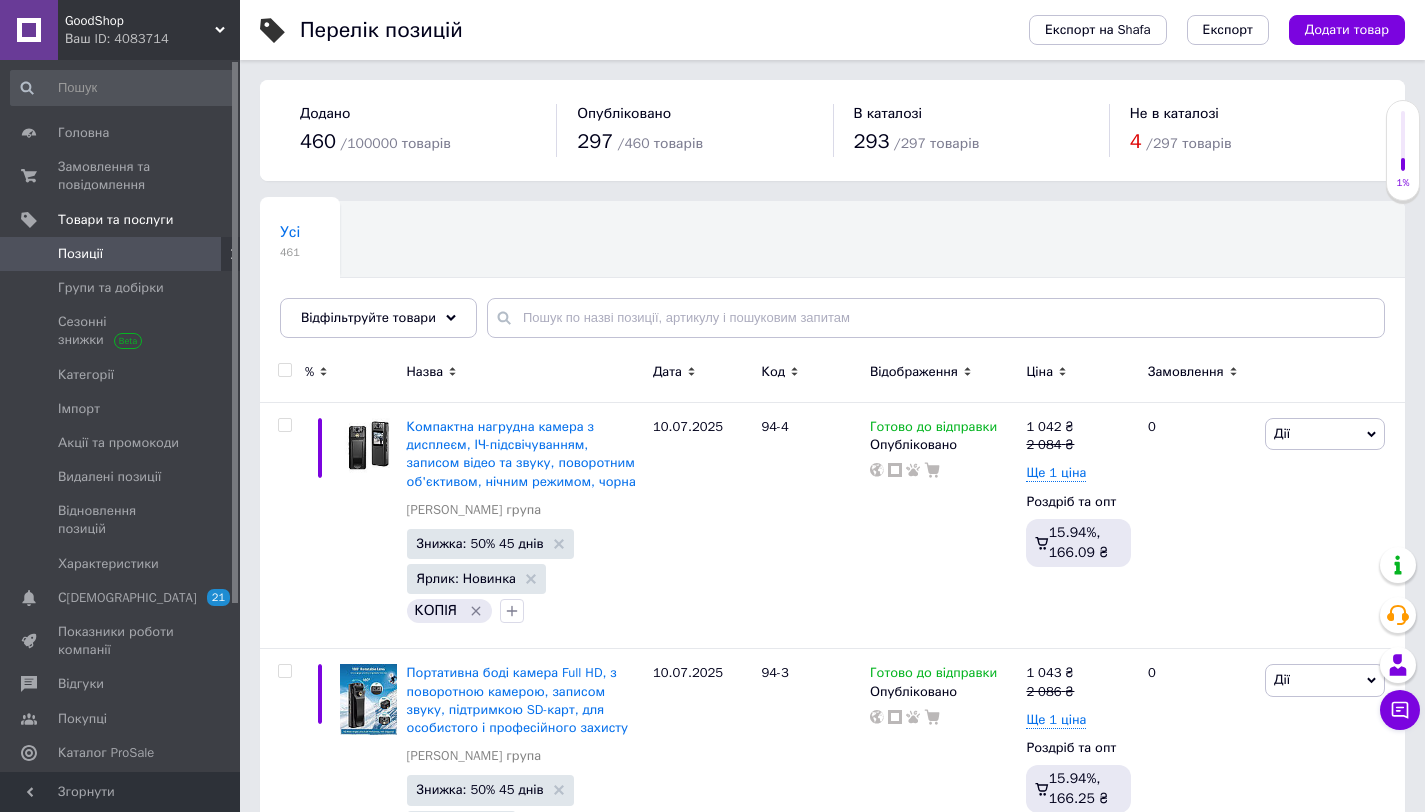 click at bounding box center (284, 370) 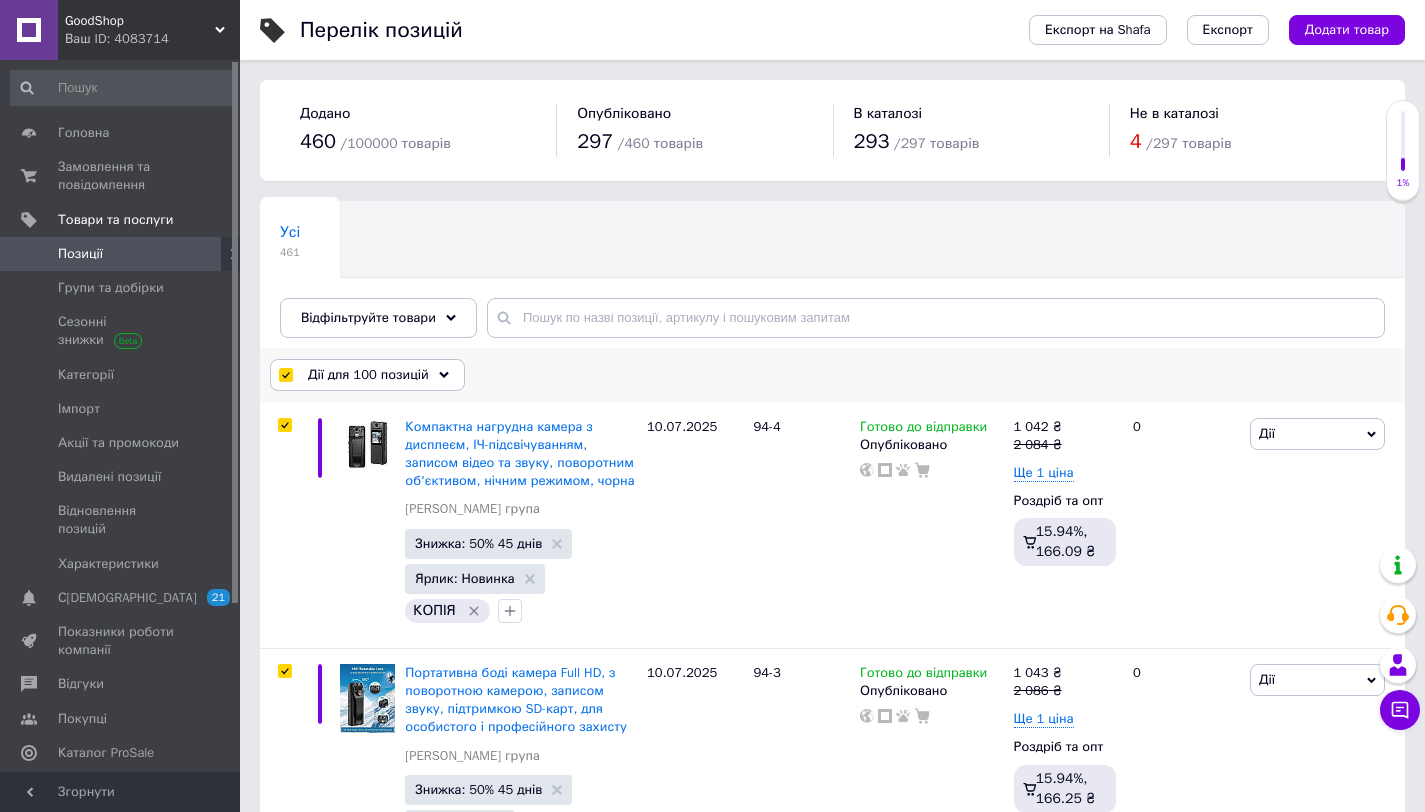 click on "Дії для 100 позицій" at bounding box center (368, 375) 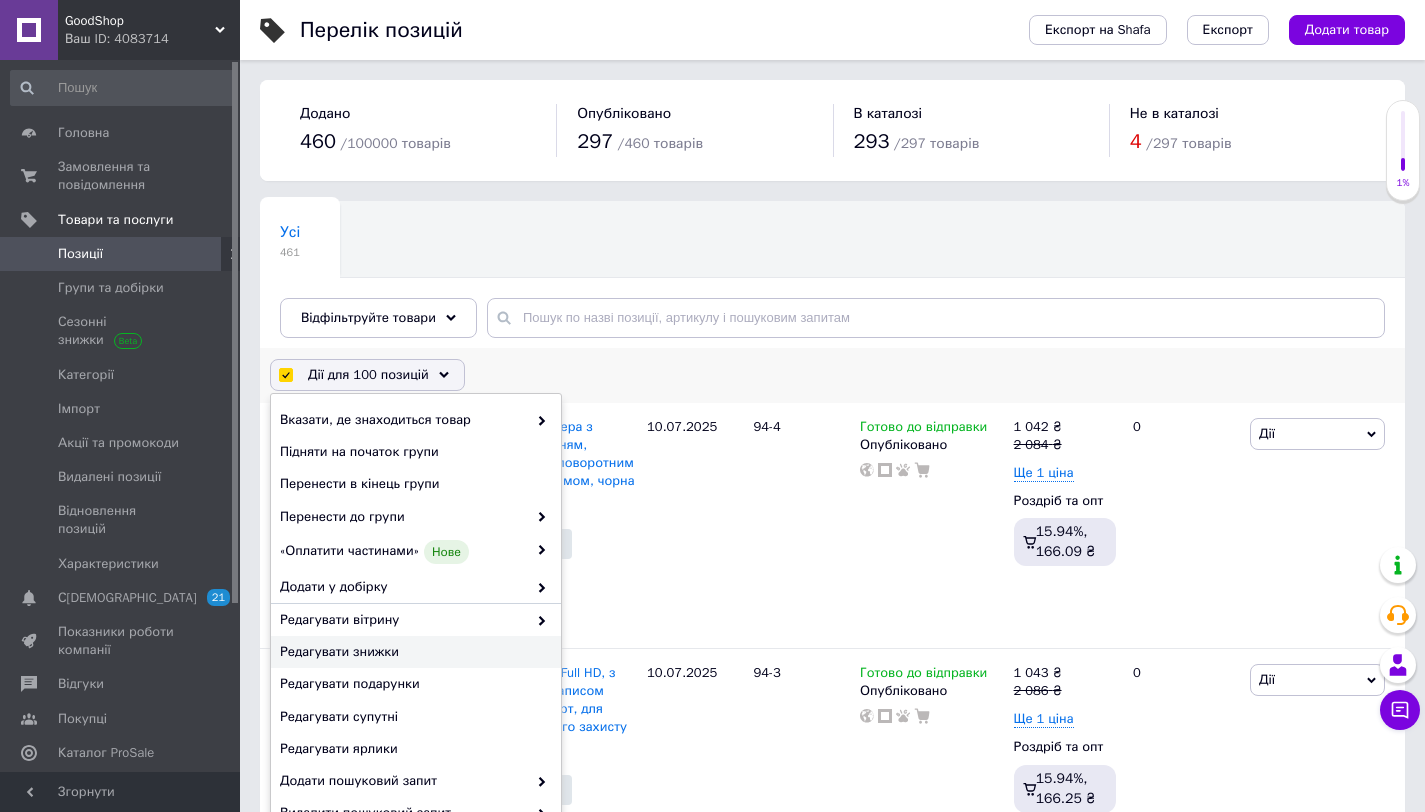 click on "Редагувати знижки" at bounding box center [413, 652] 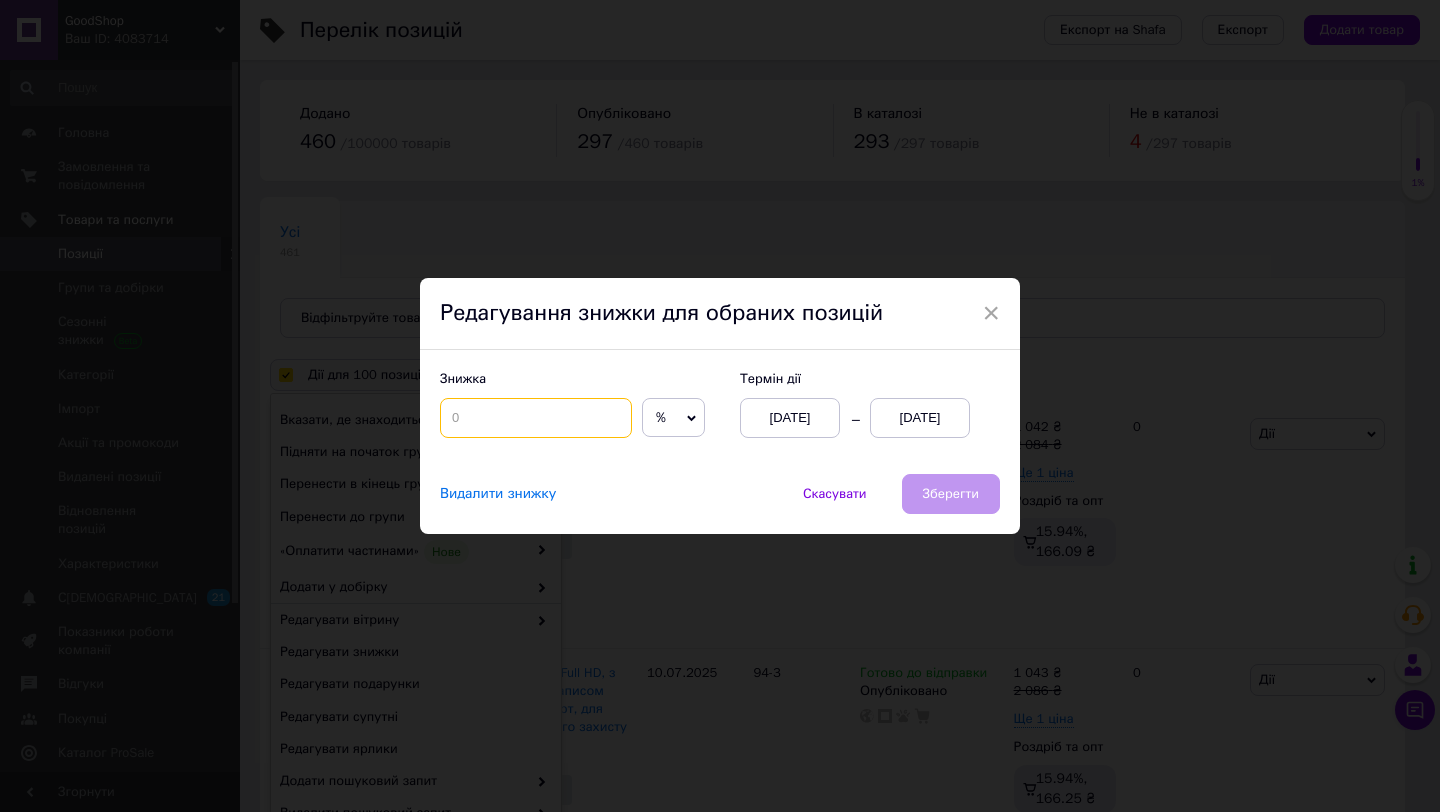 click at bounding box center [536, 418] 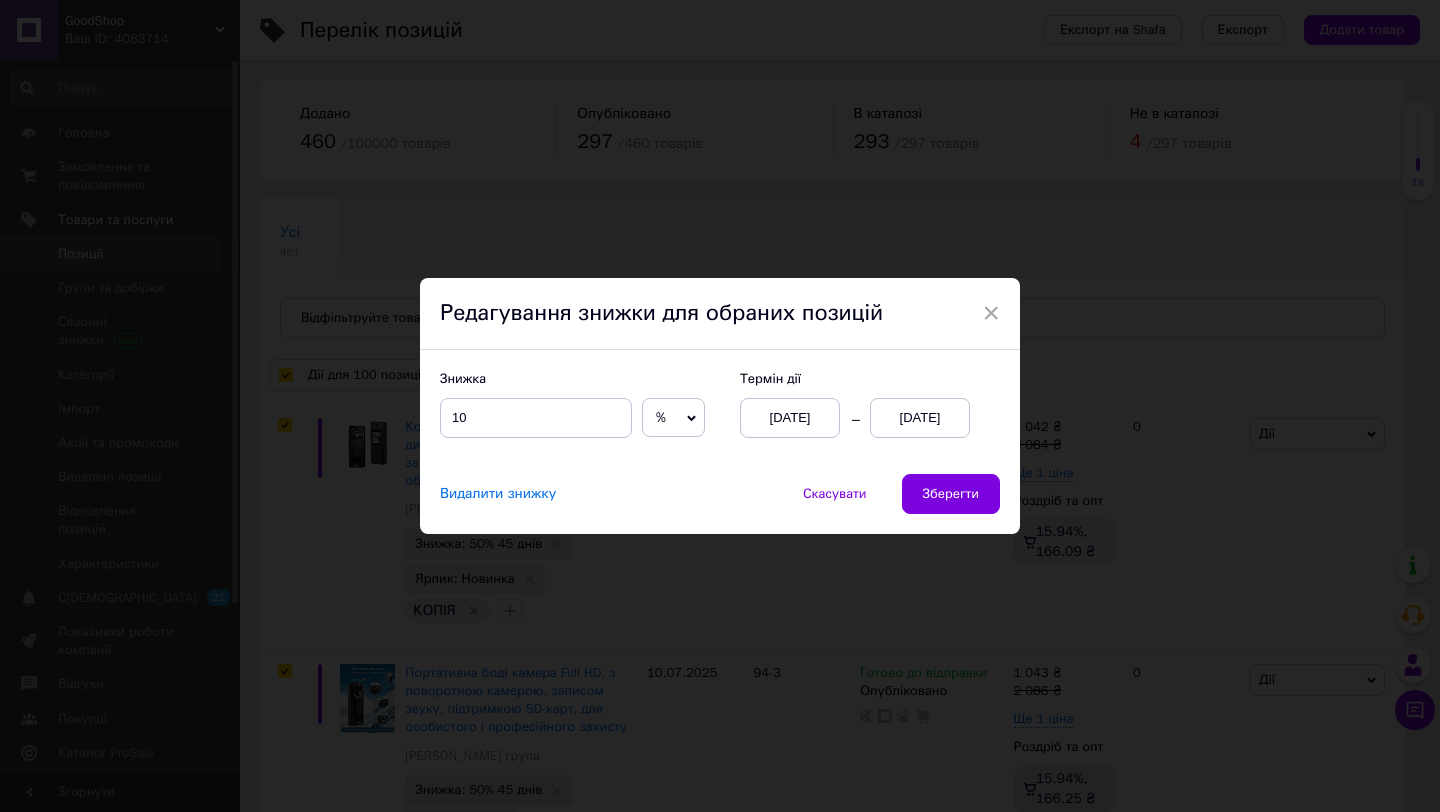 click on "[DATE]" at bounding box center [920, 418] 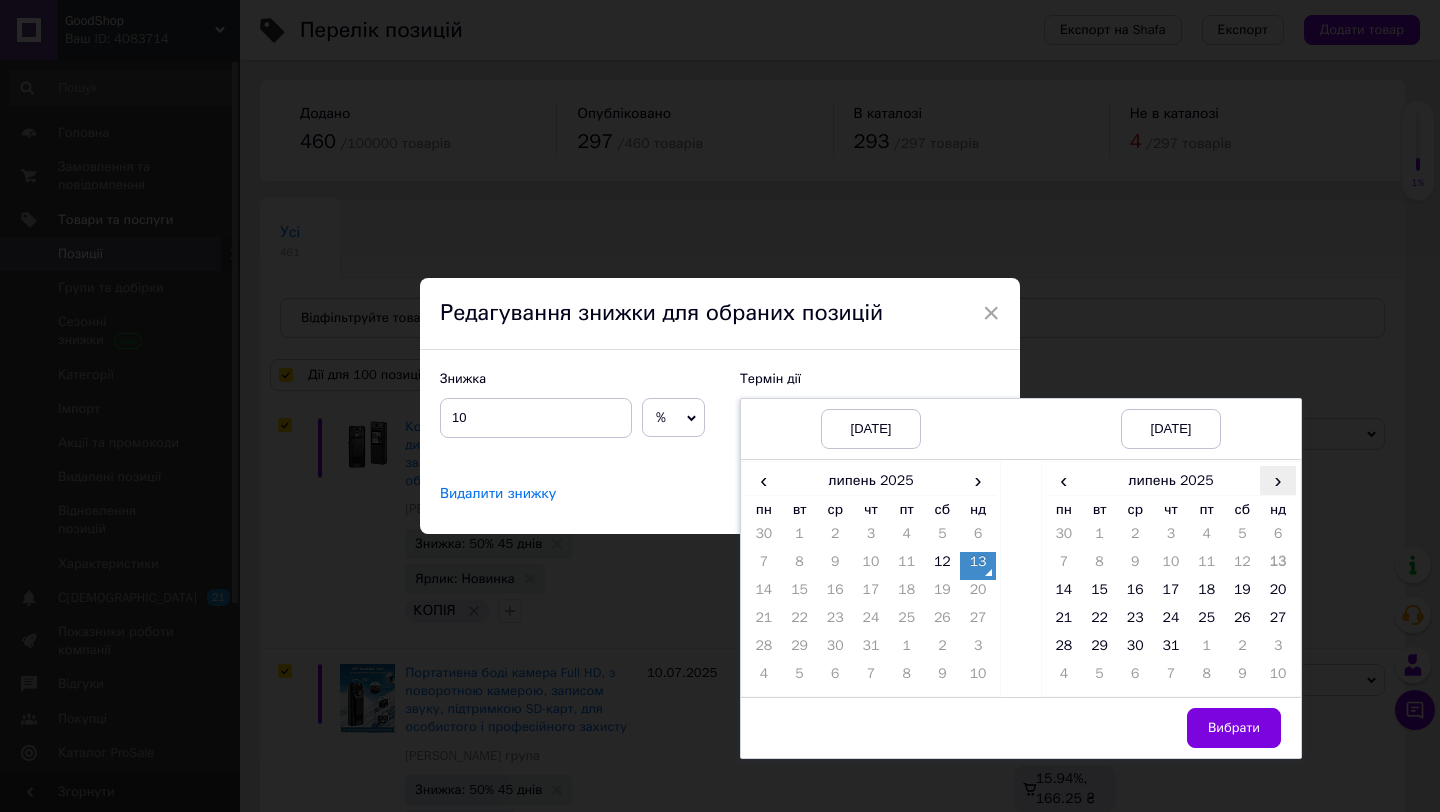 click on "›" at bounding box center (1278, 480) 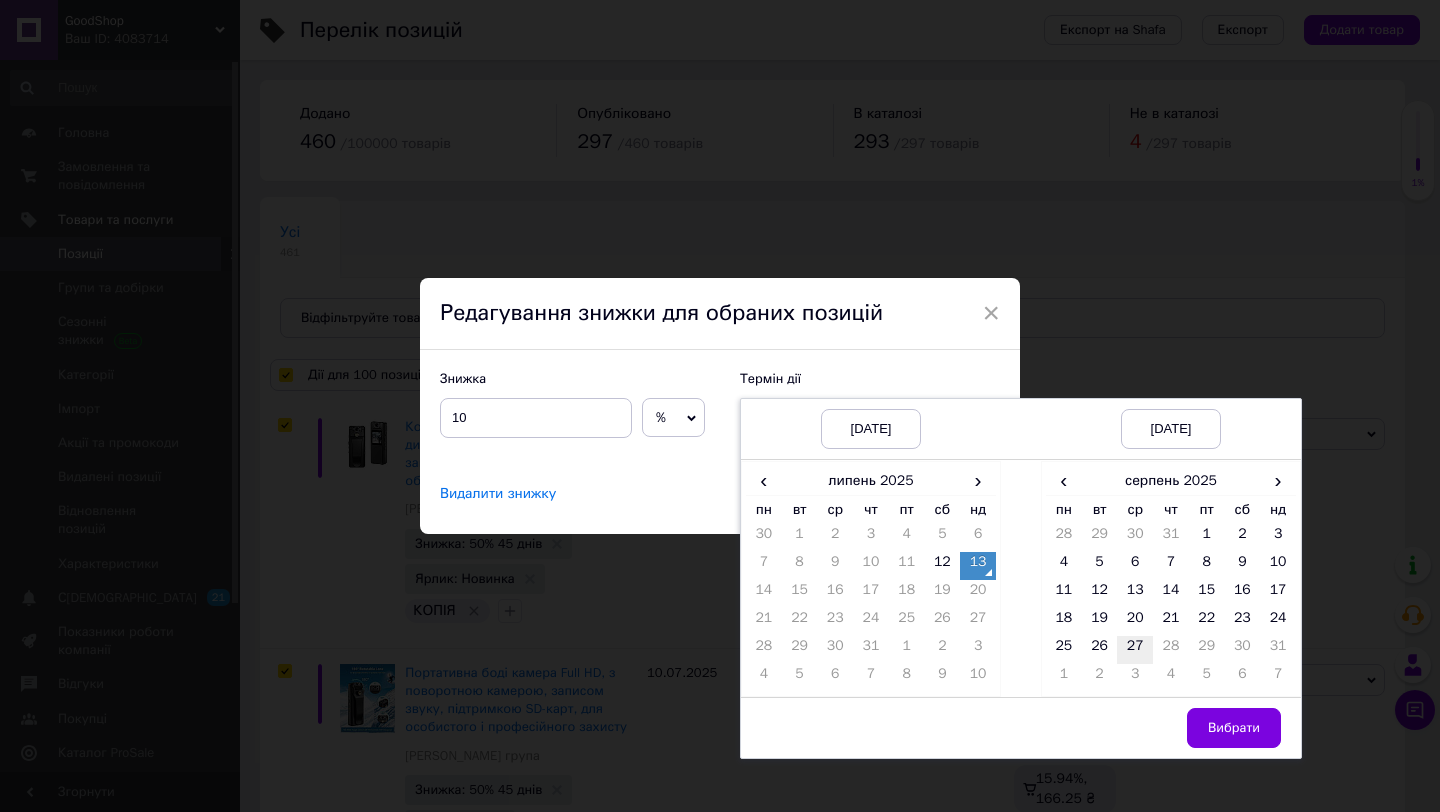 click on "27" at bounding box center [1135, 650] 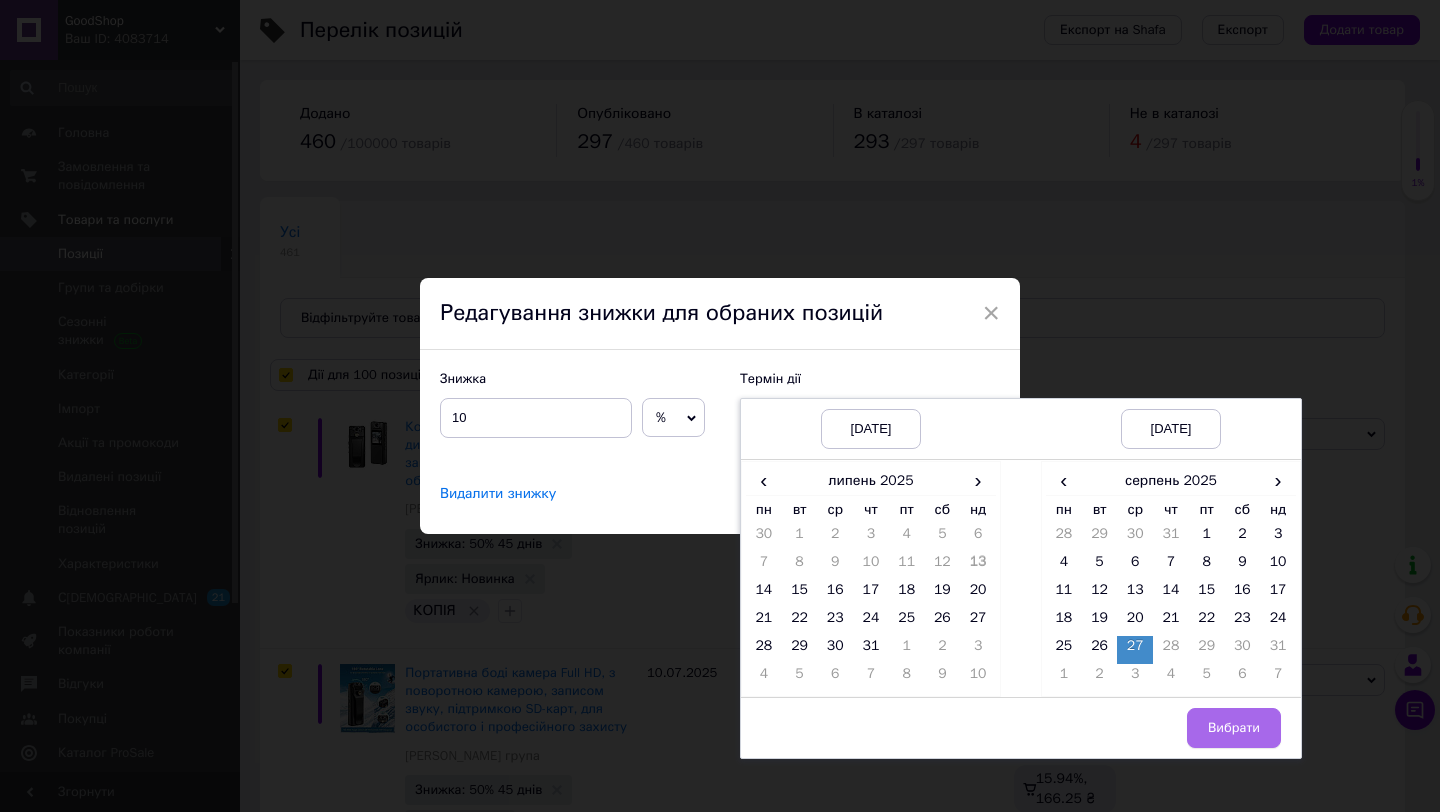 click on "Вибрати" at bounding box center [1234, 728] 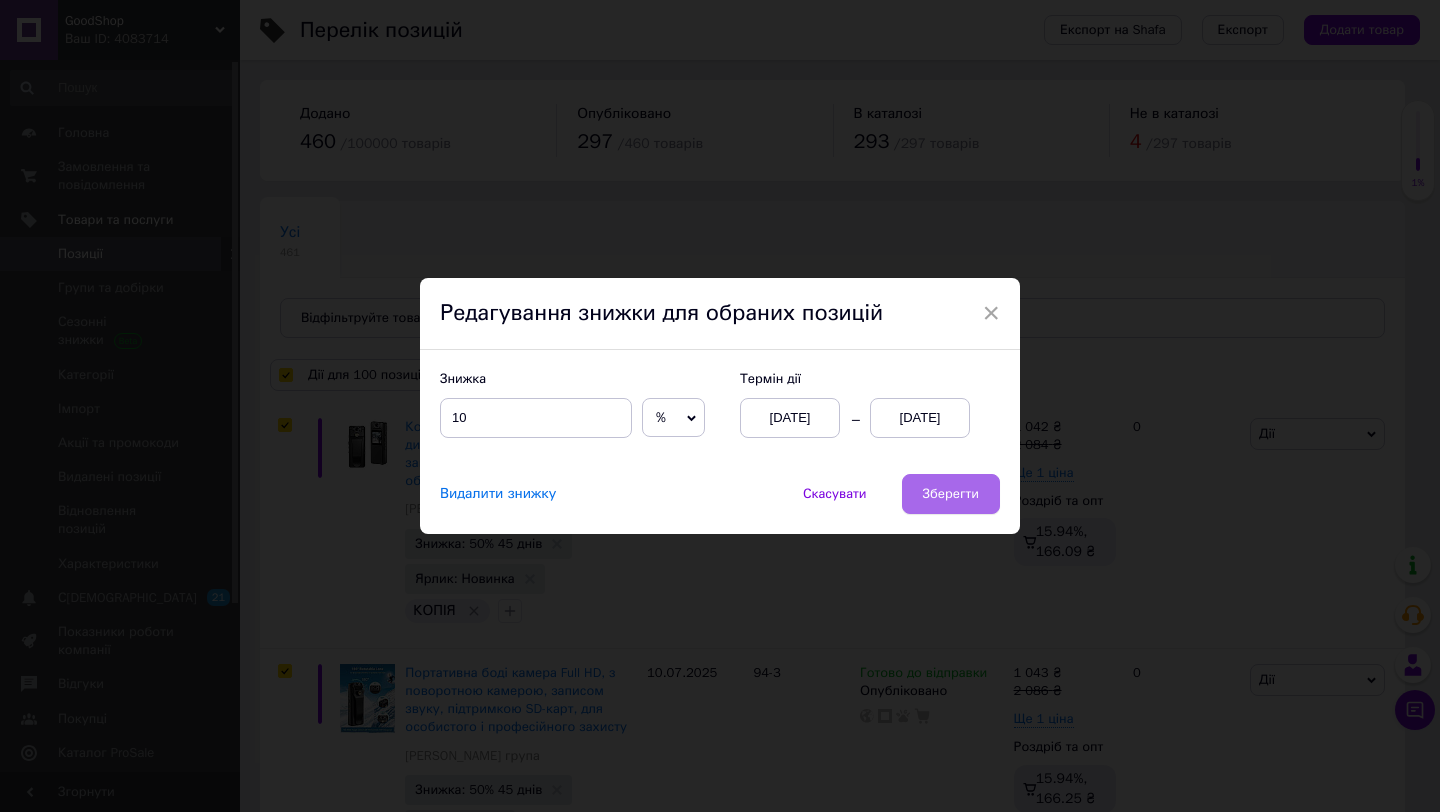 click on "Зберегти" at bounding box center (951, 494) 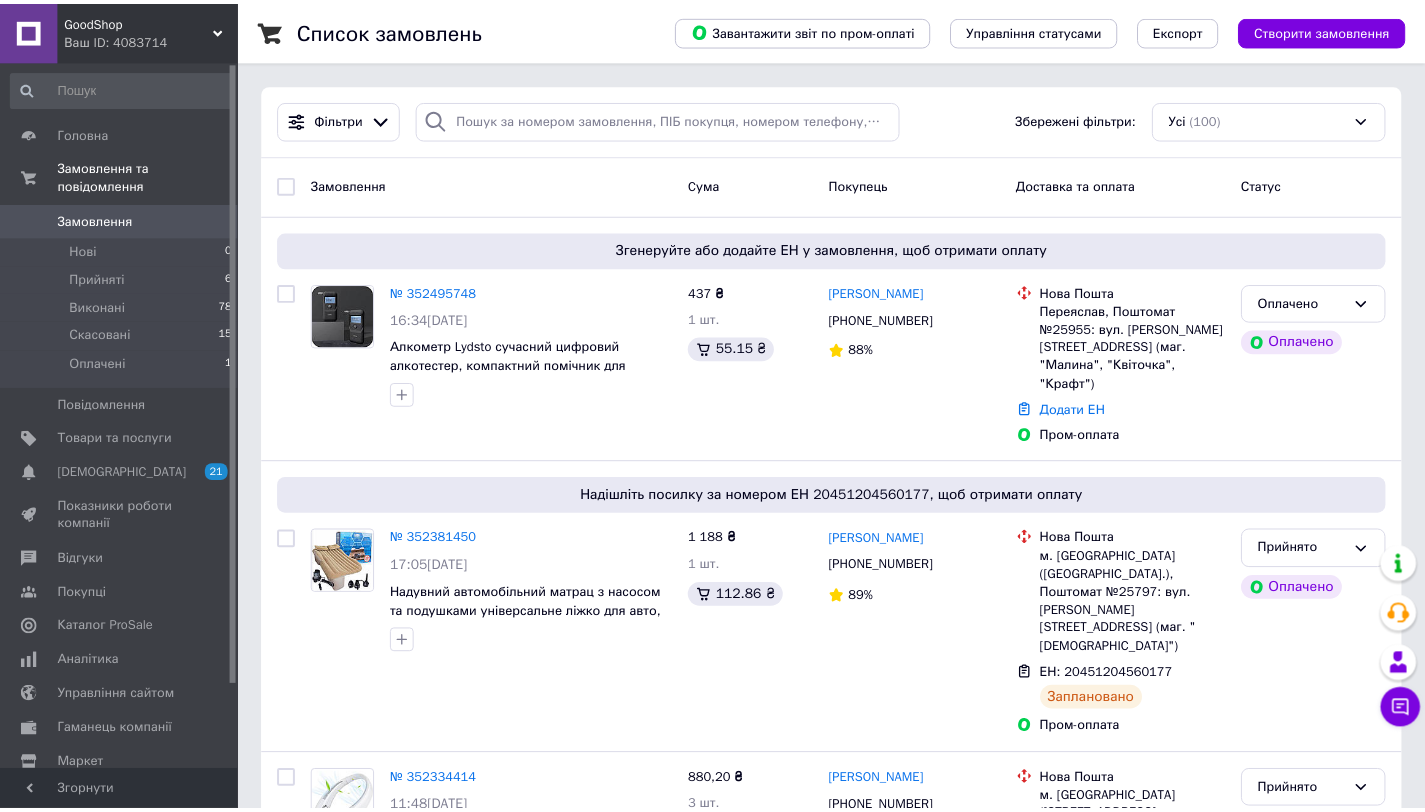 scroll, scrollTop: 0, scrollLeft: 0, axis: both 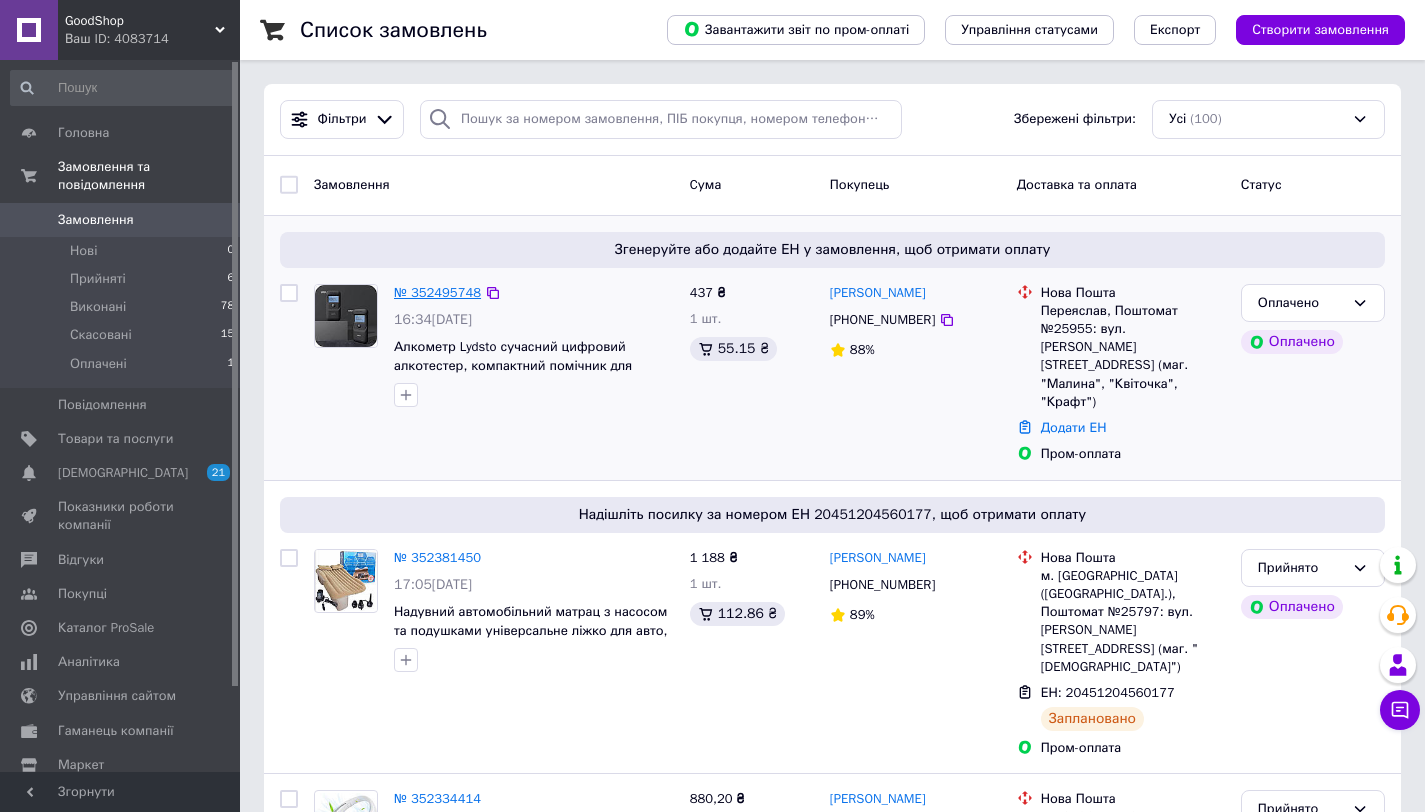 click on "№ 352495748" at bounding box center [437, 292] 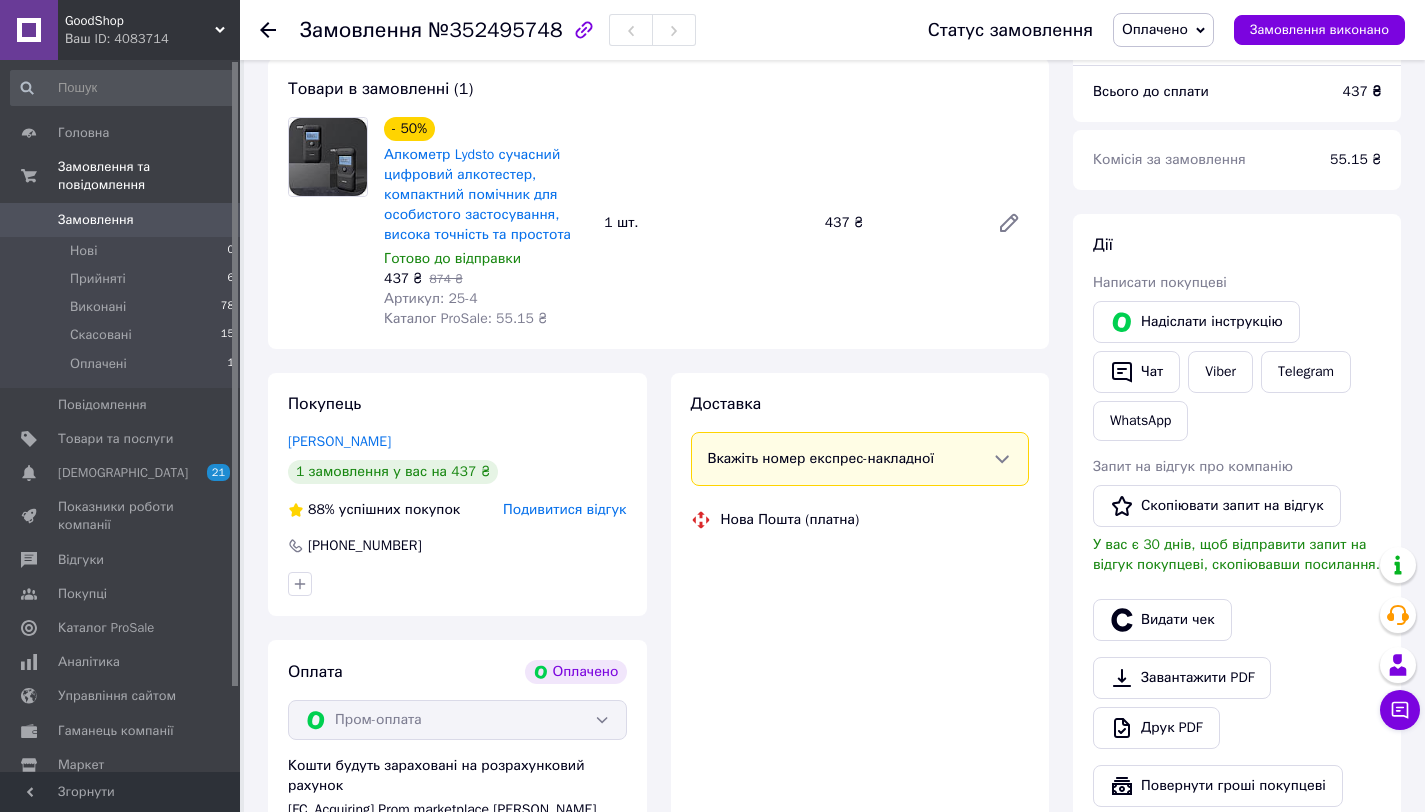 scroll, scrollTop: 599, scrollLeft: 0, axis: vertical 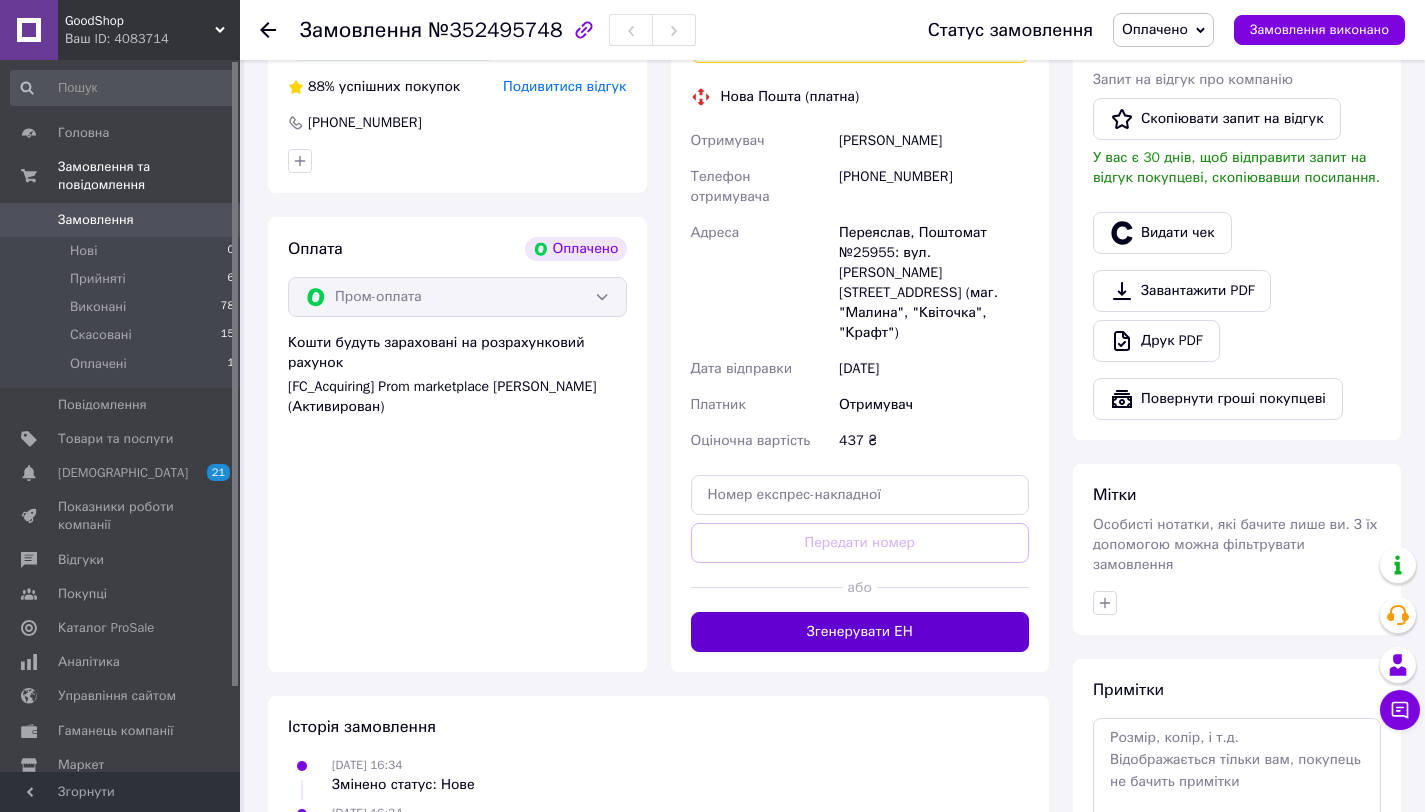 click on "Згенерувати ЕН" at bounding box center [860, 632] 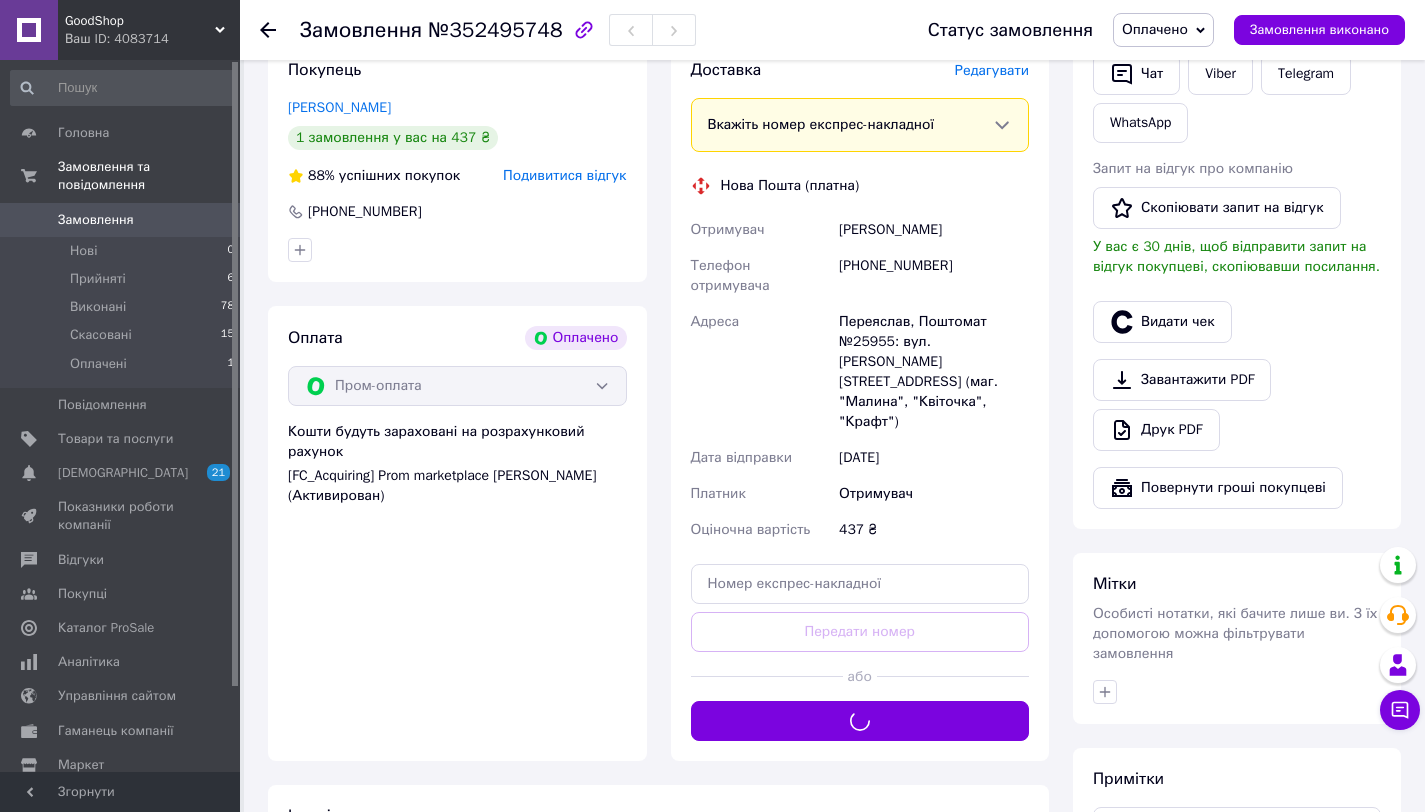 scroll, scrollTop: 441, scrollLeft: 0, axis: vertical 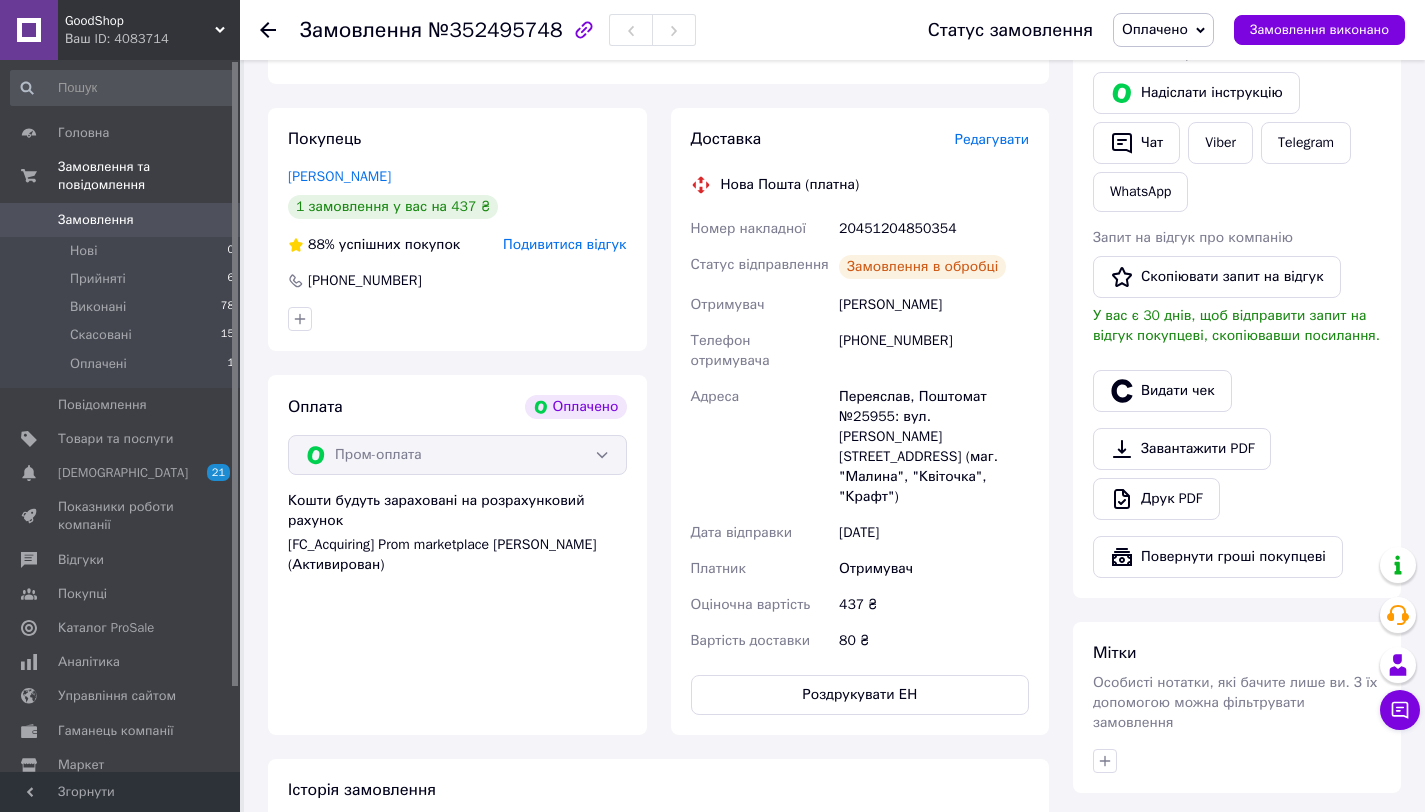 click on "20451204850354" at bounding box center (934, 229) 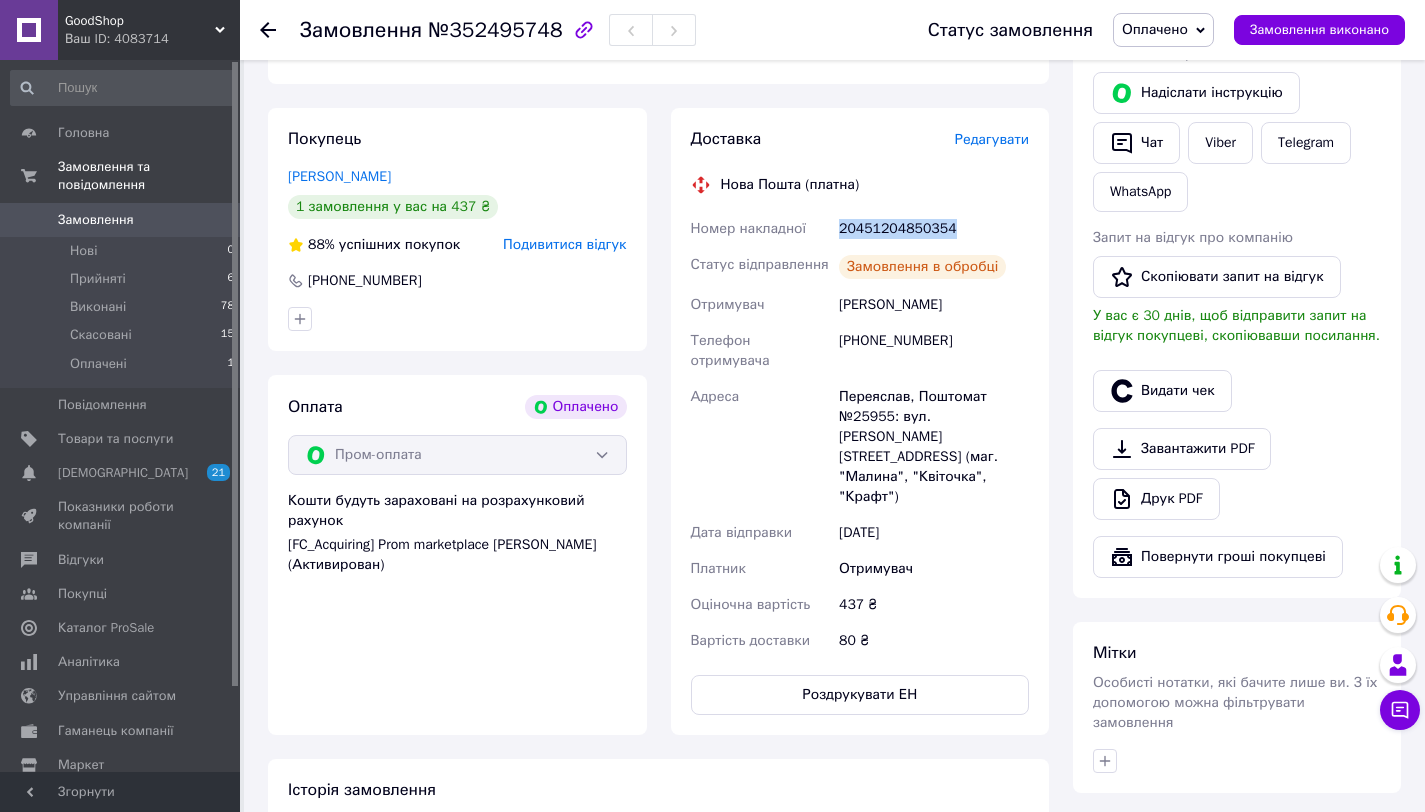 click on "20451204850354" at bounding box center [934, 229] 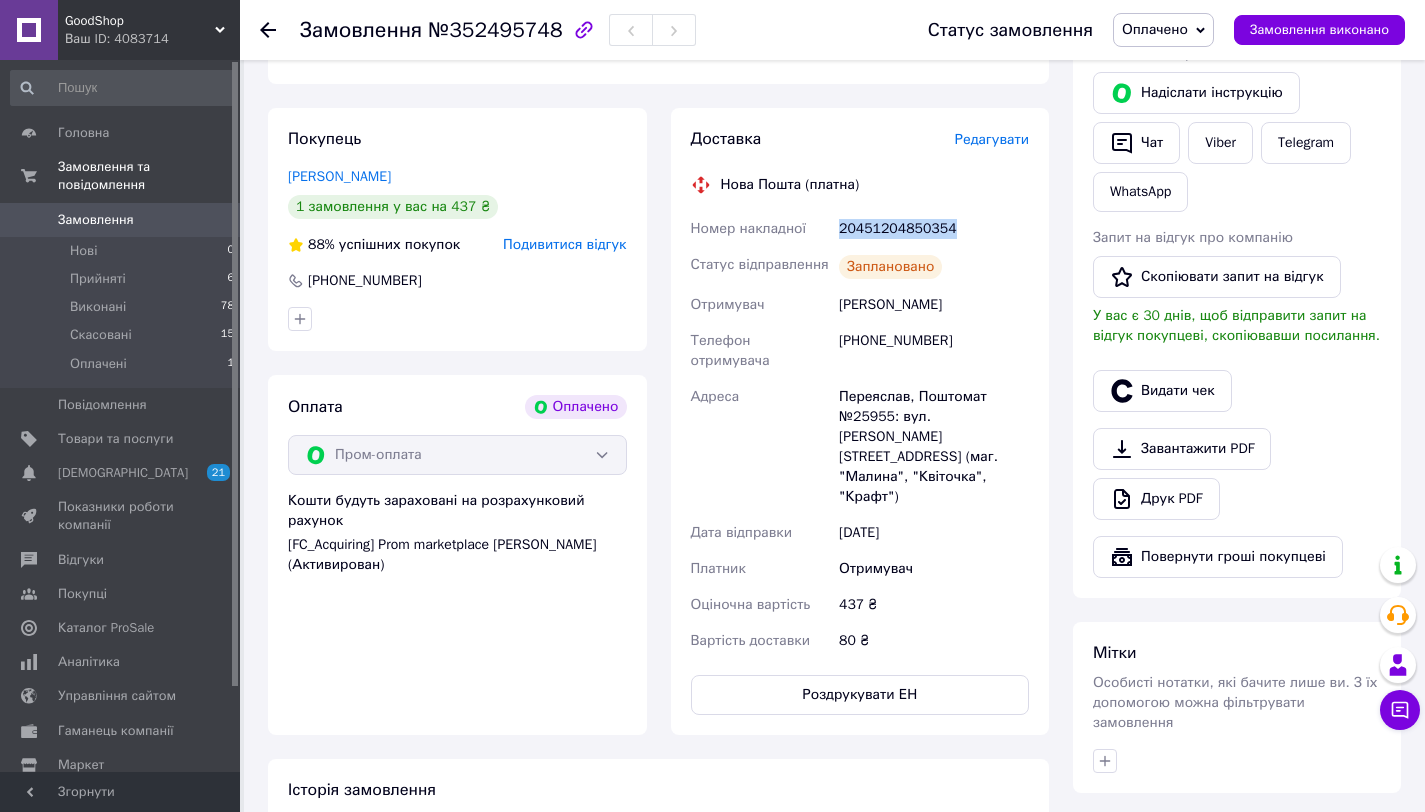 click on "Замовлення" at bounding box center (96, 220) 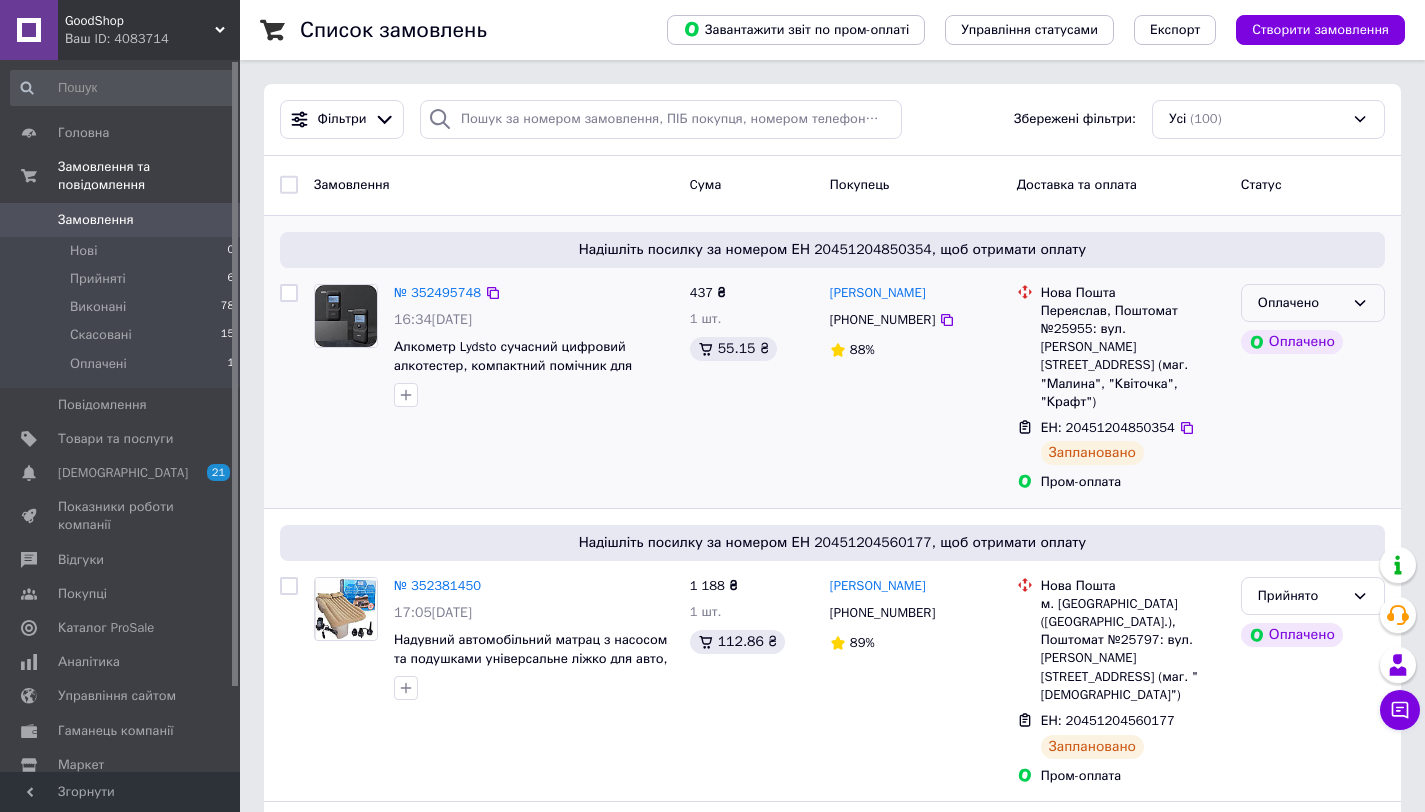 click on "Оплачено" at bounding box center [1313, 303] 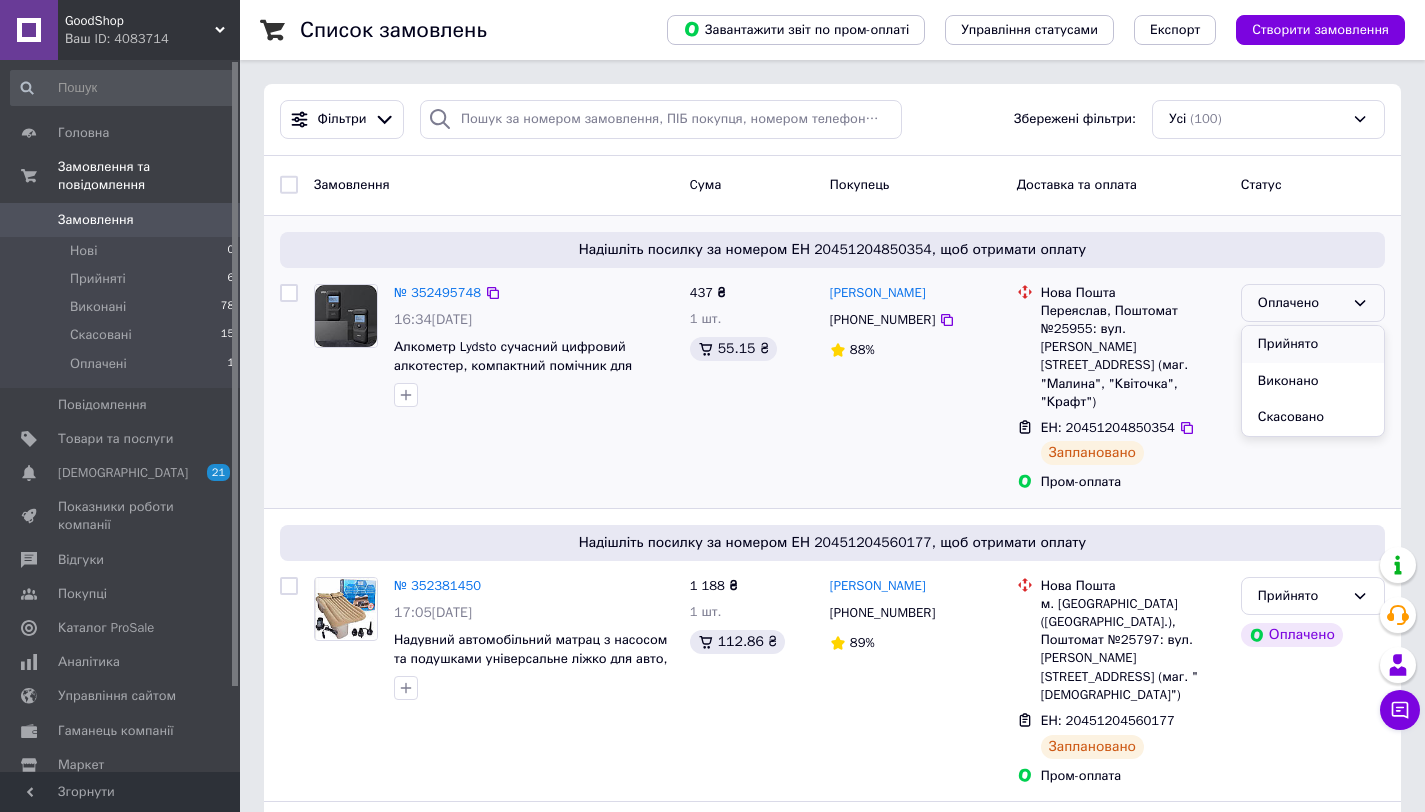 click on "Прийнято" at bounding box center [1313, 344] 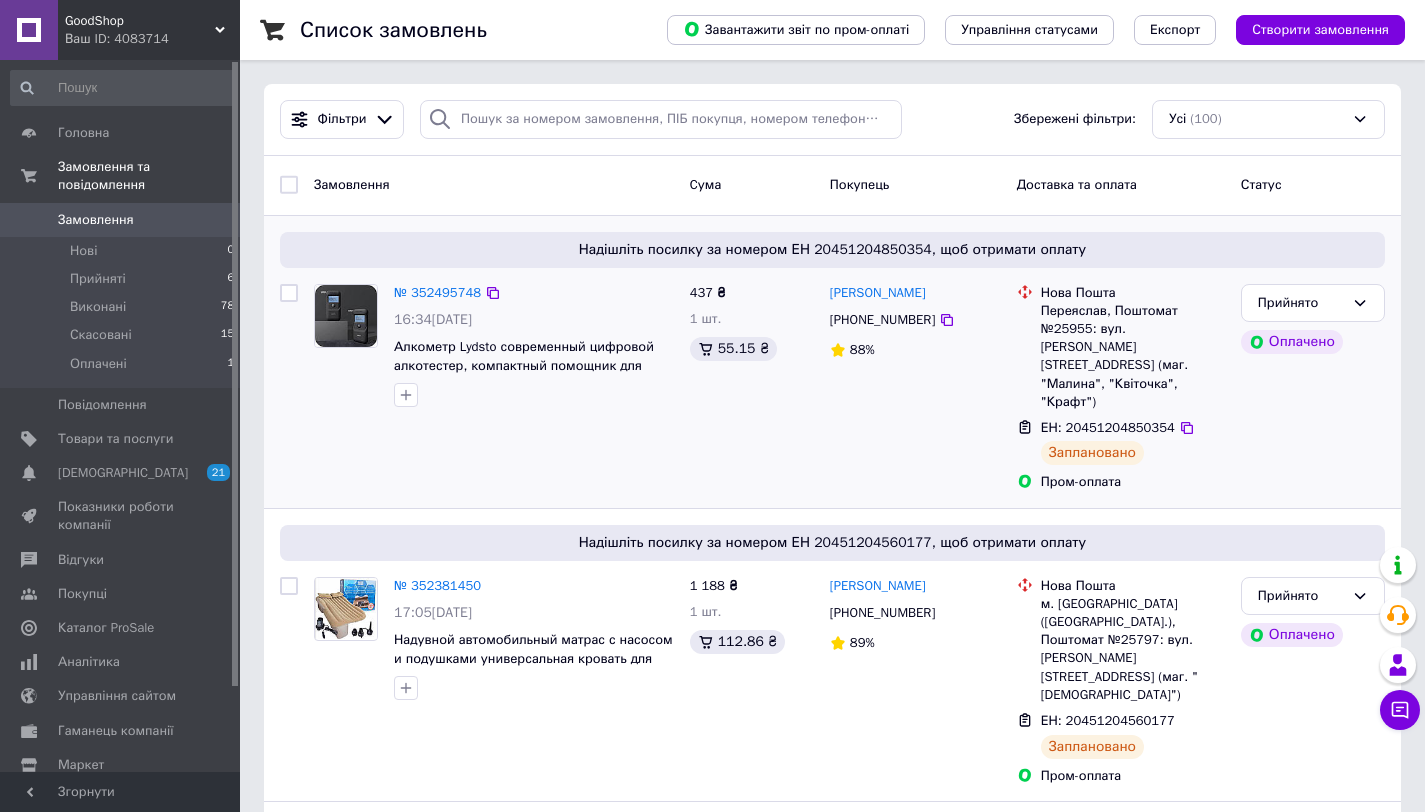 click on "Замовлення" at bounding box center (121, 220) 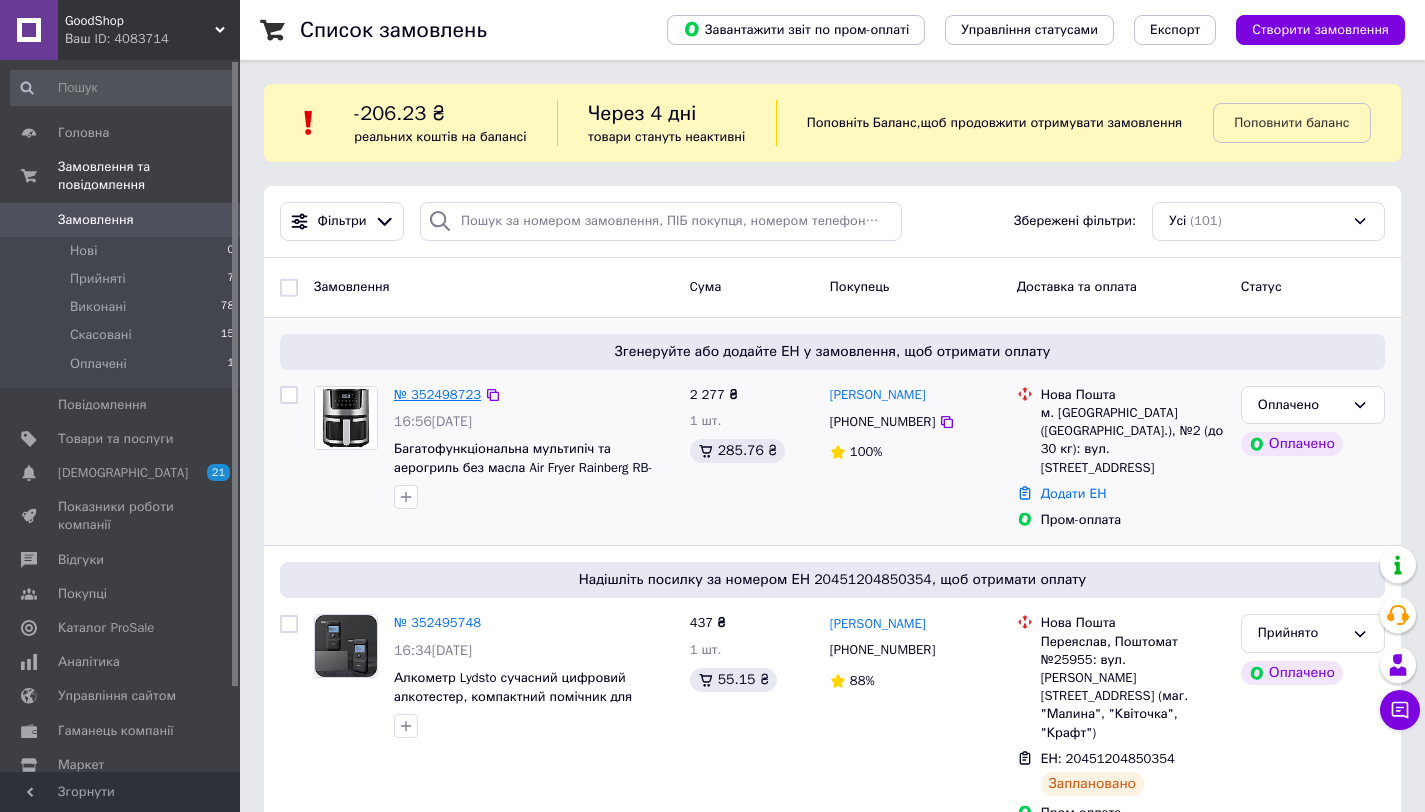 click on "№ 352498723" at bounding box center (437, 394) 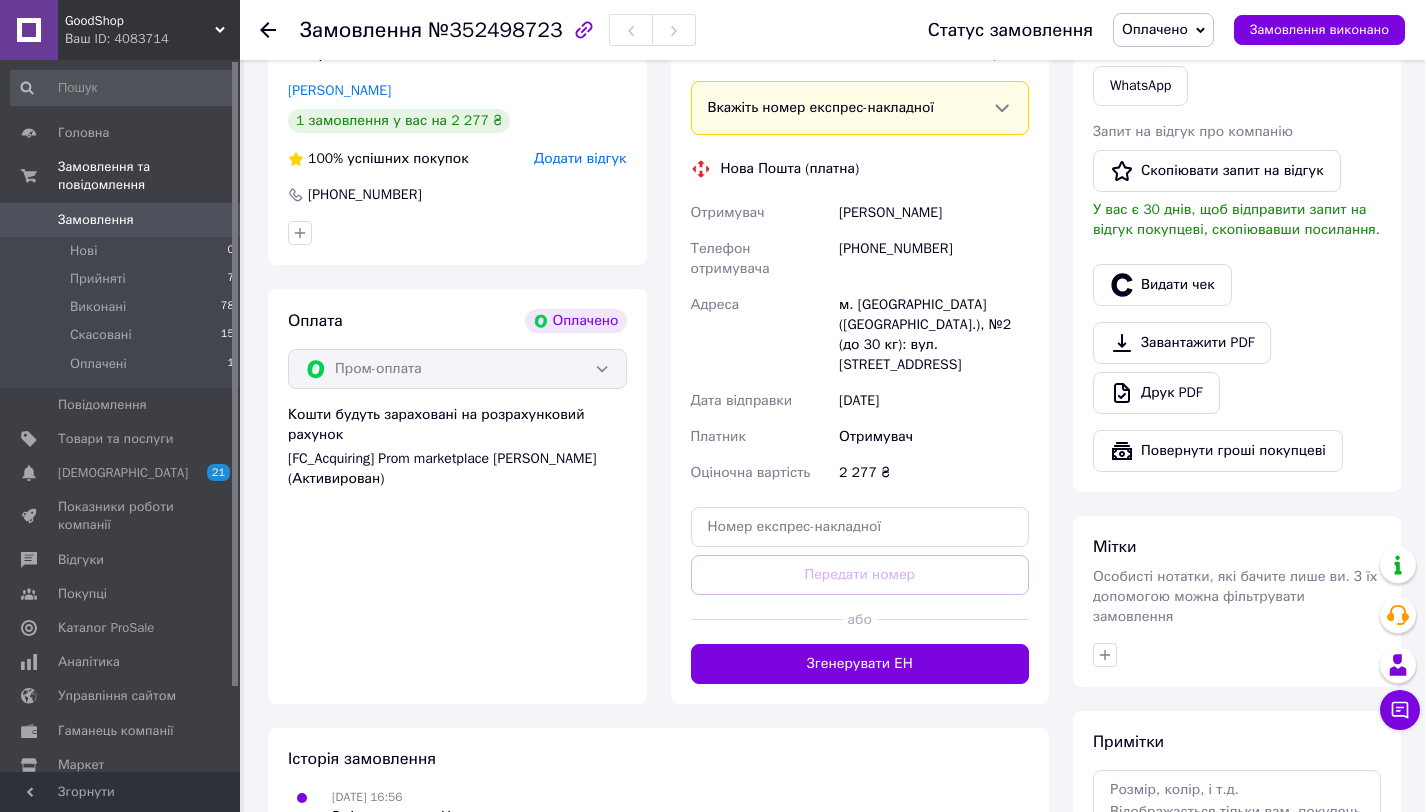 scroll, scrollTop: 583, scrollLeft: 0, axis: vertical 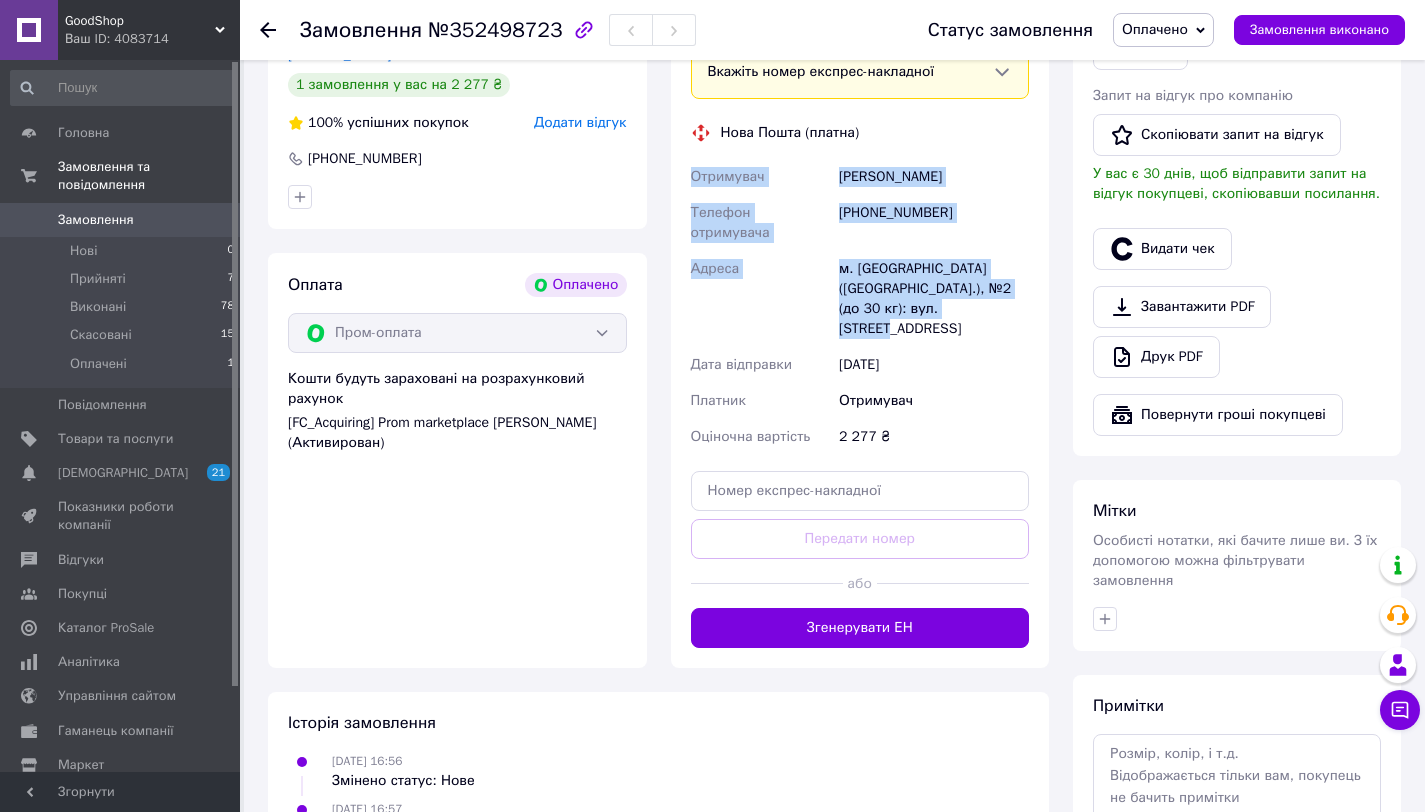 drag, startPoint x: 1040, startPoint y: 309, endPoint x: 689, endPoint y: 183, distance: 372.9303 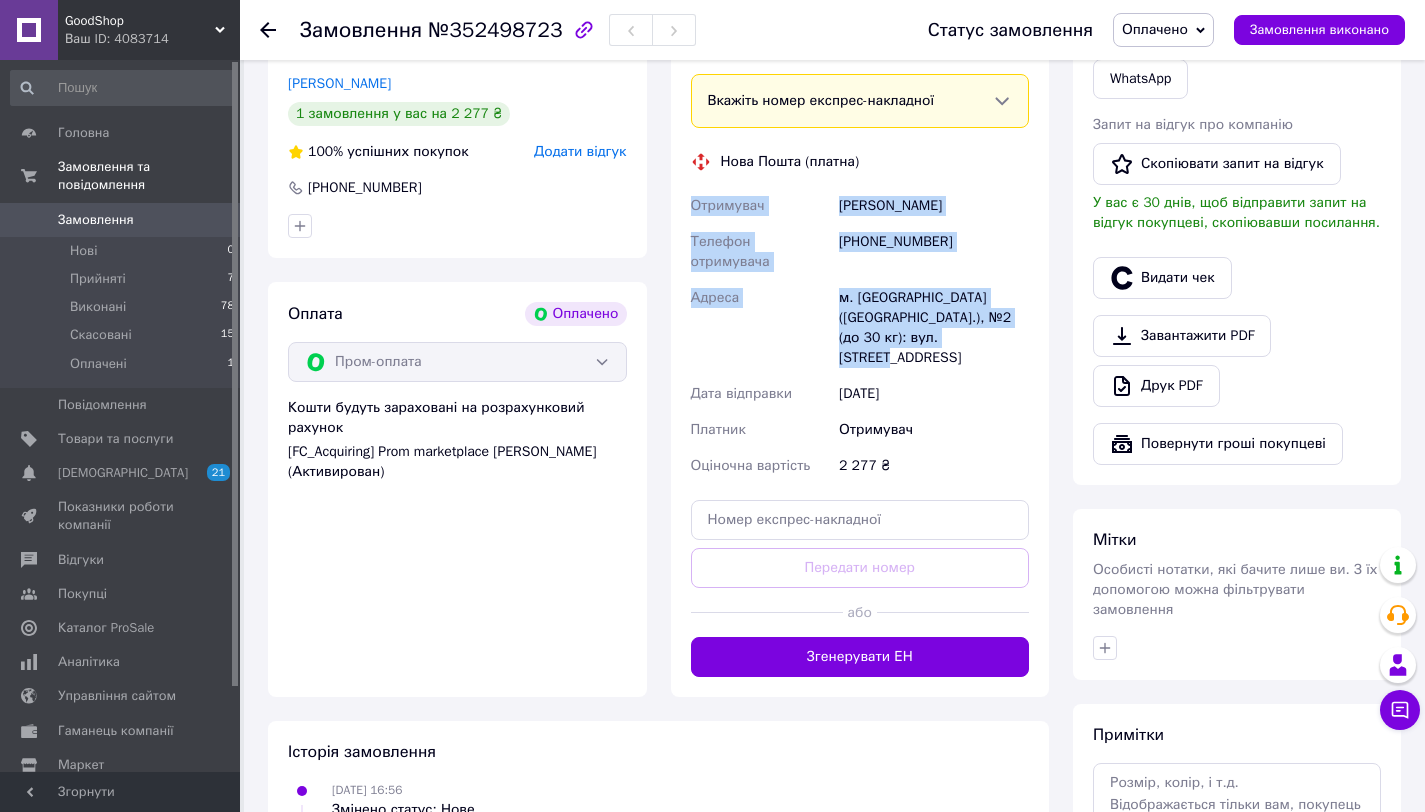 scroll, scrollTop: 540, scrollLeft: 0, axis: vertical 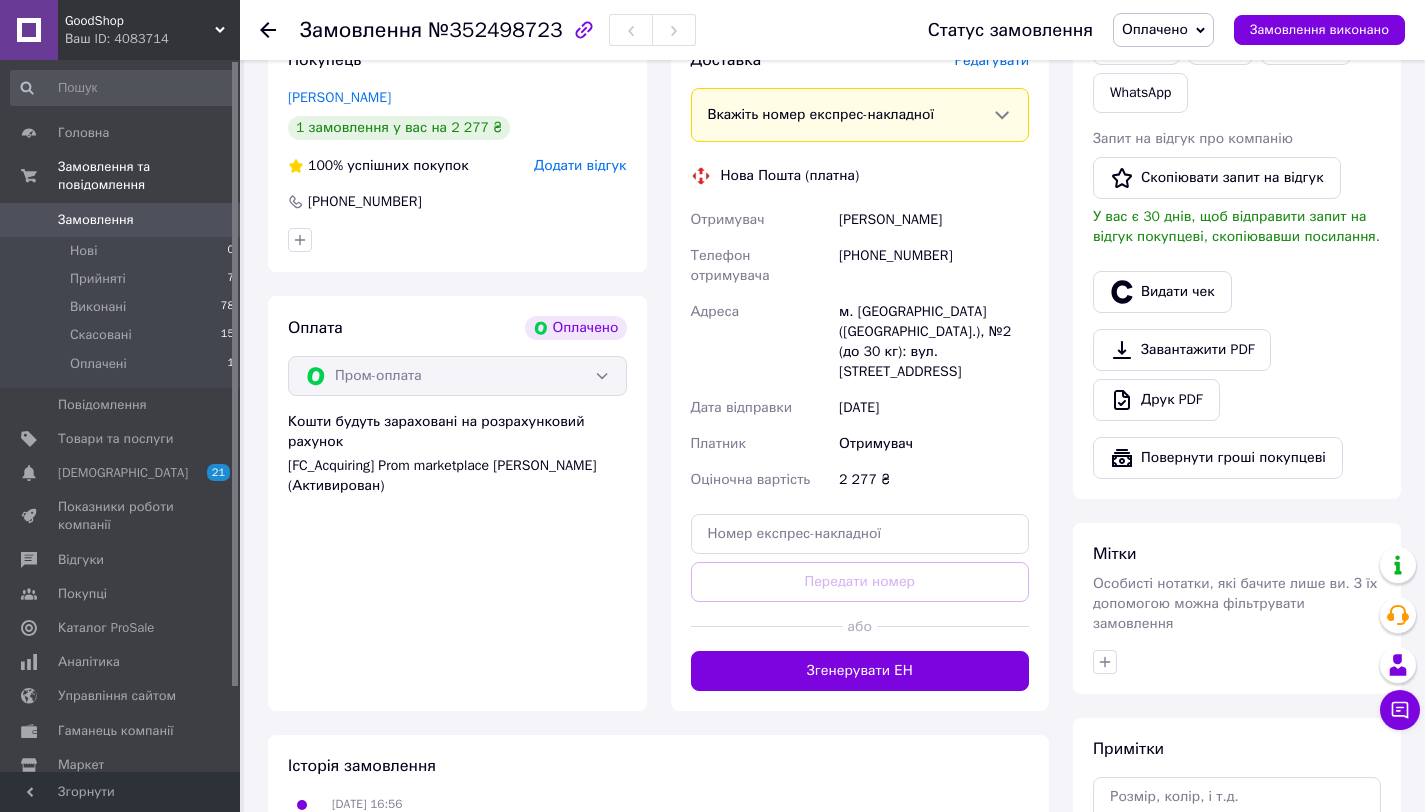 click 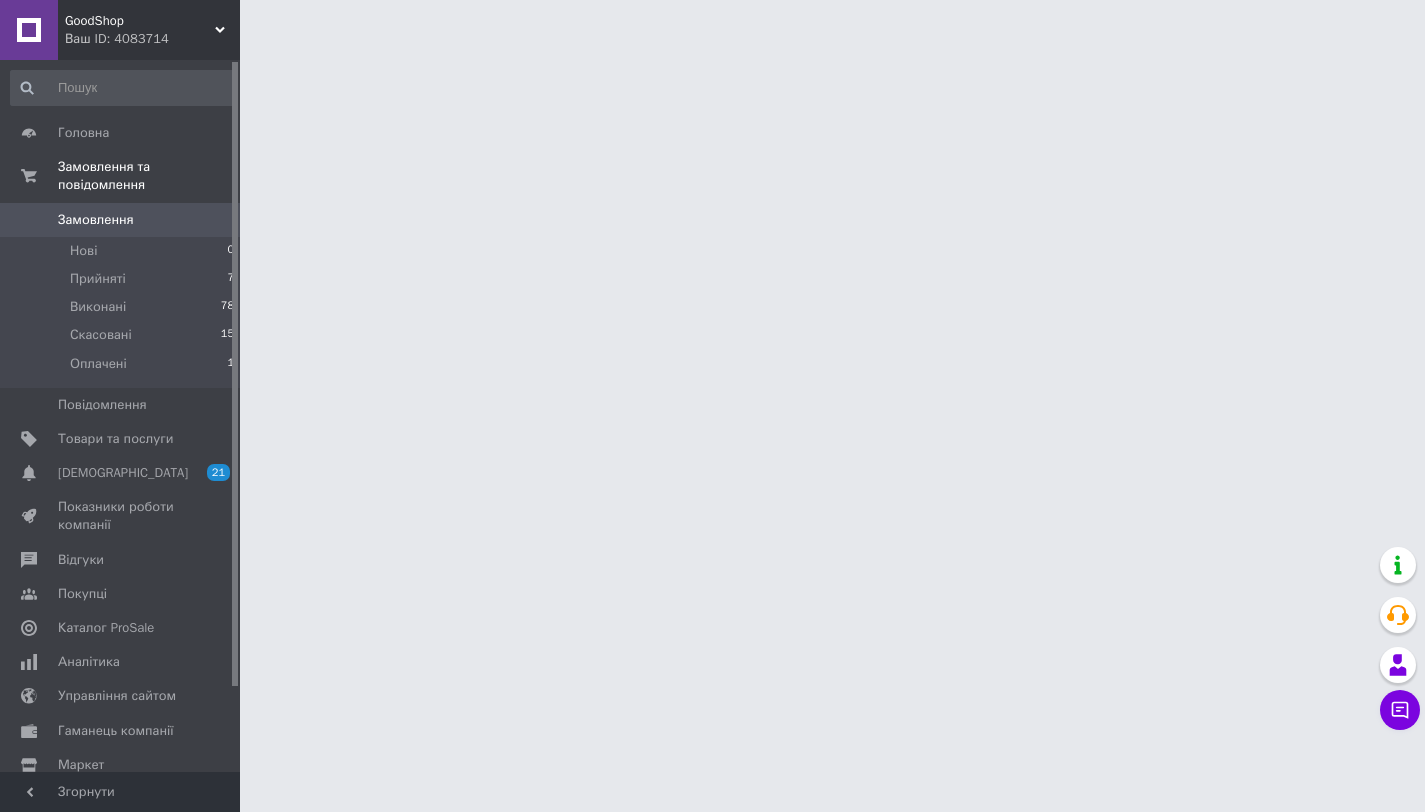 scroll, scrollTop: 0, scrollLeft: 0, axis: both 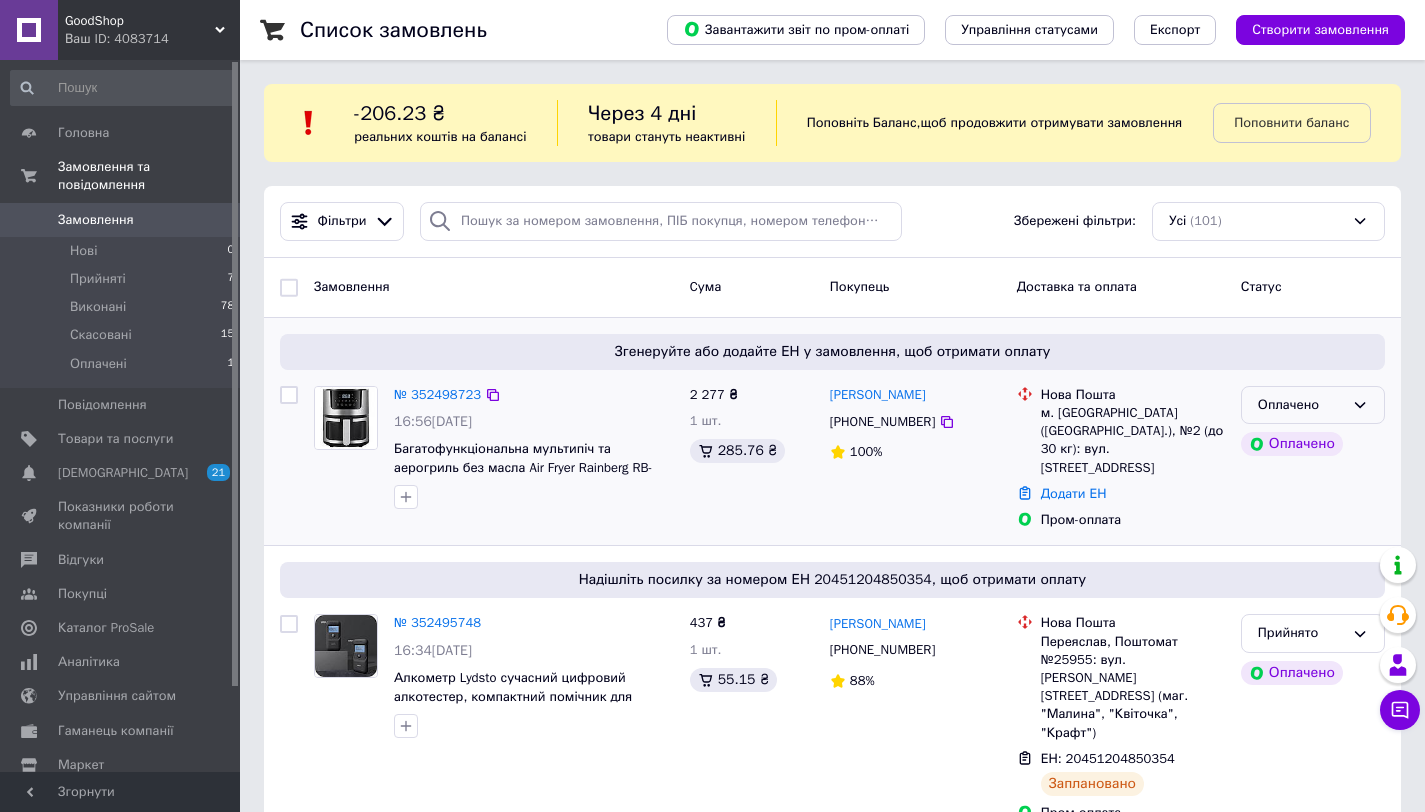 click 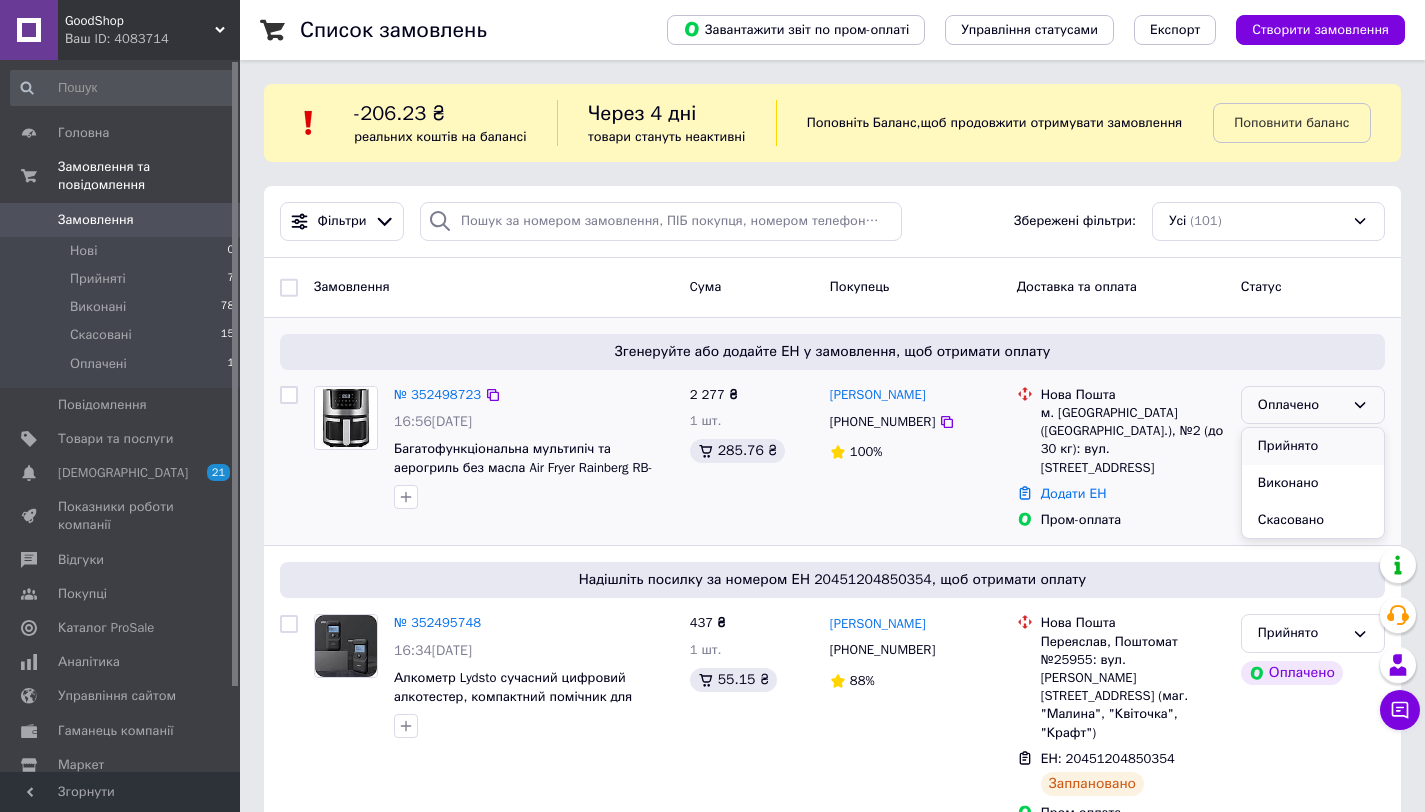 click on "Прийнято" at bounding box center [1313, 446] 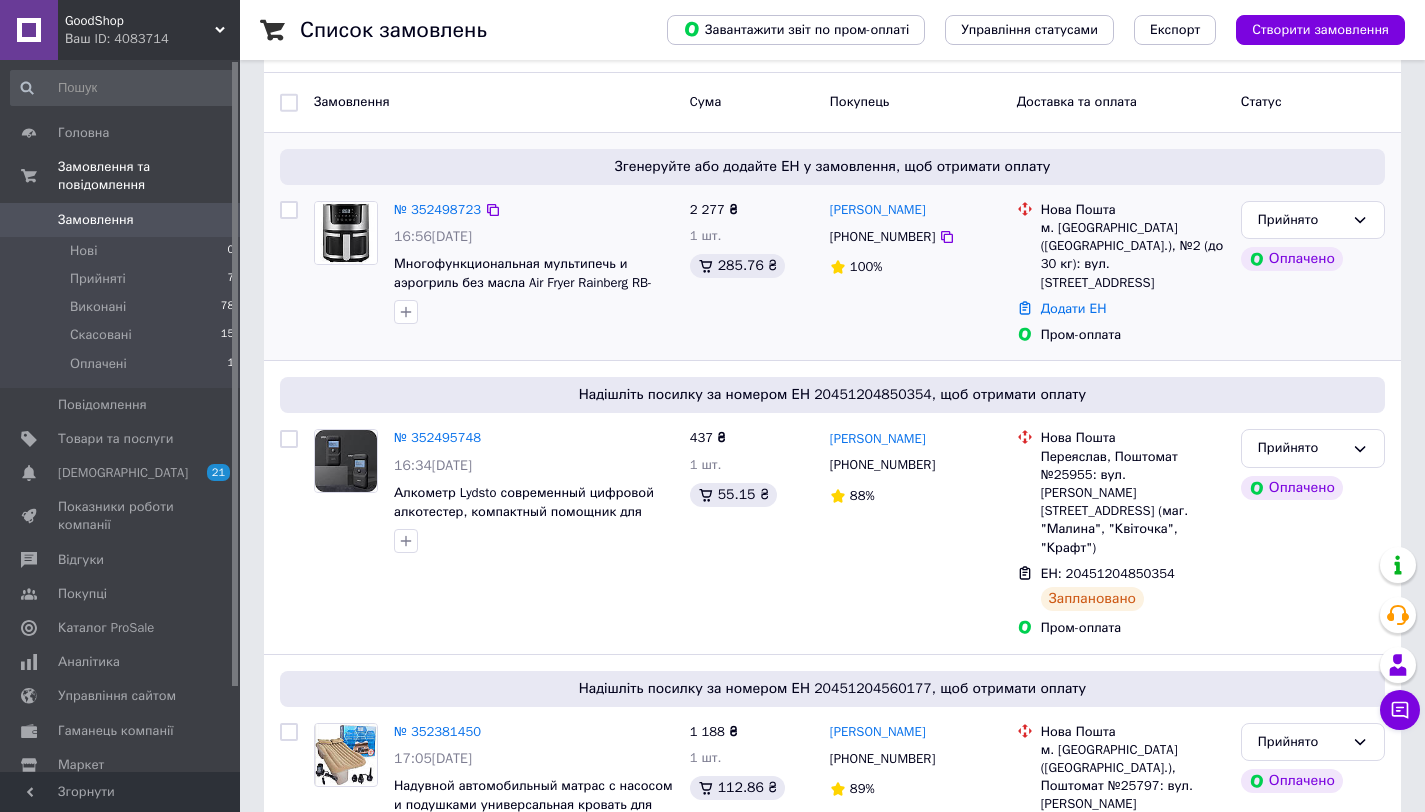 scroll, scrollTop: 186, scrollLeft: 0, axis: vertical 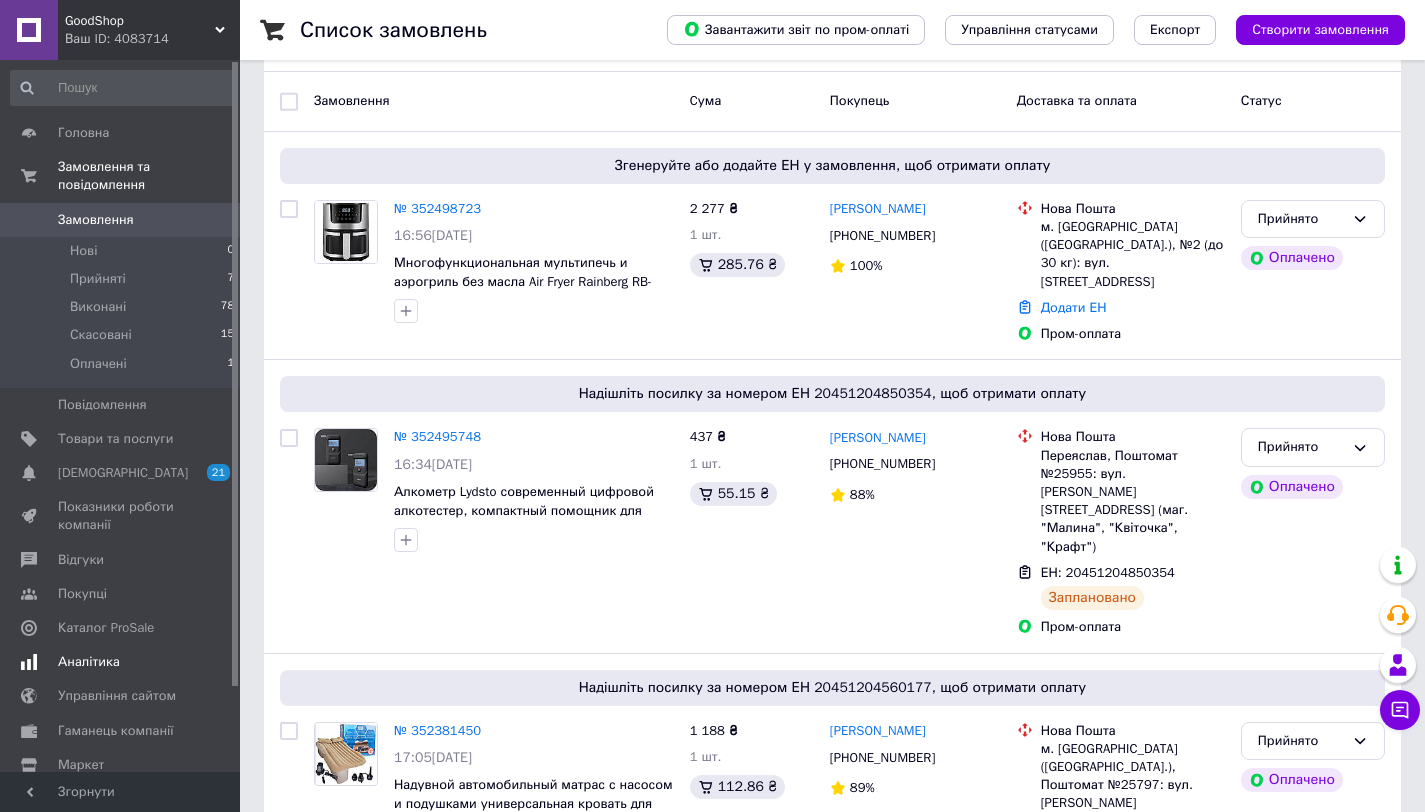 click on "Аналітика" at bounding box center [123, 662] 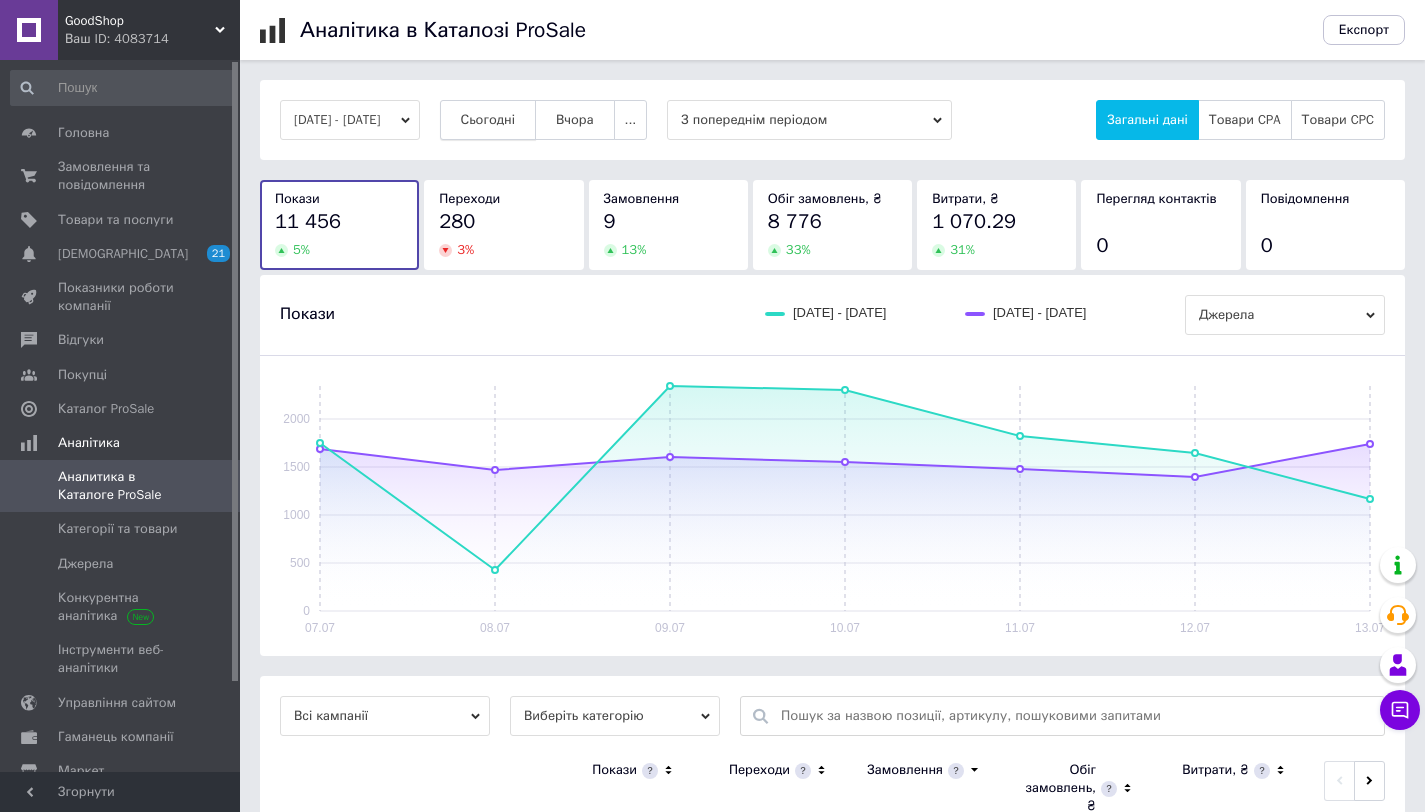 click on "Сьогодні" at bounding box center [488, 120] 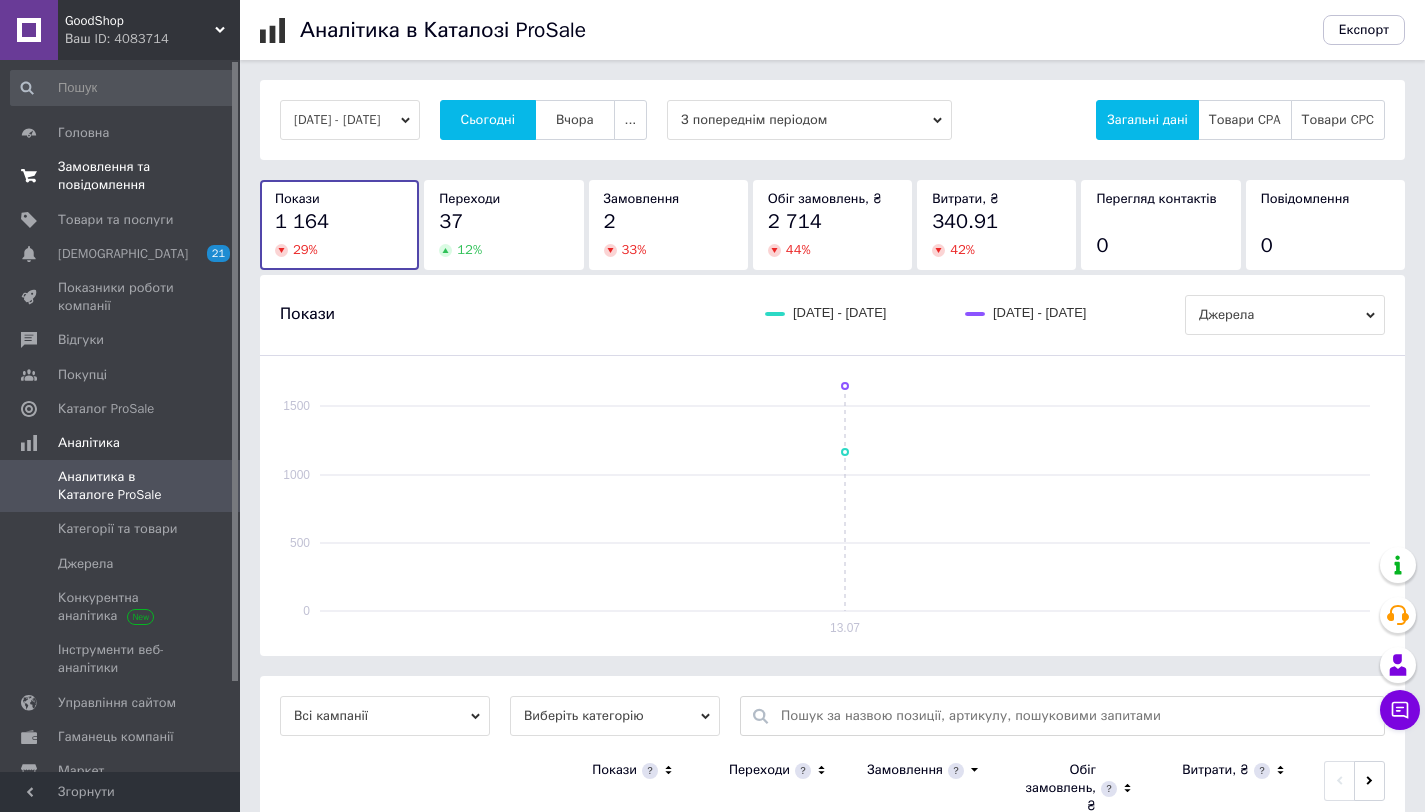 click on "Замовлення та повідомлення" at bounding box center (121, 176) 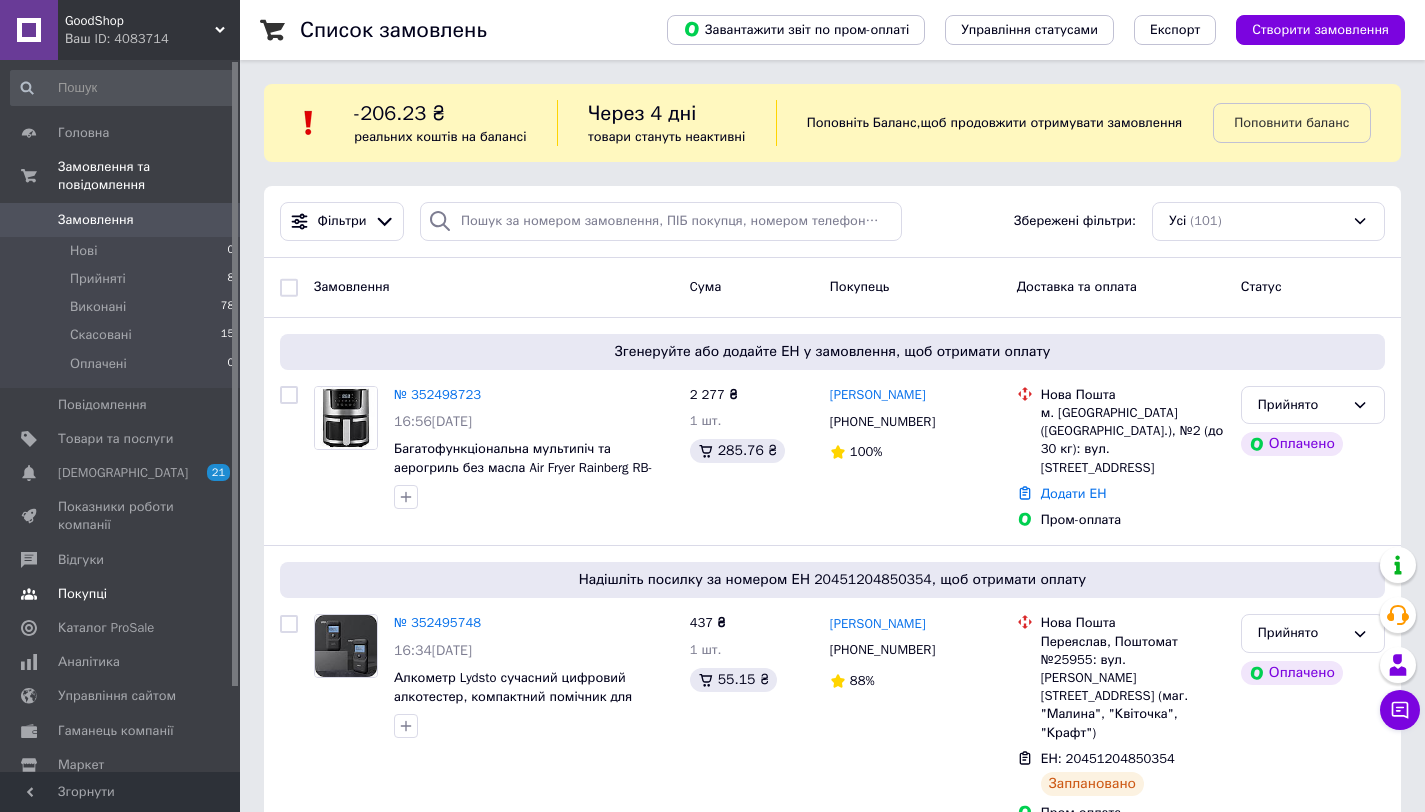 click on "Покупці" at bounding box center (82, 594) 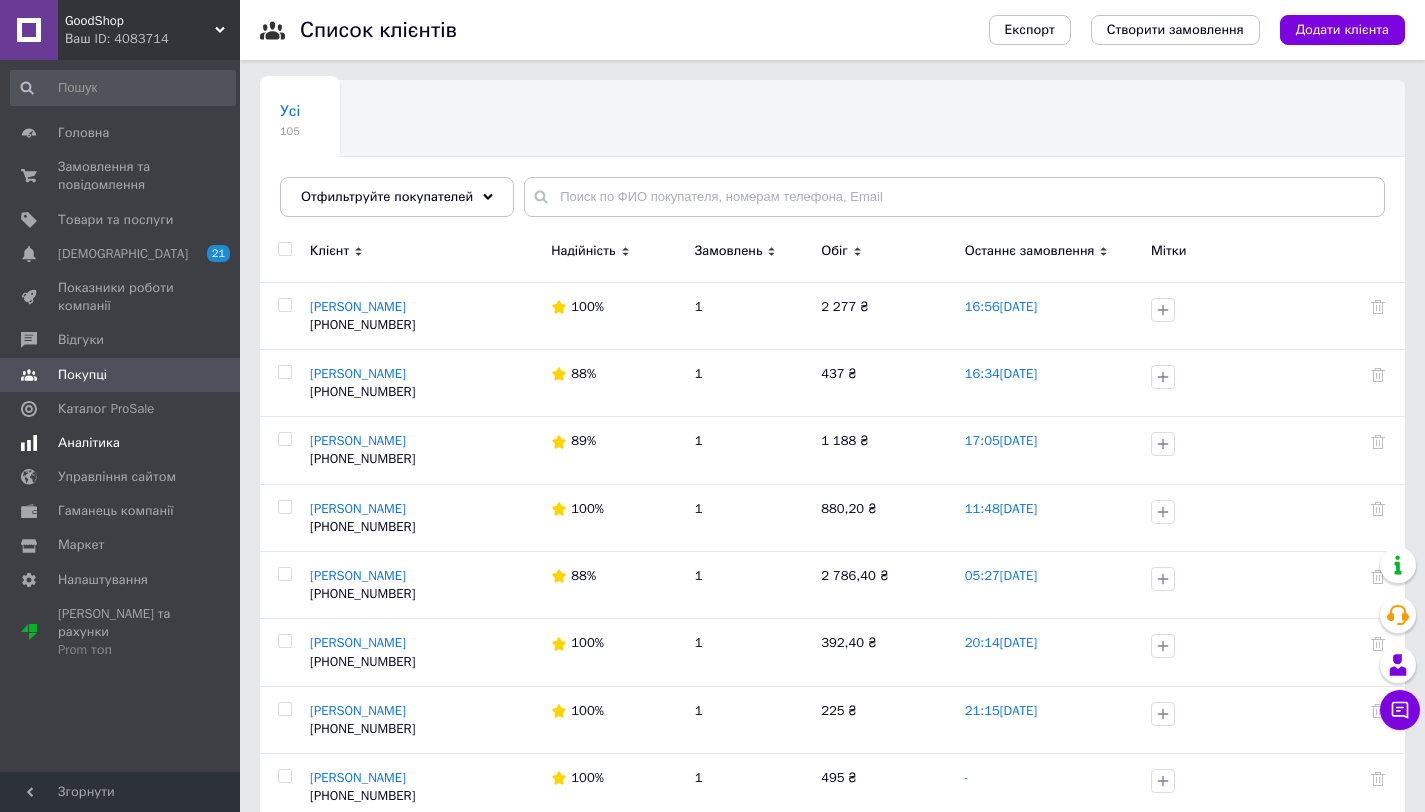 click on "Аналітика" at bounding box center [89, 443] 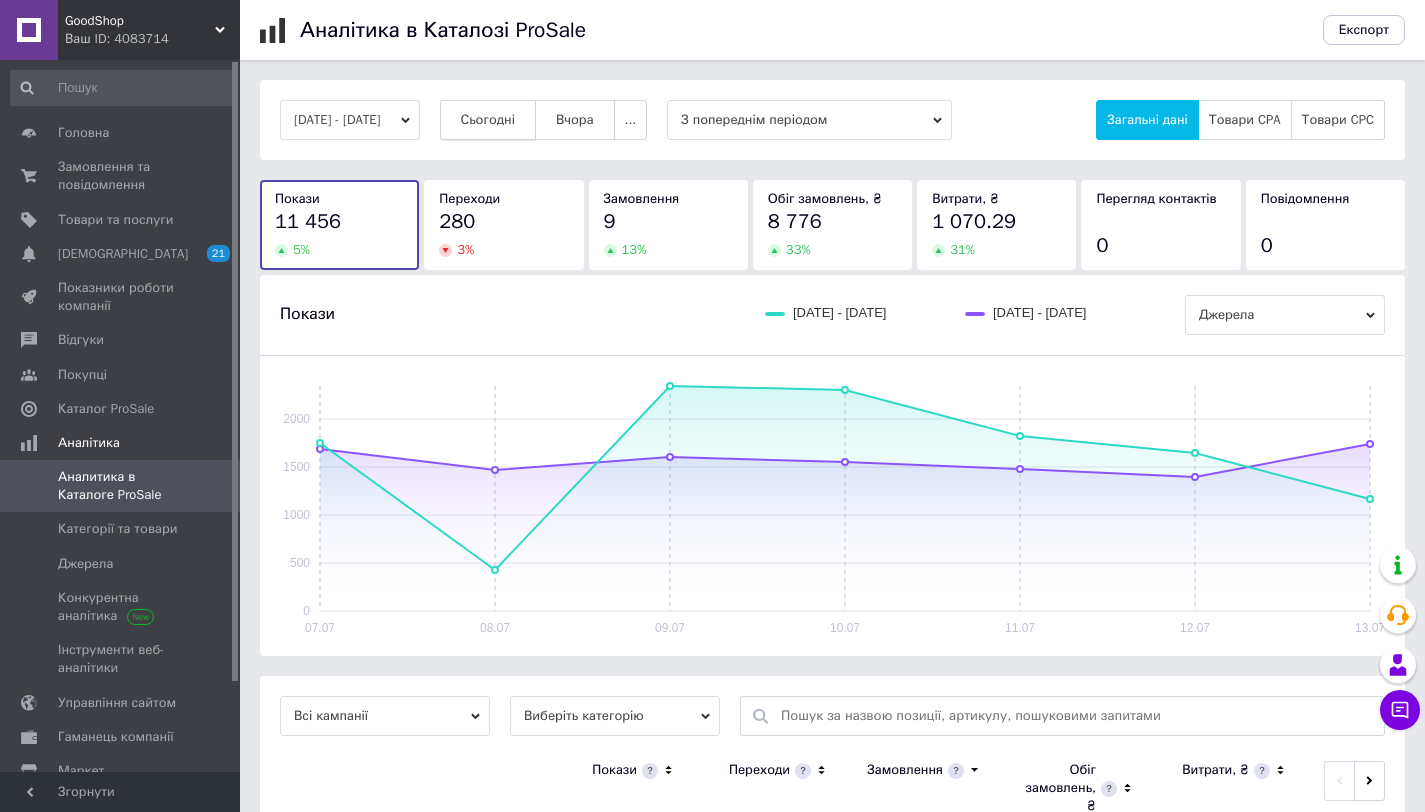 click on "Сьогодні" at bounding box center [488, 120] 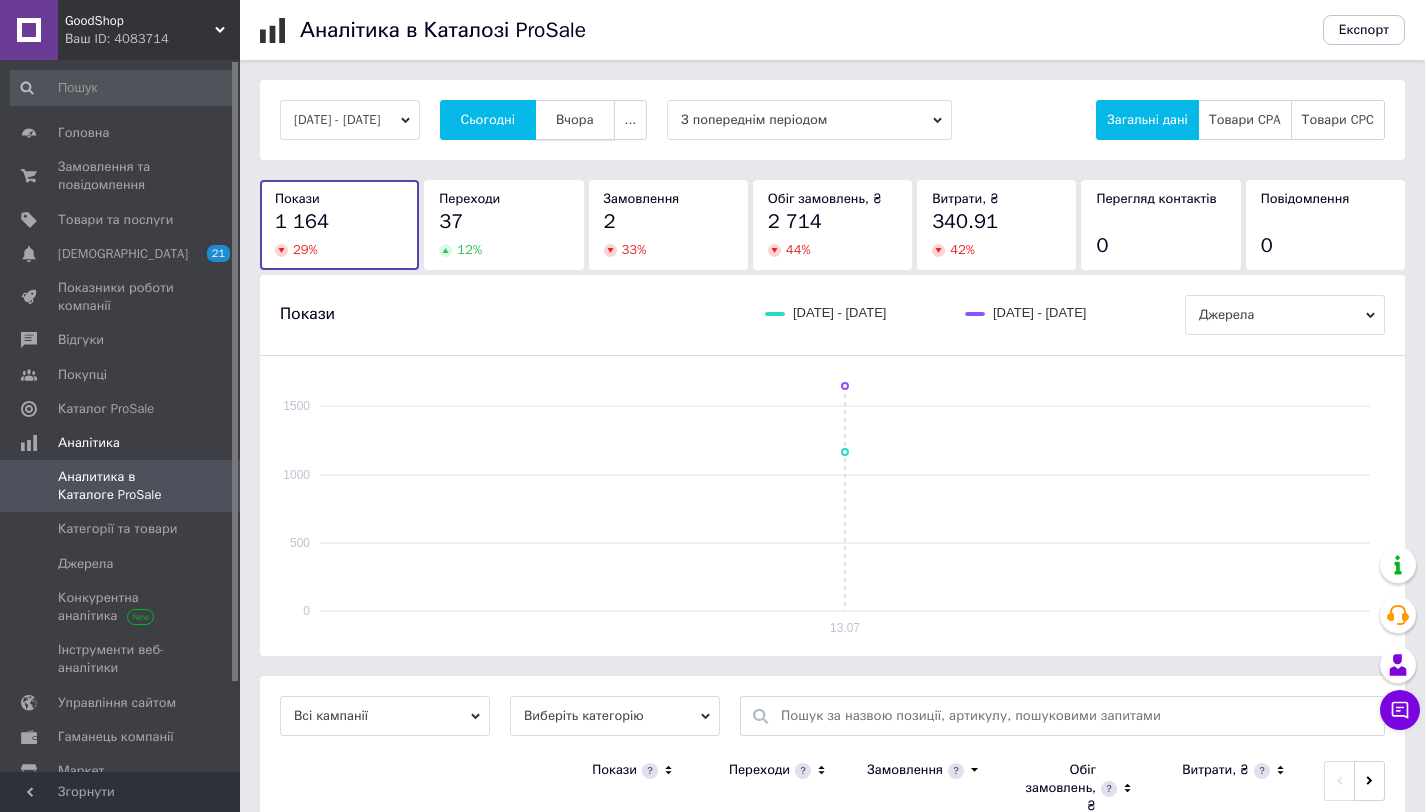 click on "Вчора" at bounding box center (575, 120) 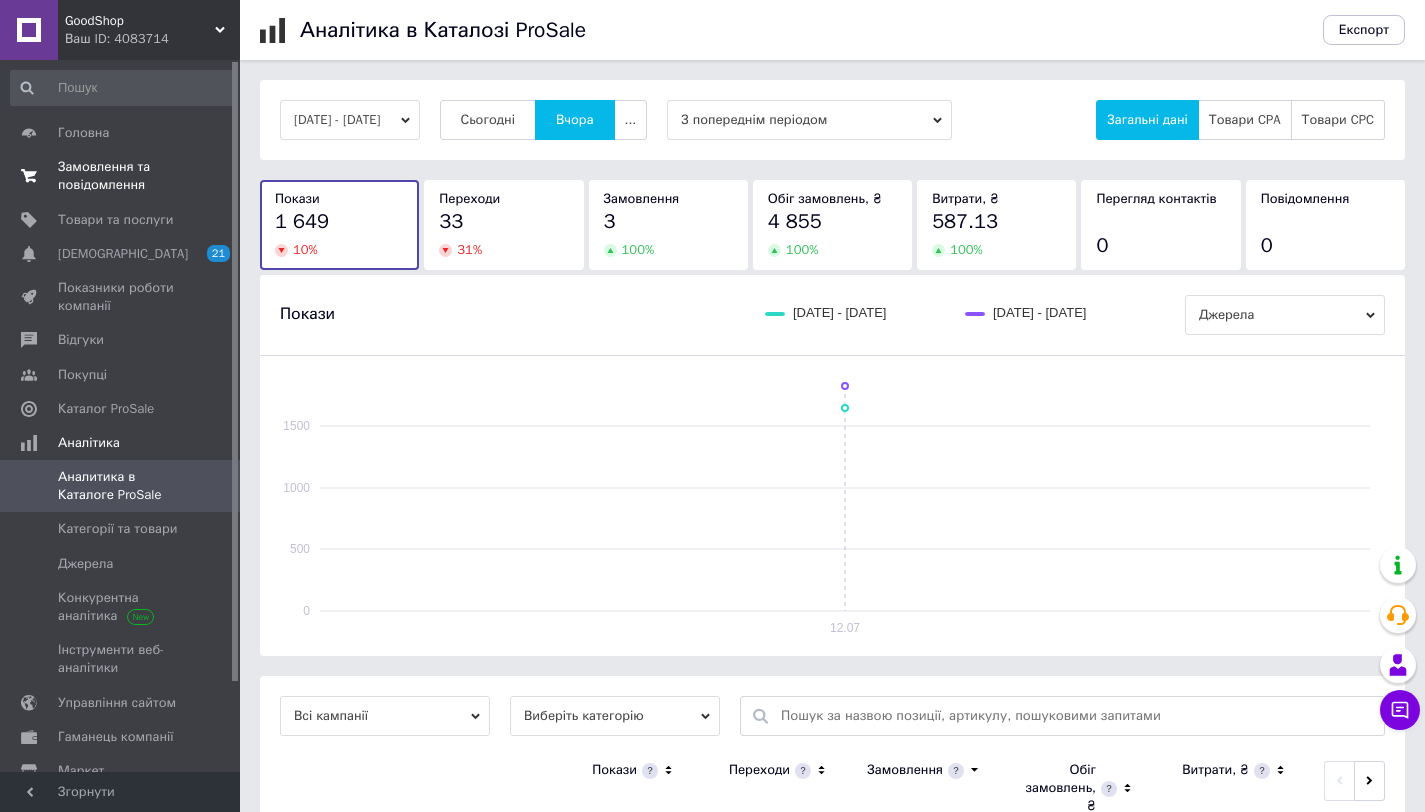 click on "Замовлення та повідомлення" at bounding box center [121, 176] 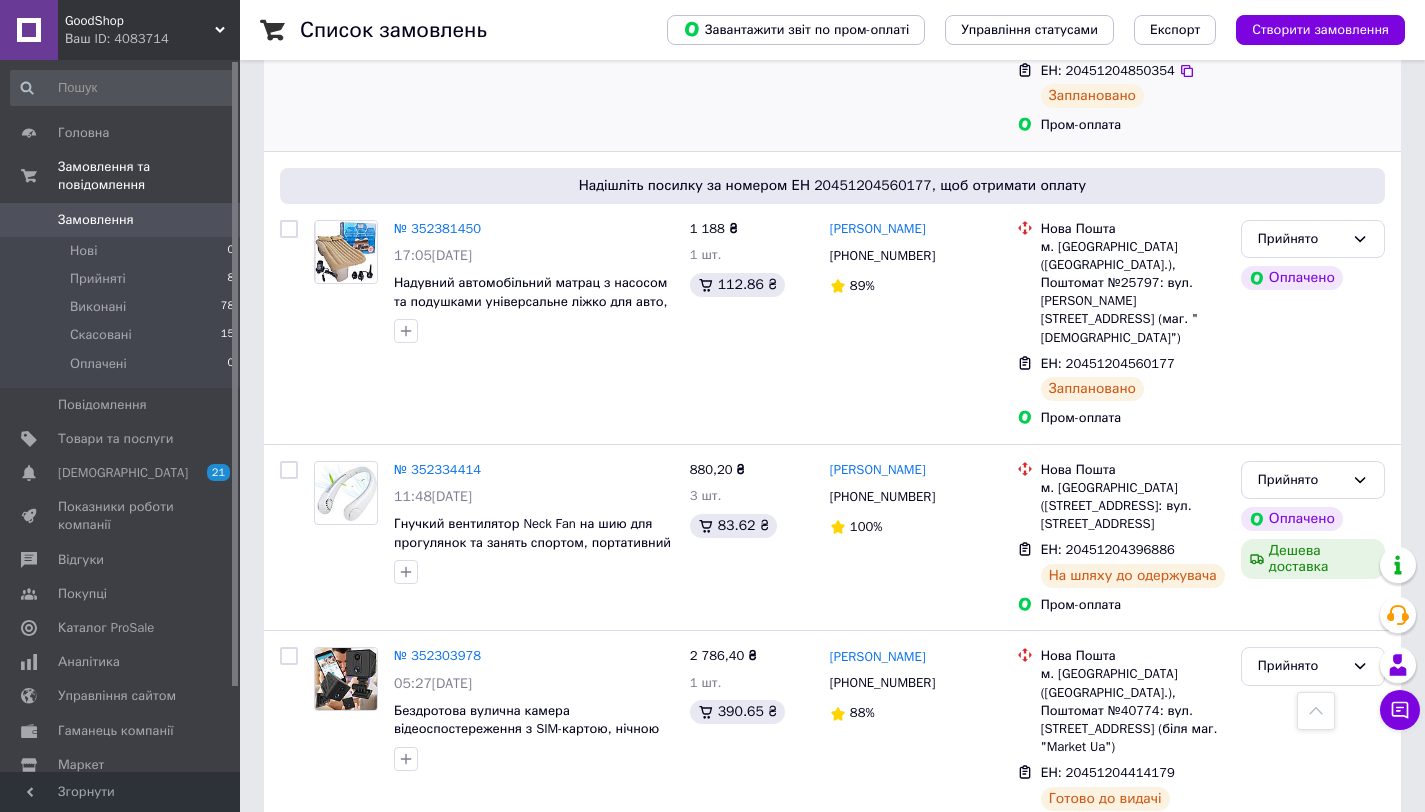 scroll, scrollTop: 690, scrollLeft: 0, axis: vertical 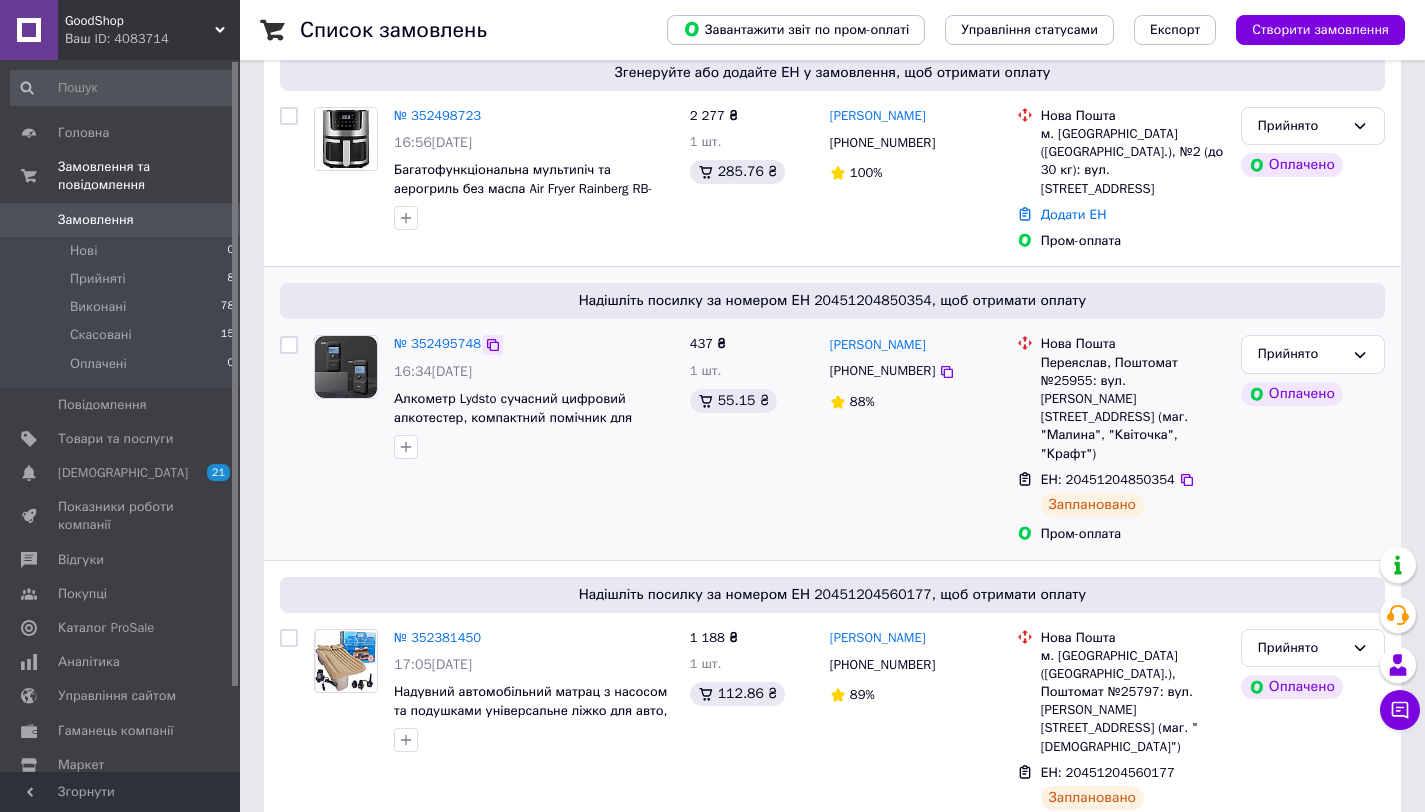 click at bounding box center (493, 345) 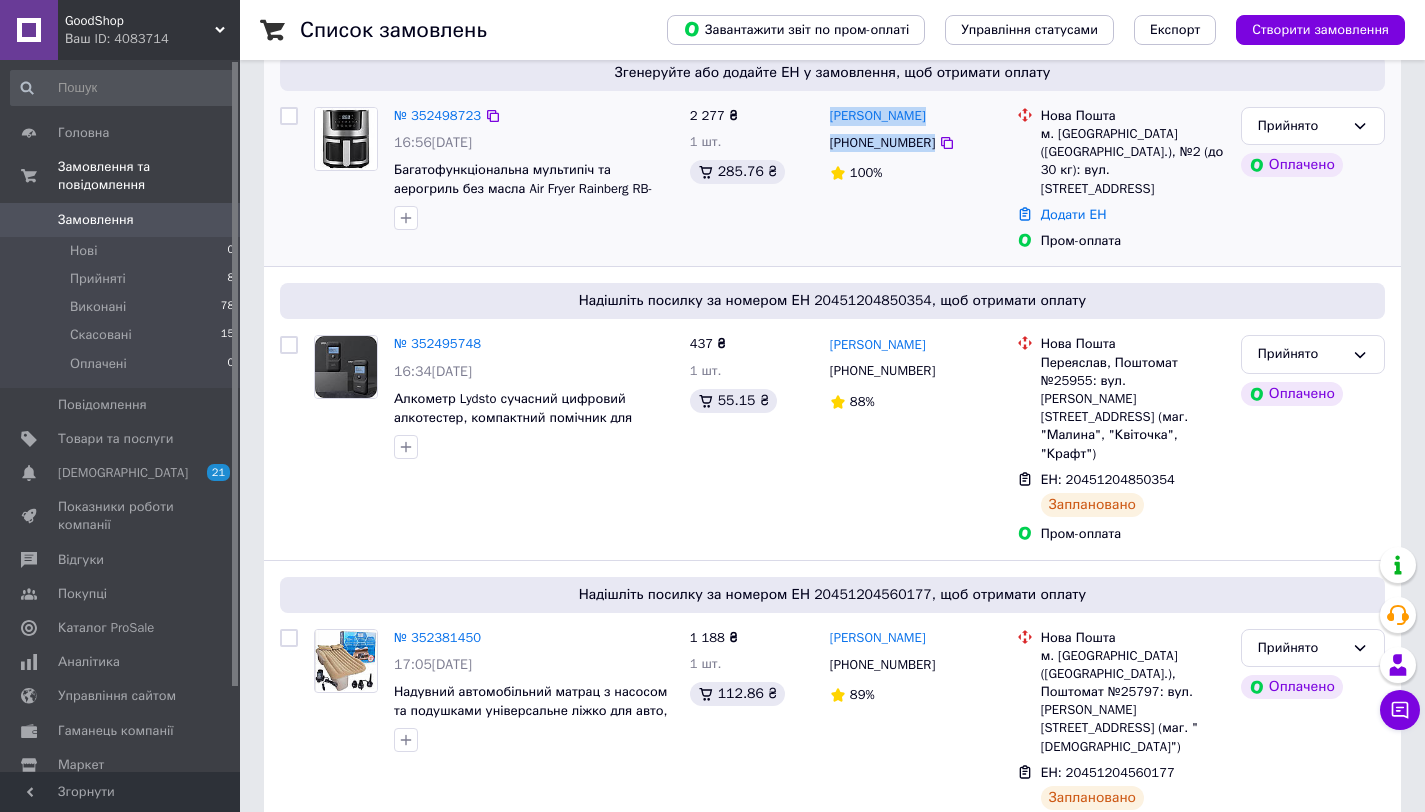 drag, startPoint x: 934, startPoint y: 160, endPoint x: 824, endPoint y: 135, distance: 112.805145 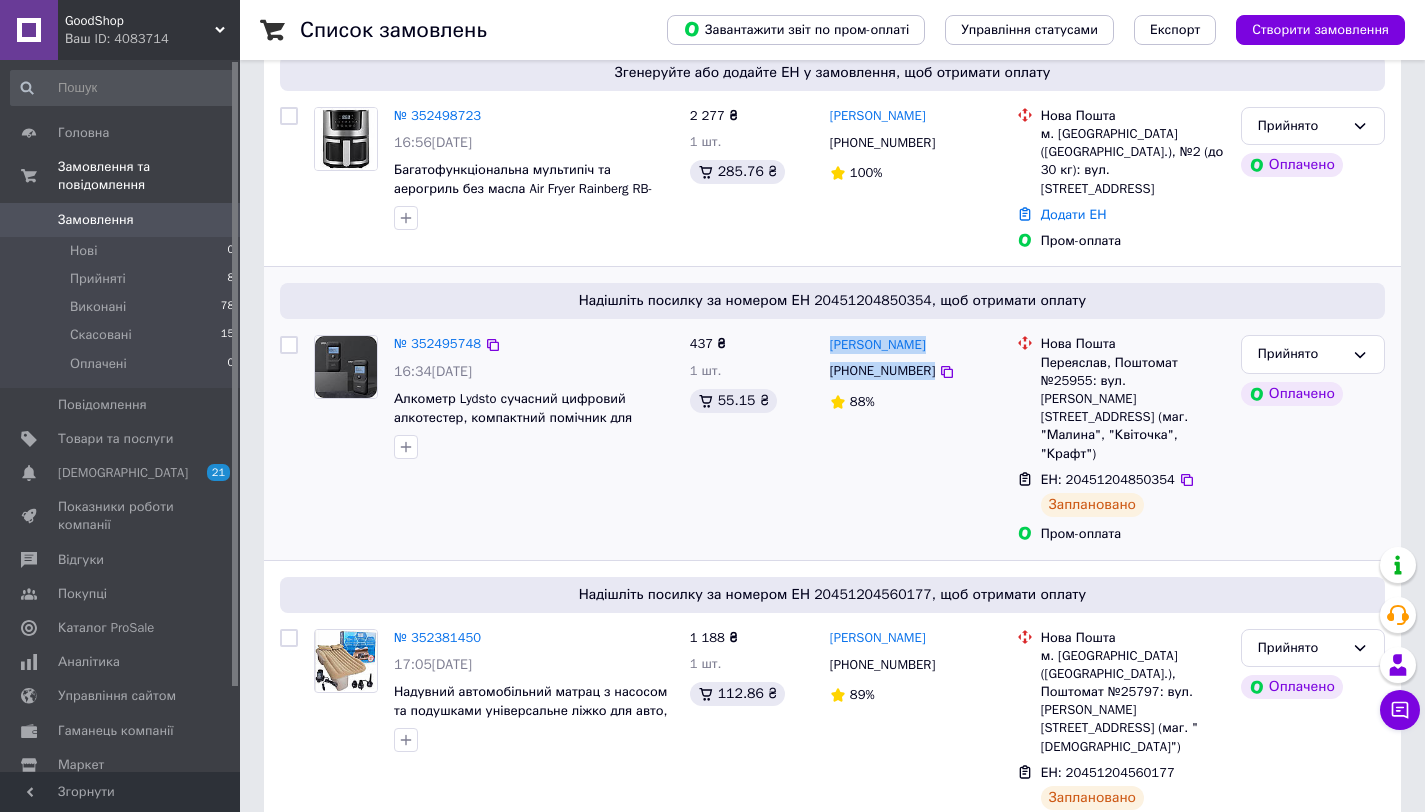drag, startPoint x: 938, startPoint y: 370, endPoint x: 826, endPoint y: 335, distance: 117.341385 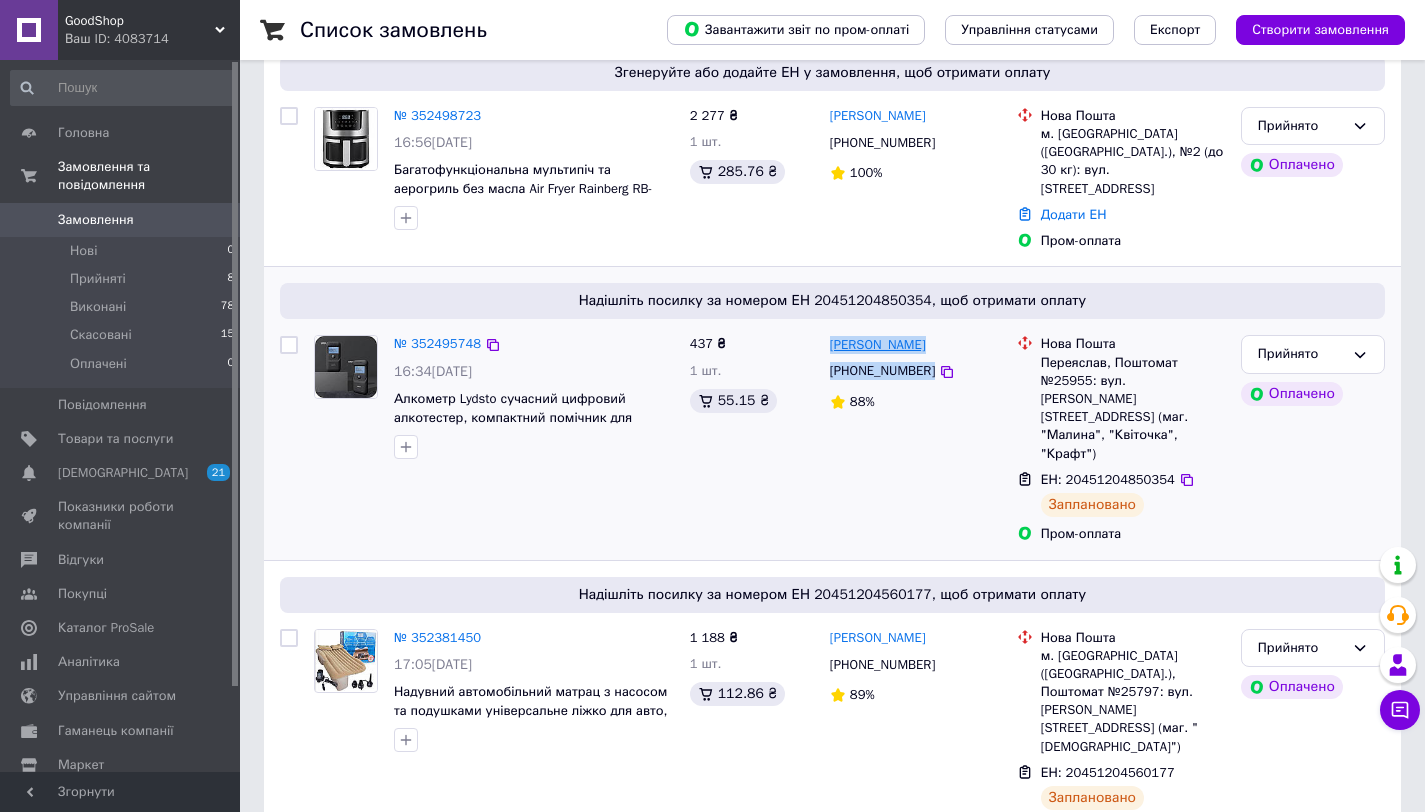 copy on "Олег Іванов +380980393363" 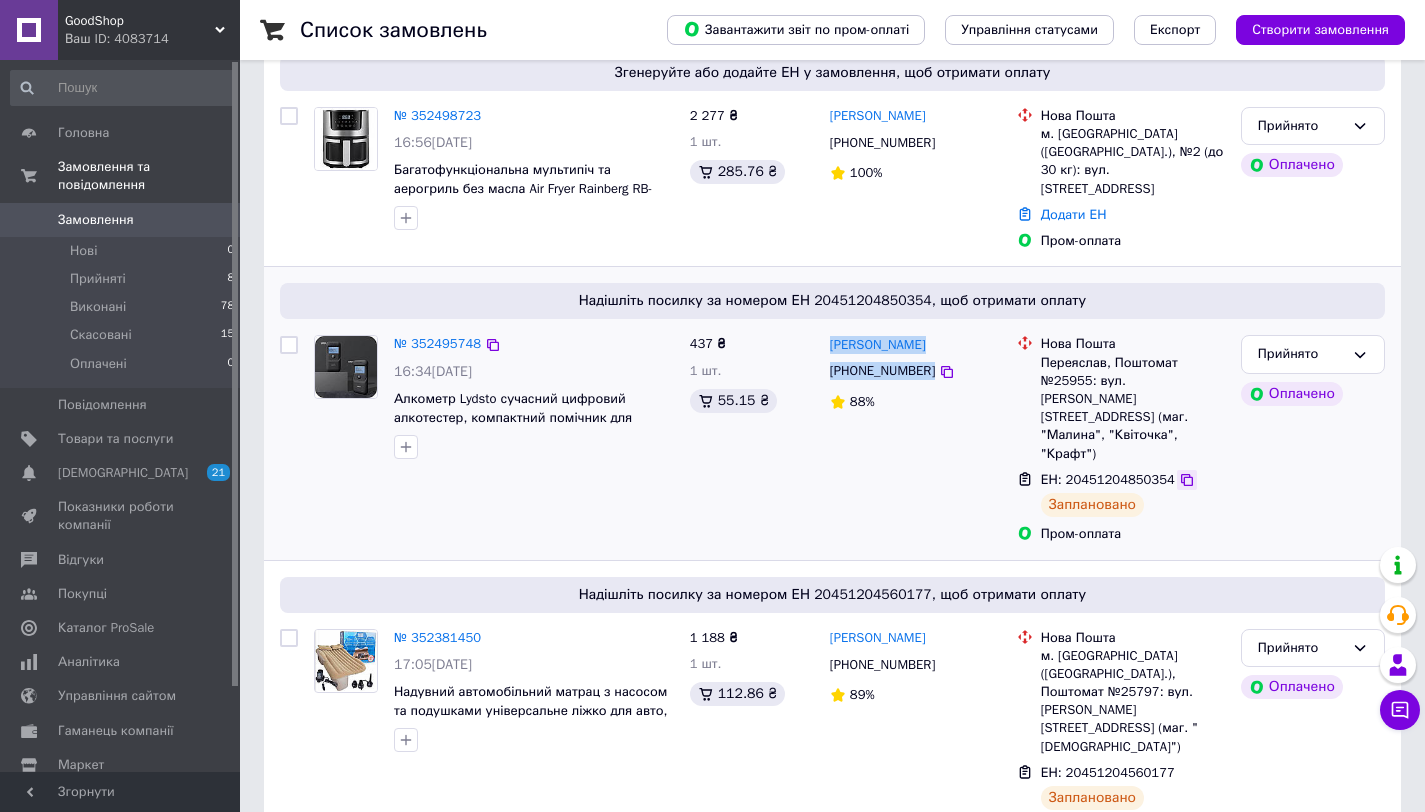 click 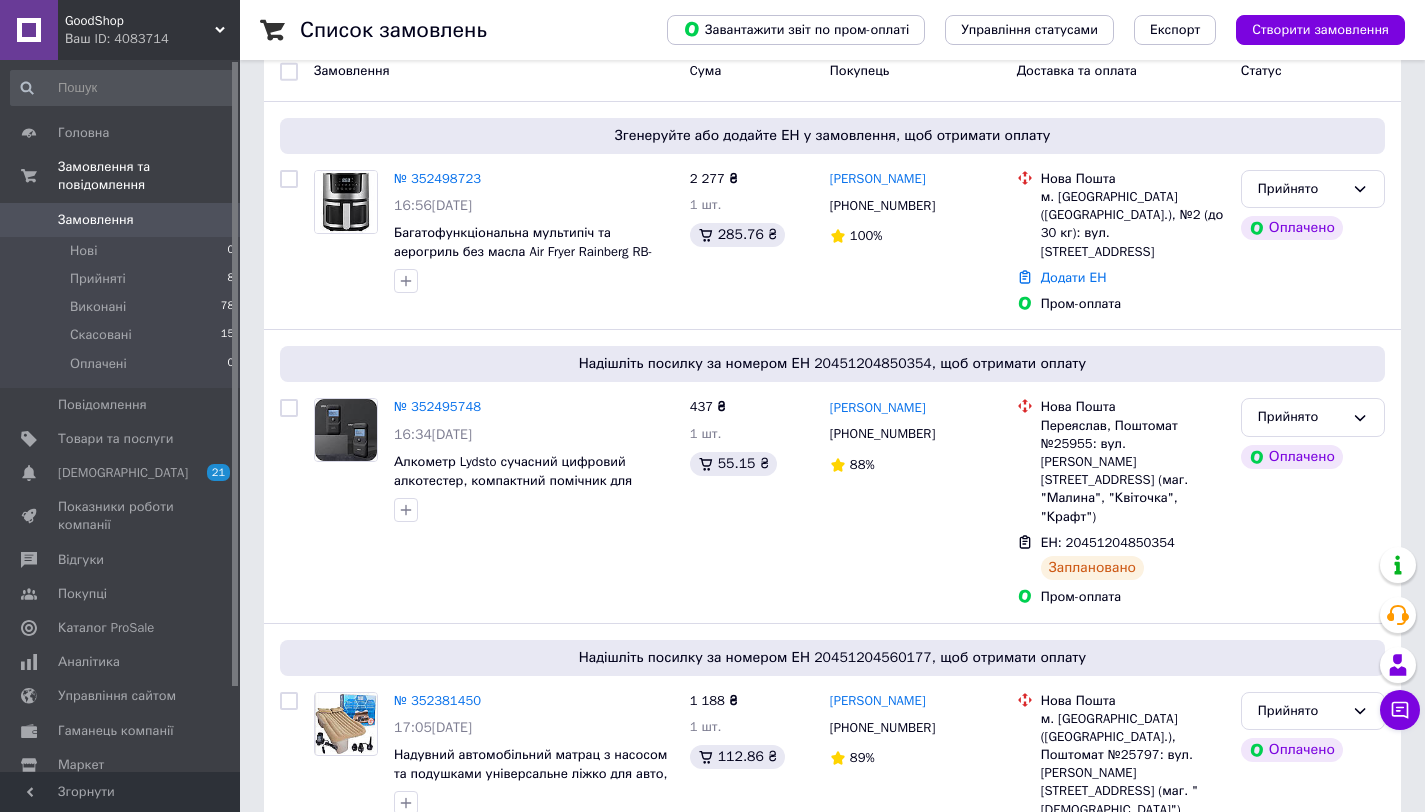 scroll, scrollTop: 93, scrollLeft: 0, axis: vertical 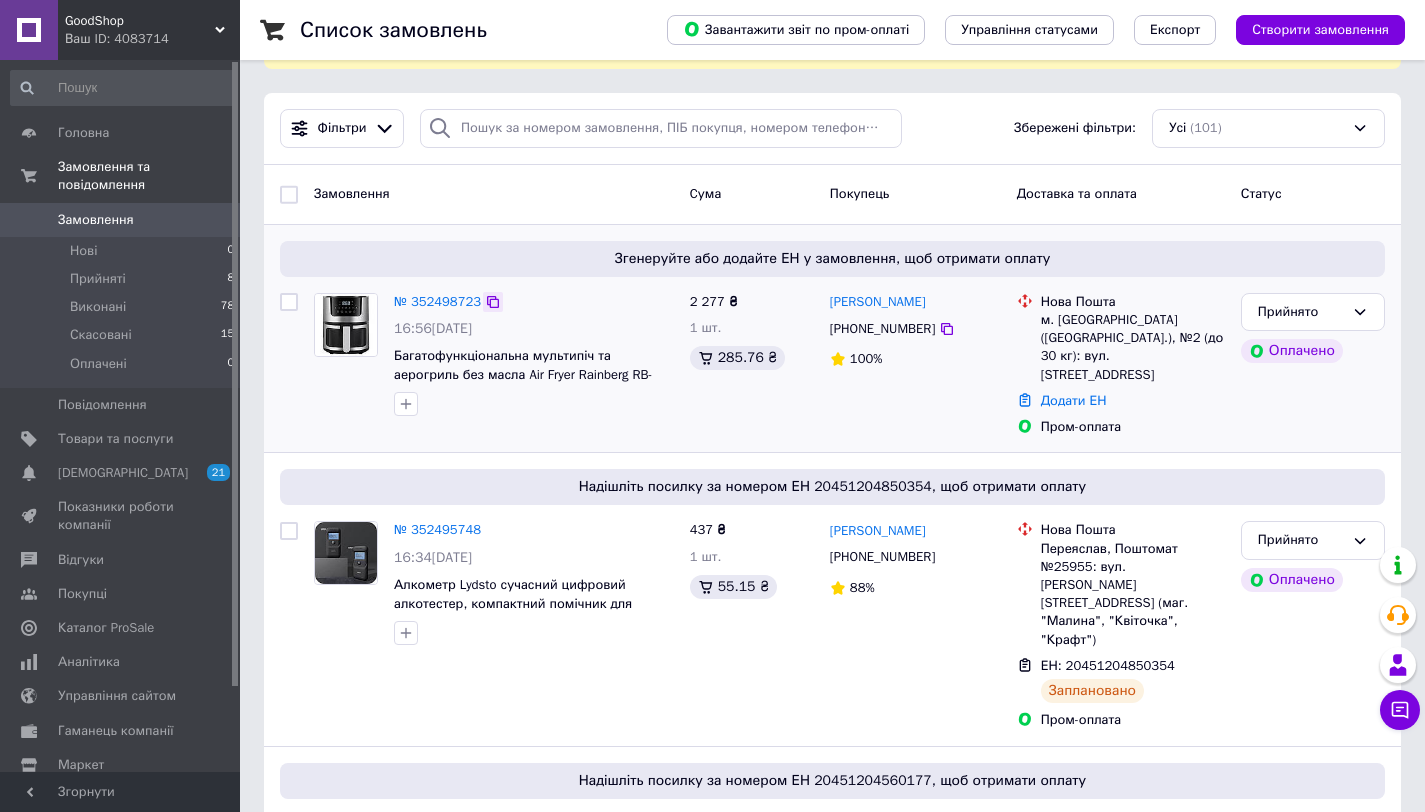 click at bounding box center [493, 302] 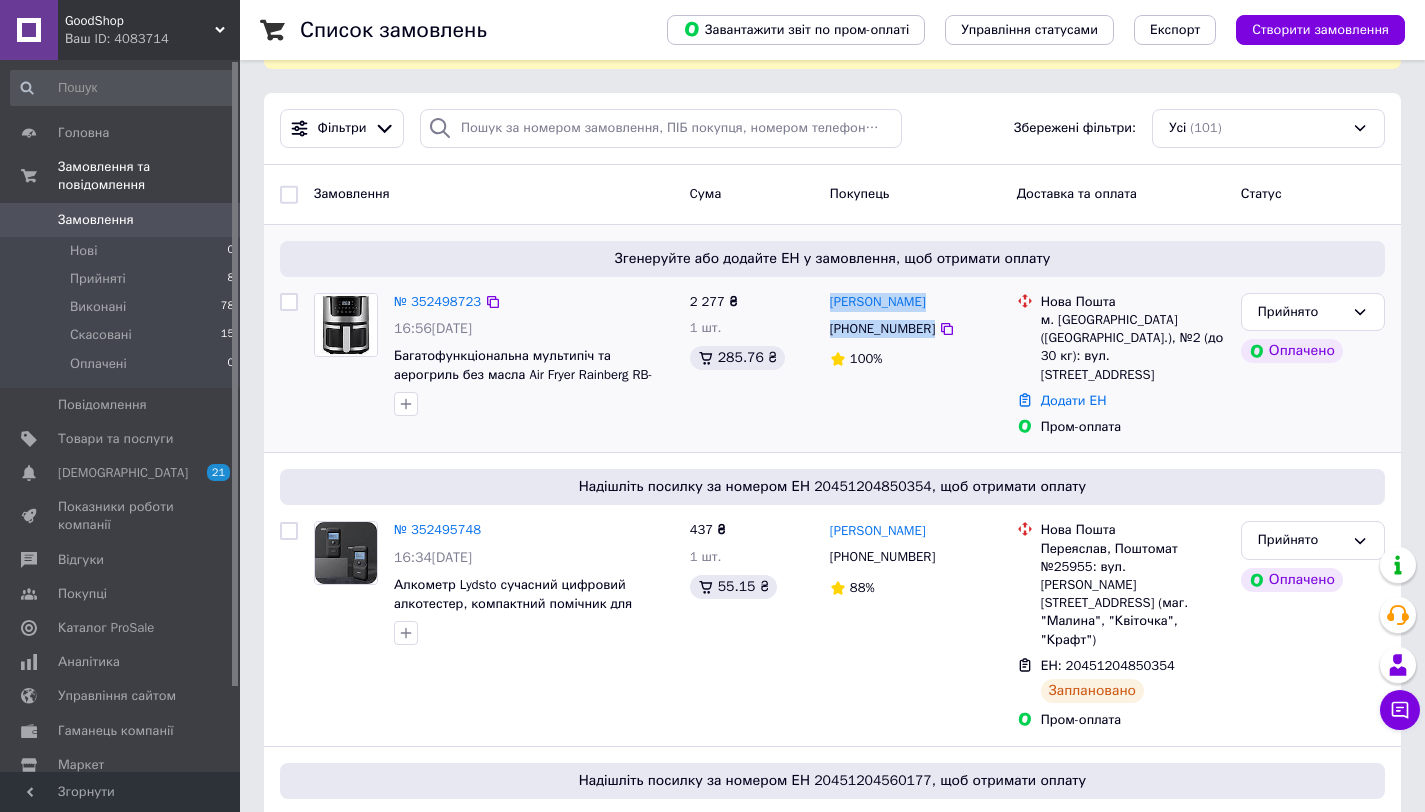 drag, startPoint x: 933, startPoint y: 343, endPoint x: 826, endPoint y: 318, distance: 109.88175 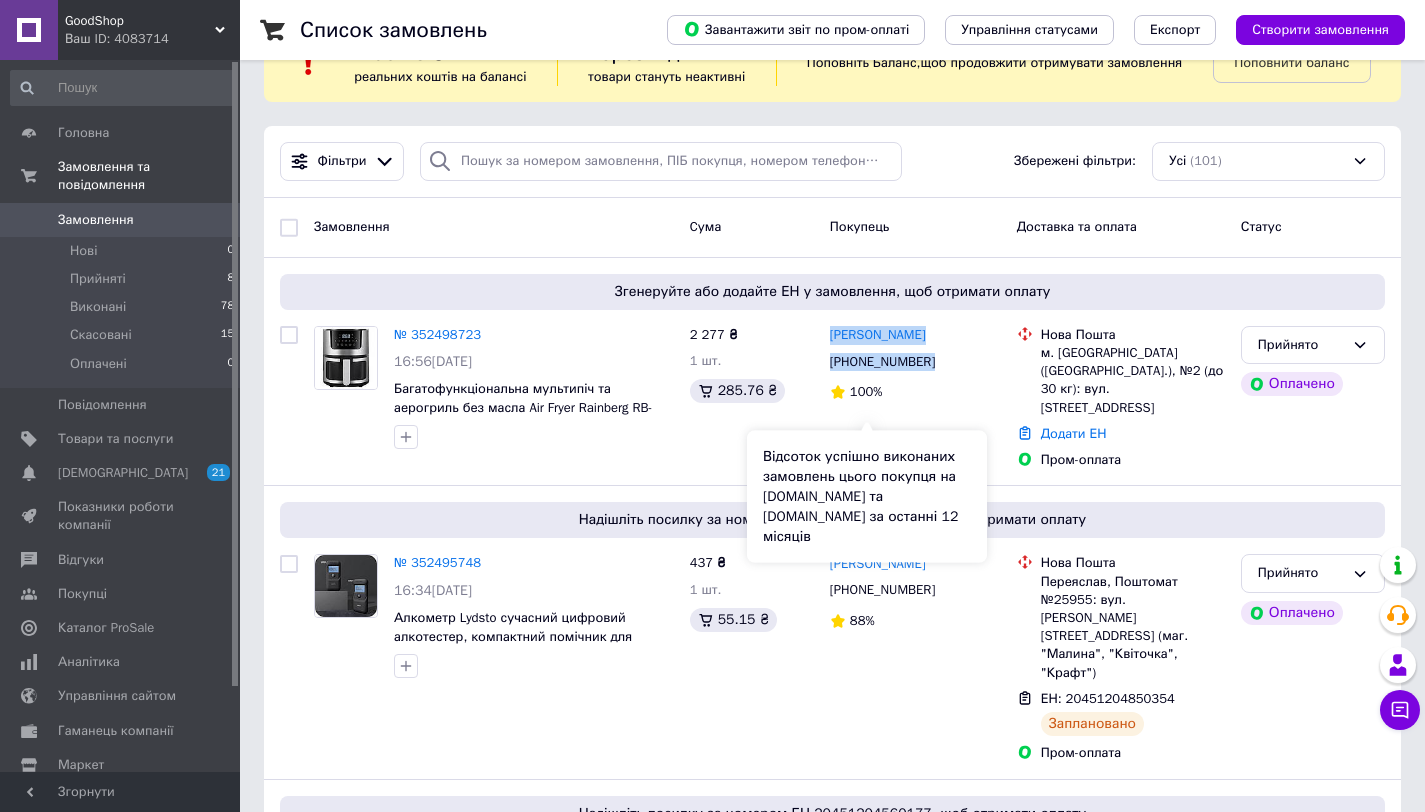 scroll, scrollTop: 0, scrollLeft: 0, axis: both 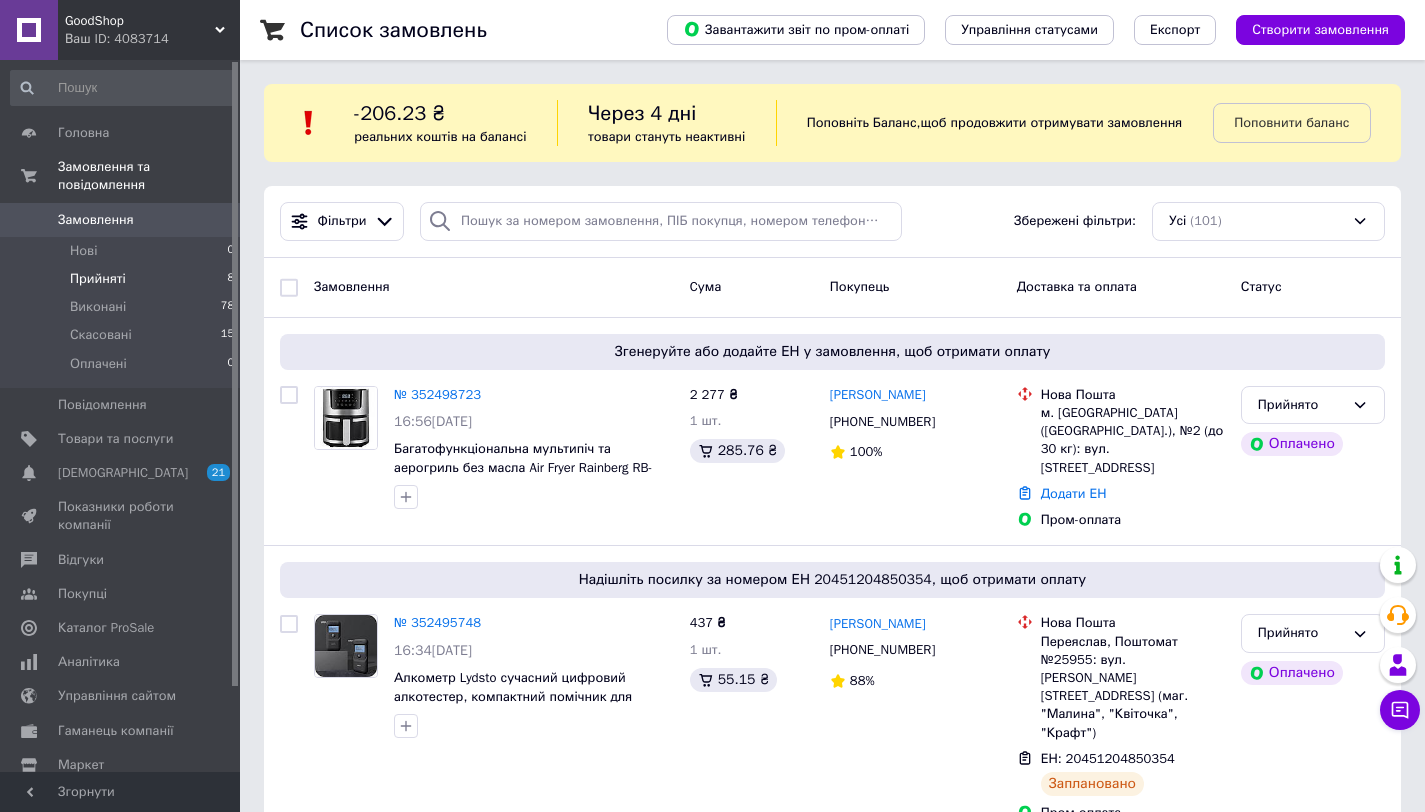 click on "Прийняті" at bounding box center (98, 279) 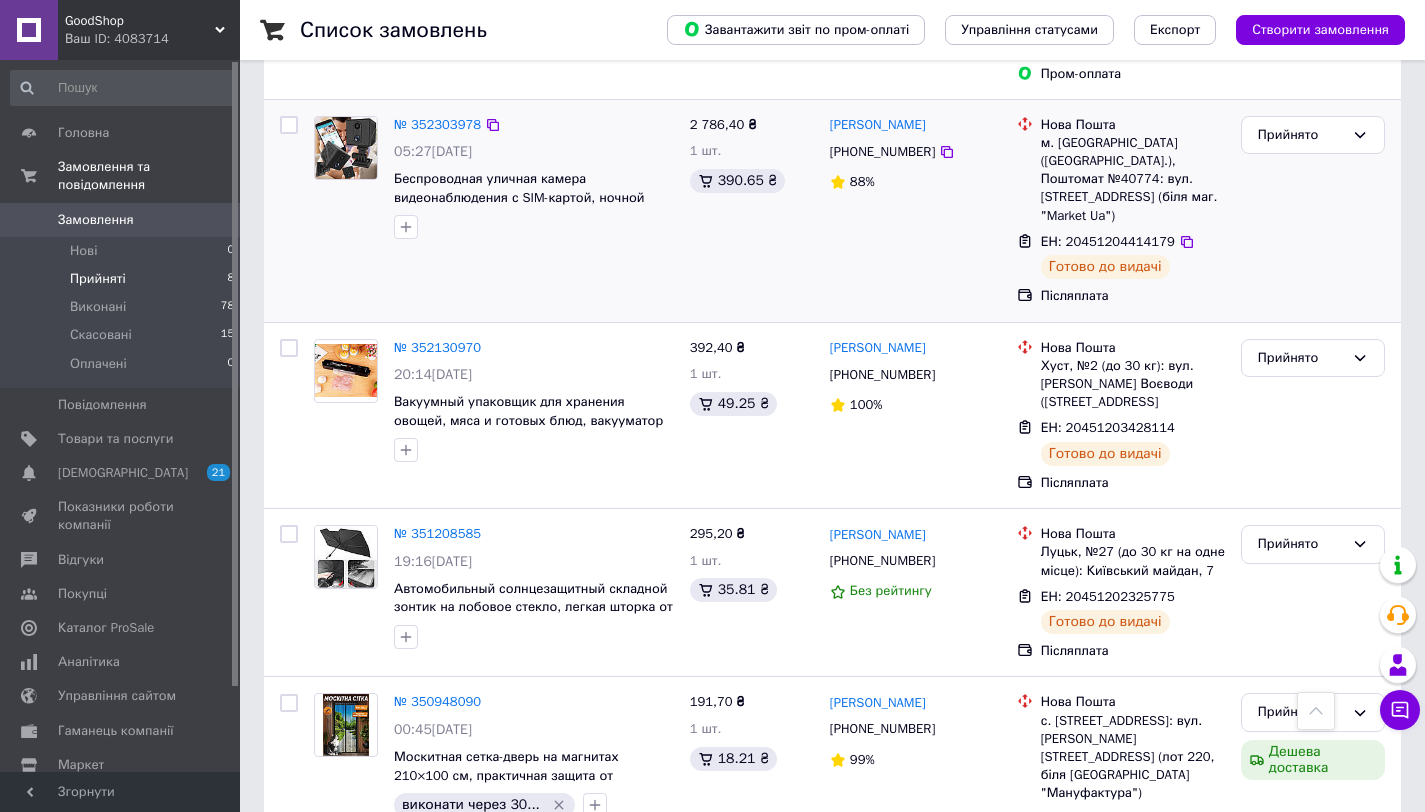 scroll, scrollTop: 1291, scrollLeft: 0, axis: vertical 